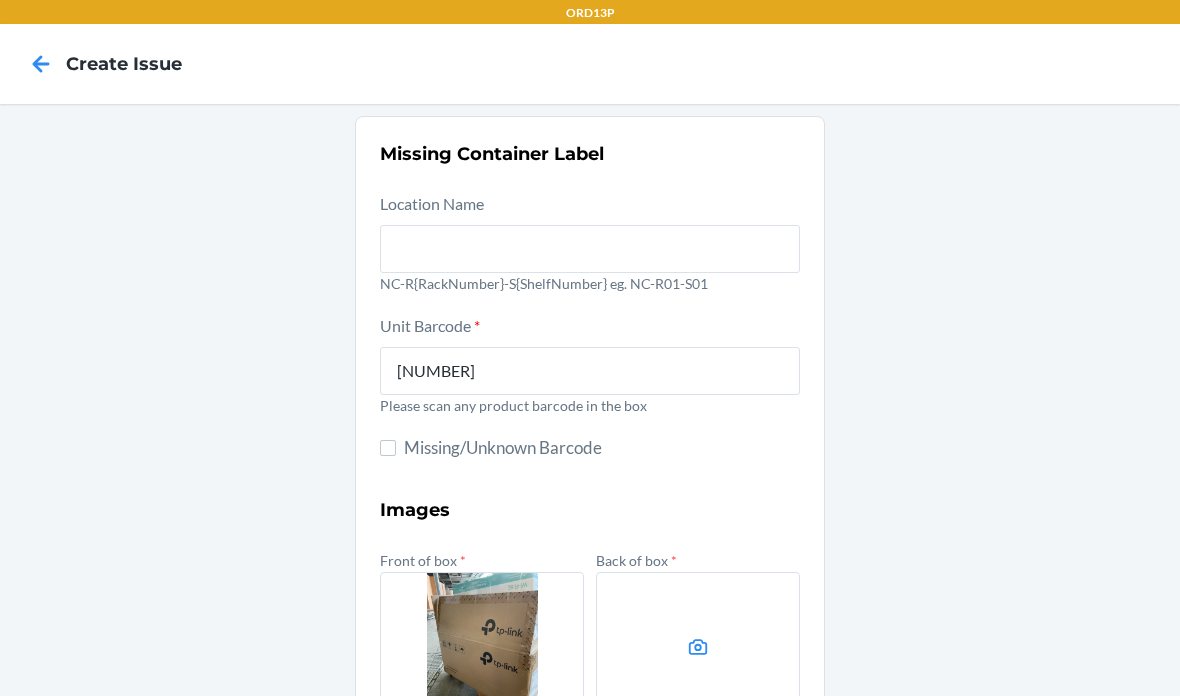 scroll, scrollTop: 0, scrollLeft: 0, axis: both 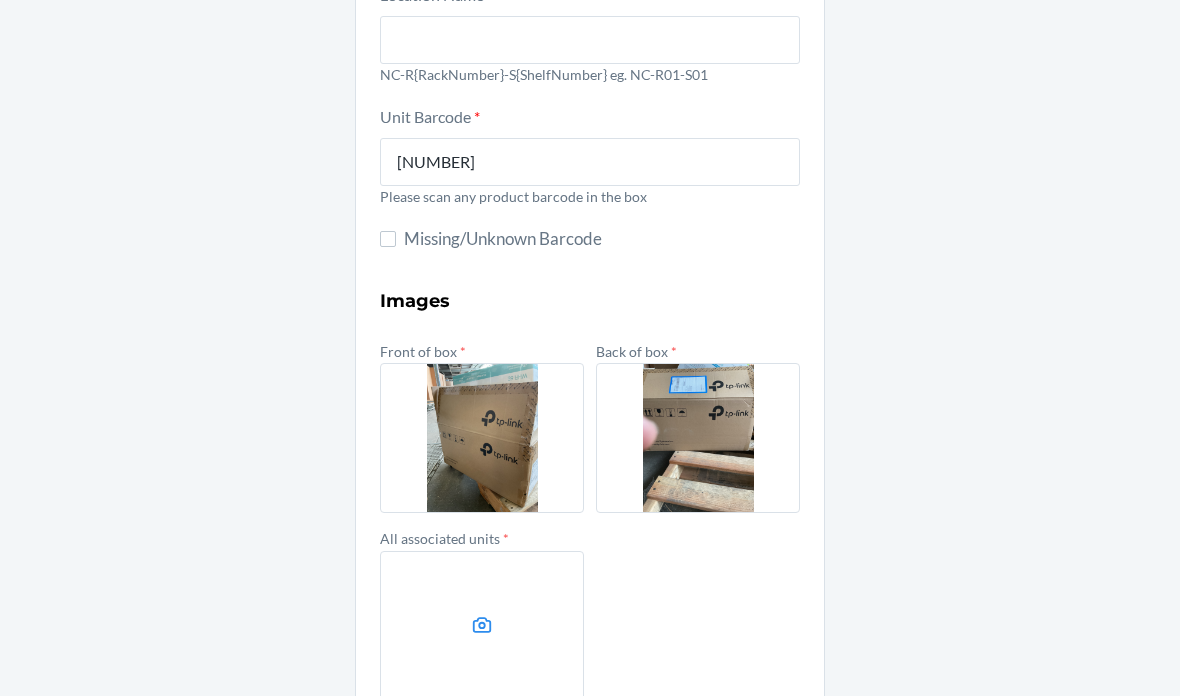 click at bounding box center (482, 626) 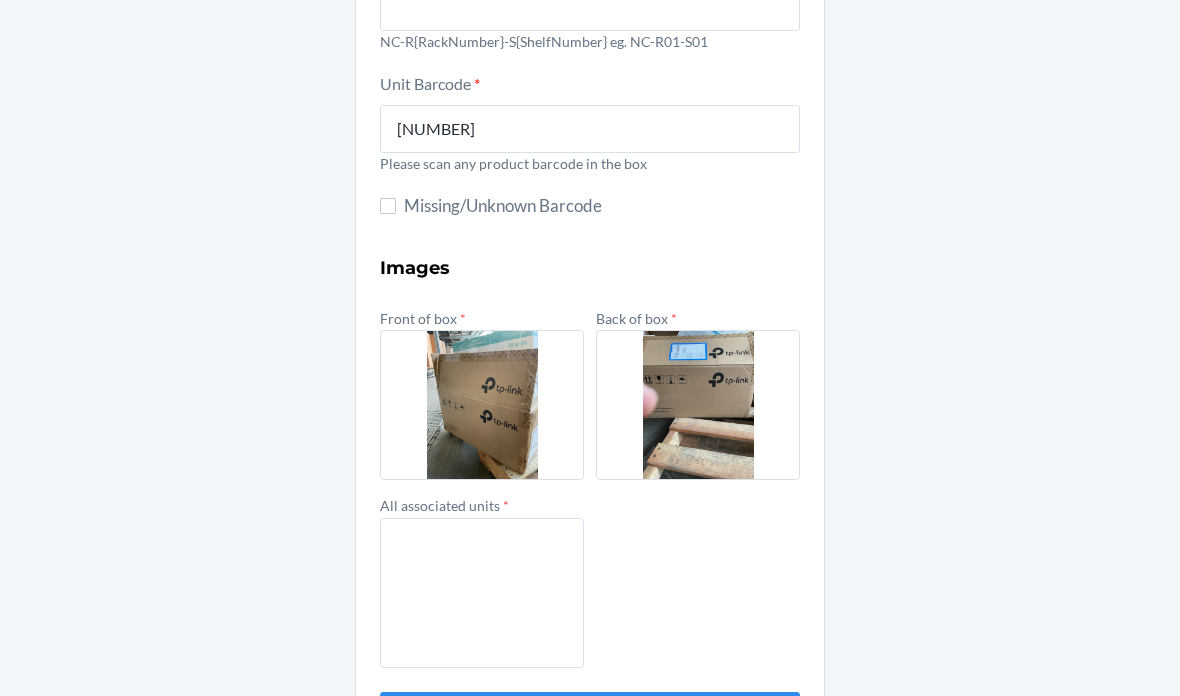scroll, scrollTop: 241, scrollLeft: 0, axis: vertical 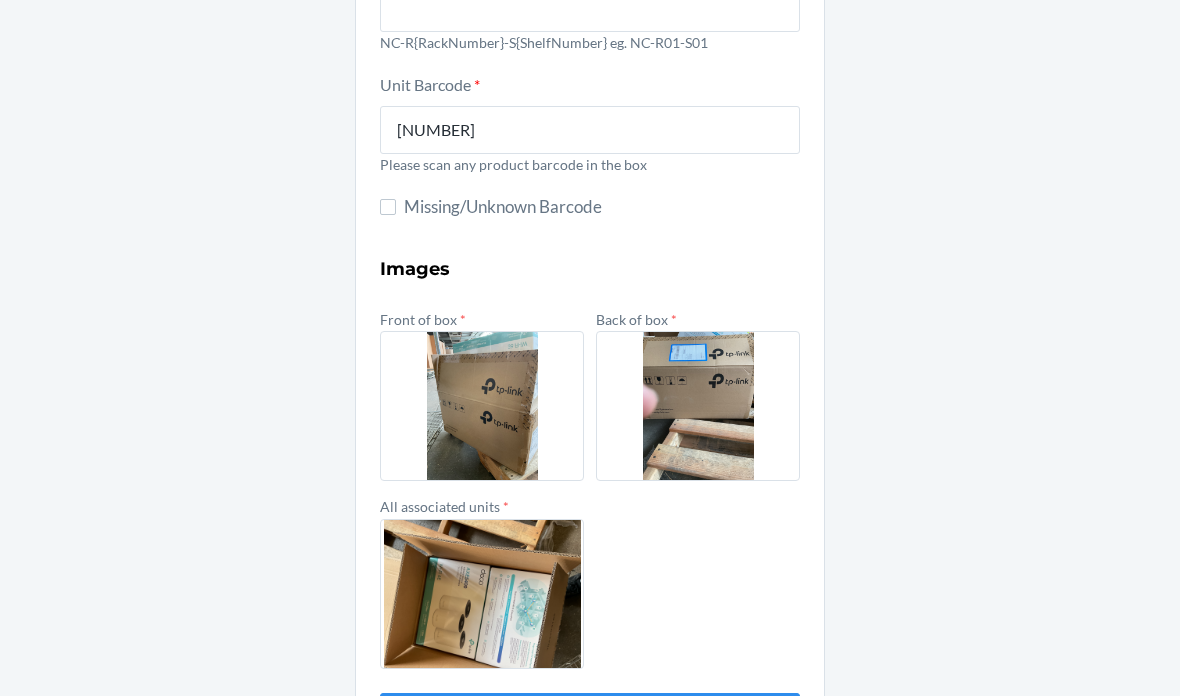 click on "Submit" at bounding box center (590, 717) 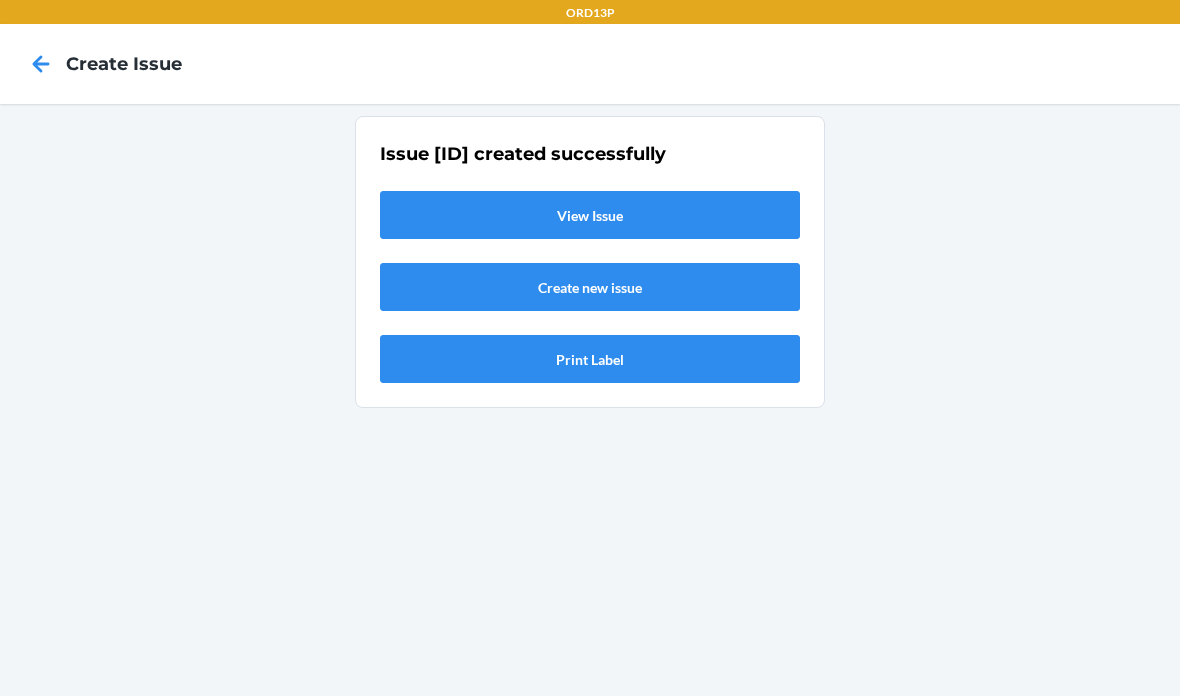 scroll, scrollTop: 0, scrollLeft: 0, axis: both 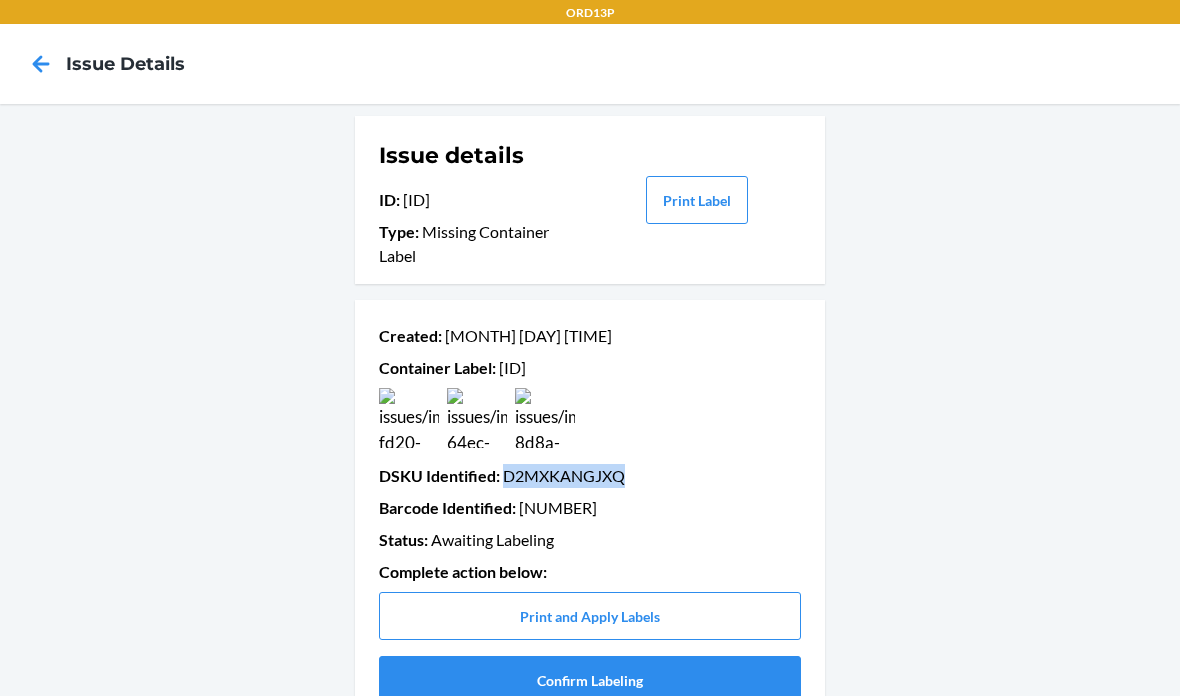 click on "Confirm Labeling" at bounding box center (590, 680) 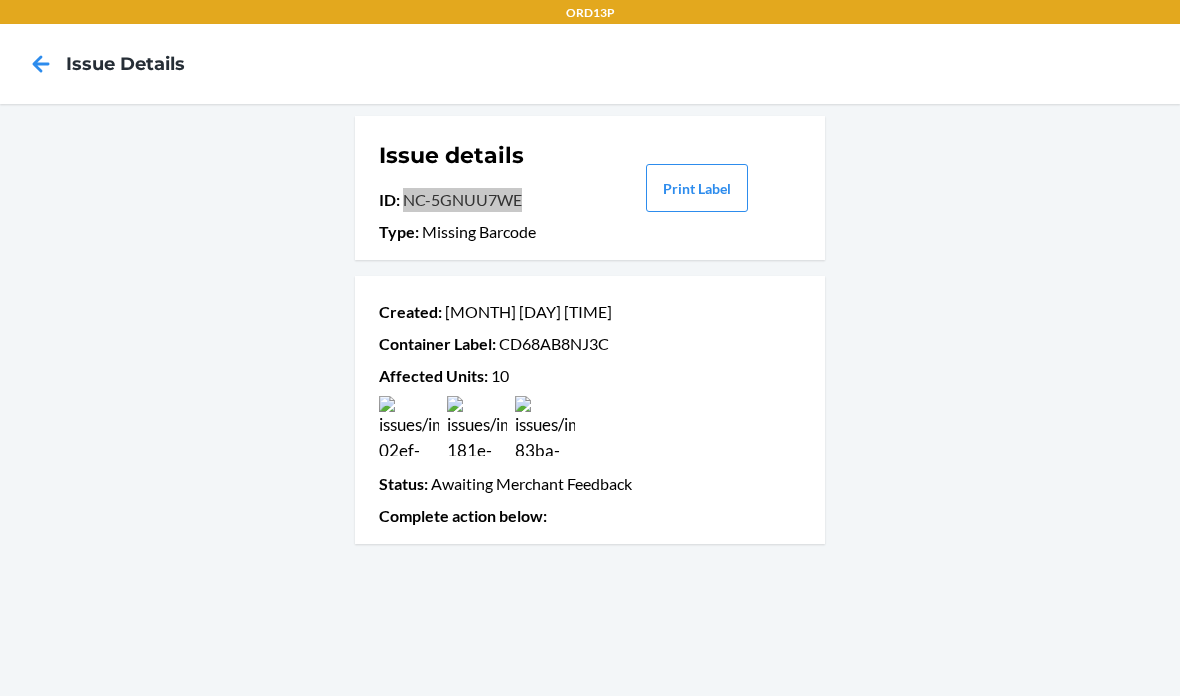scroll, scrollTop: 46, scrollLeft: 0, axis: vertical 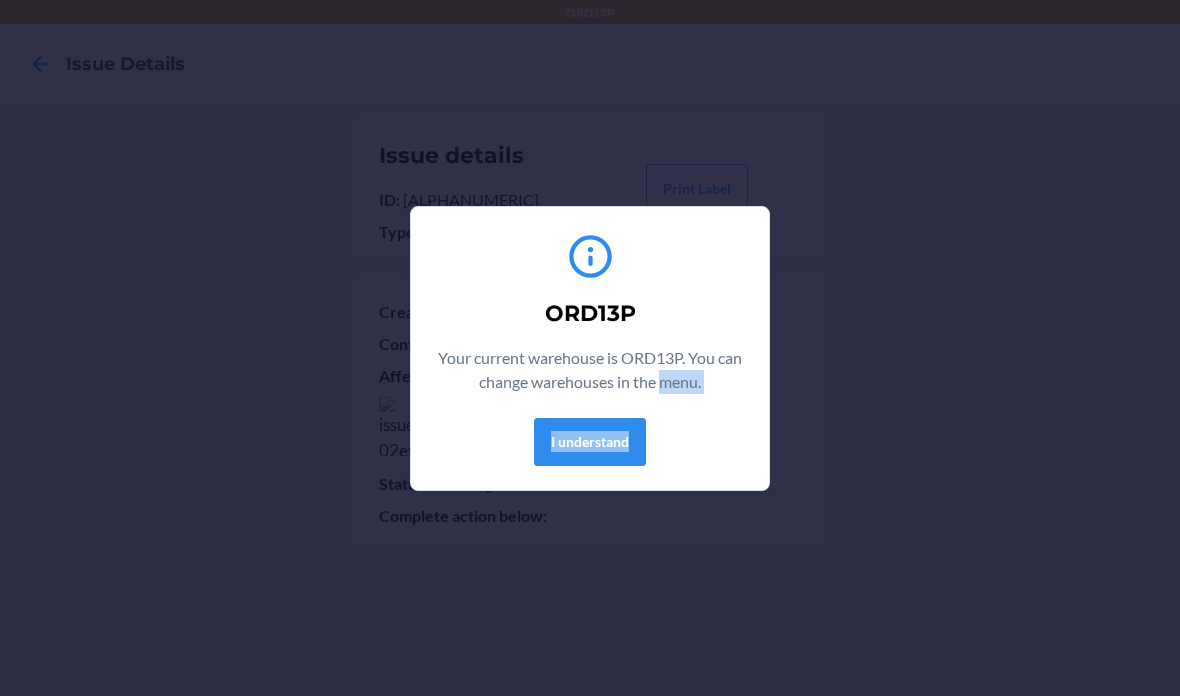 click on "ORD13P Your current warehouse is ORD13P. You can change warehouses in the menu. I understand" at bounding box center (590, 348) 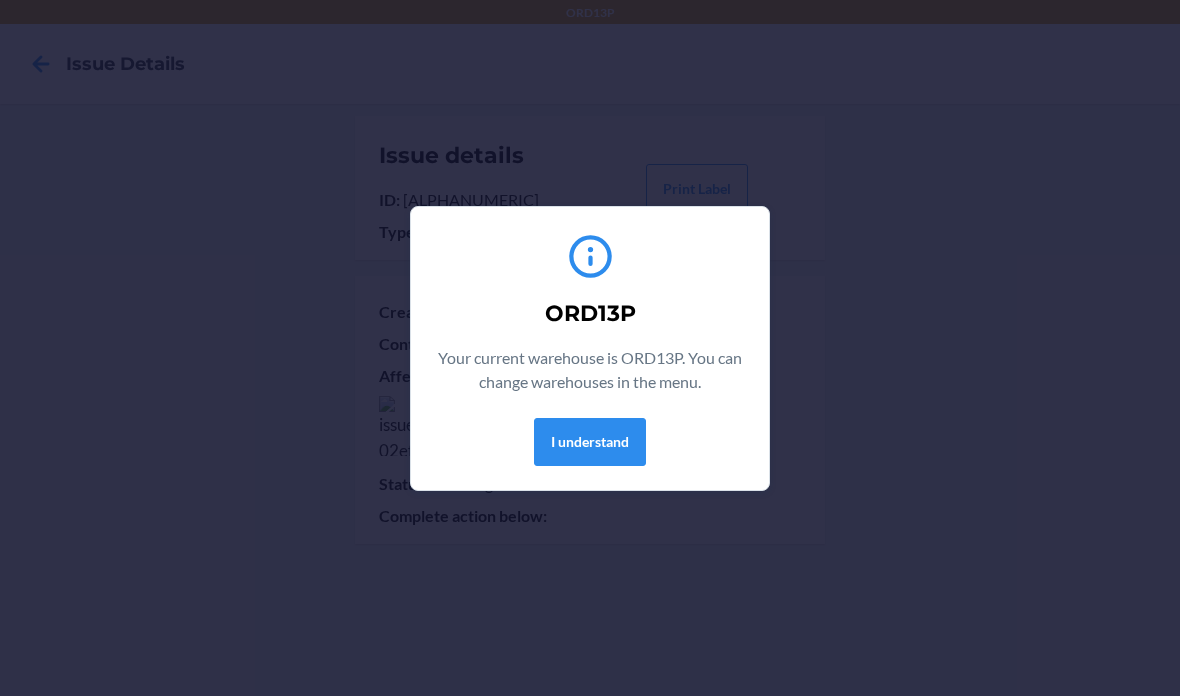 click on "ORD13P Your current warehouse is ORD13P. You can change warehouses in the menu. I understand" at bounding box center (590, 348) 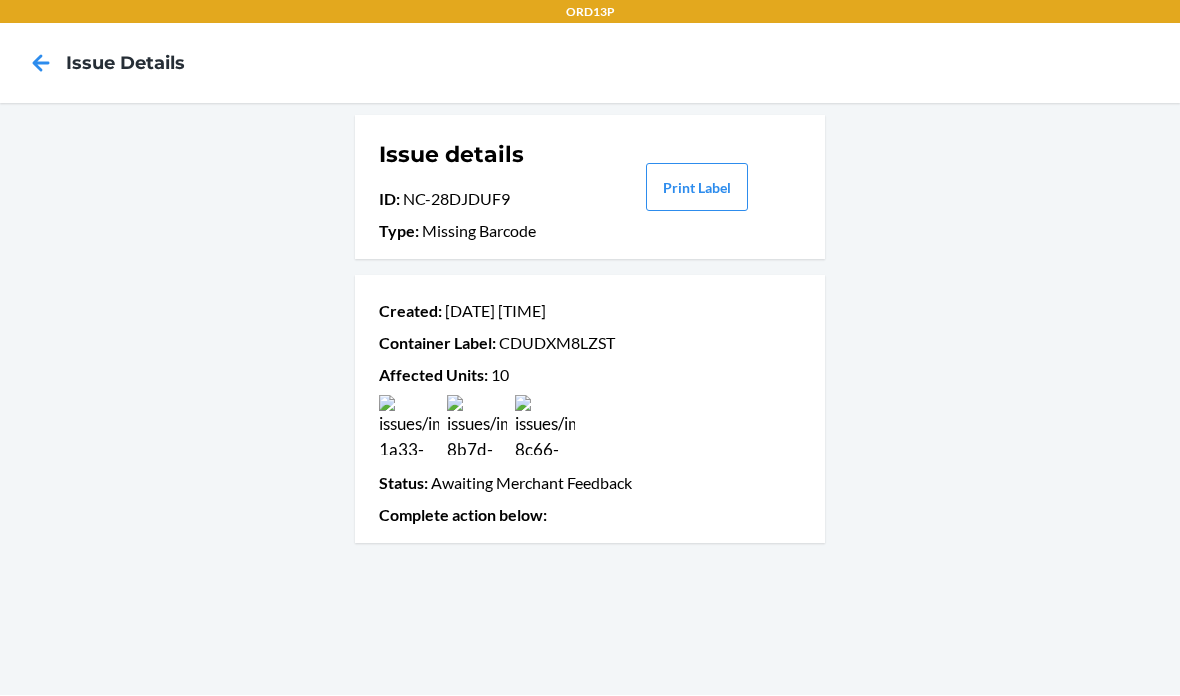 scroll, scrollTop: 79, scrollLeft: 0, axis: vertical 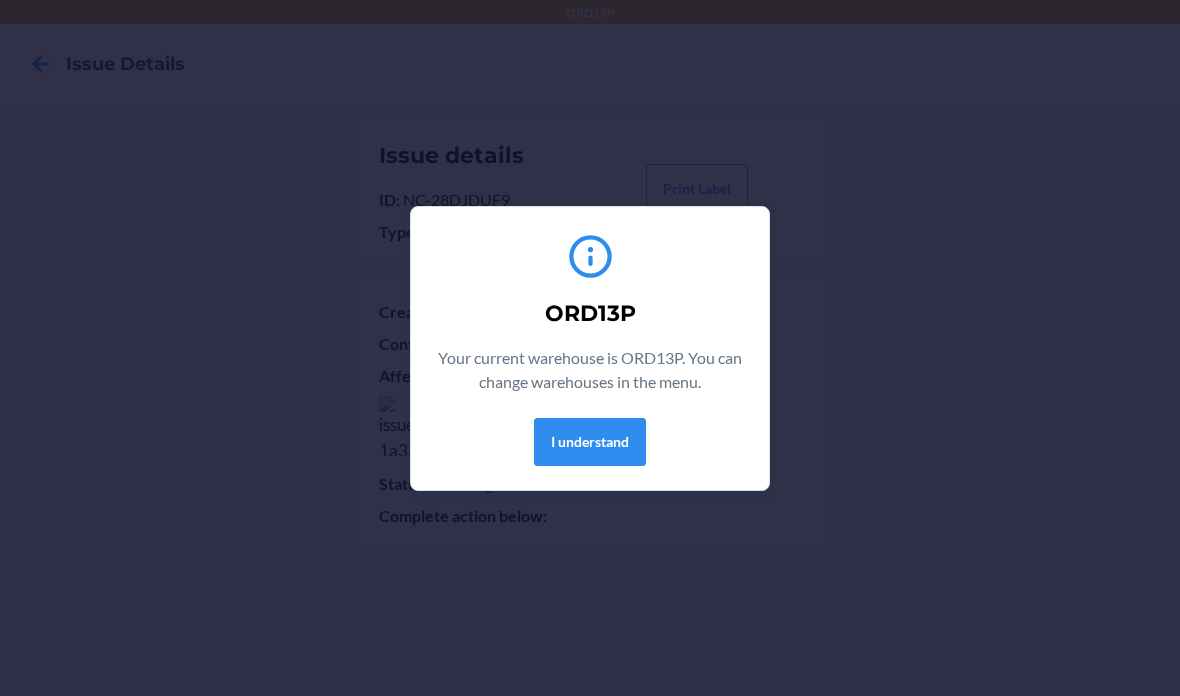click on "I understand" at bounding box center [590, 442] 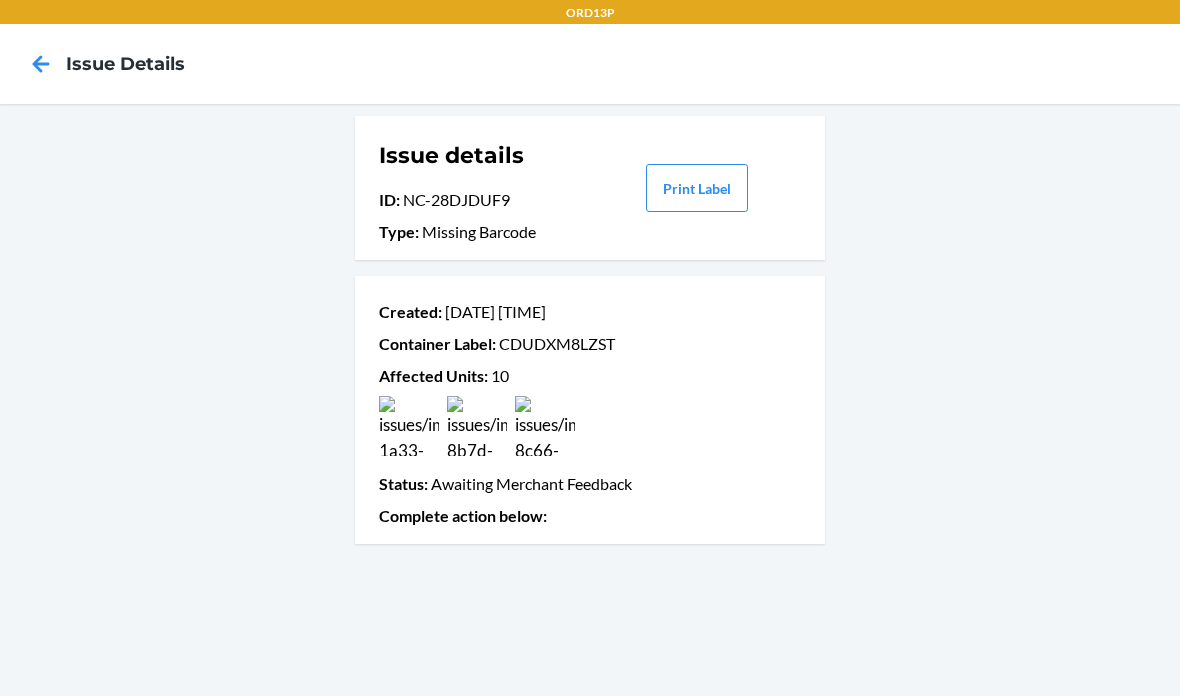 scroll, scrollTop: 0, scrollLeft: 0, axis: both 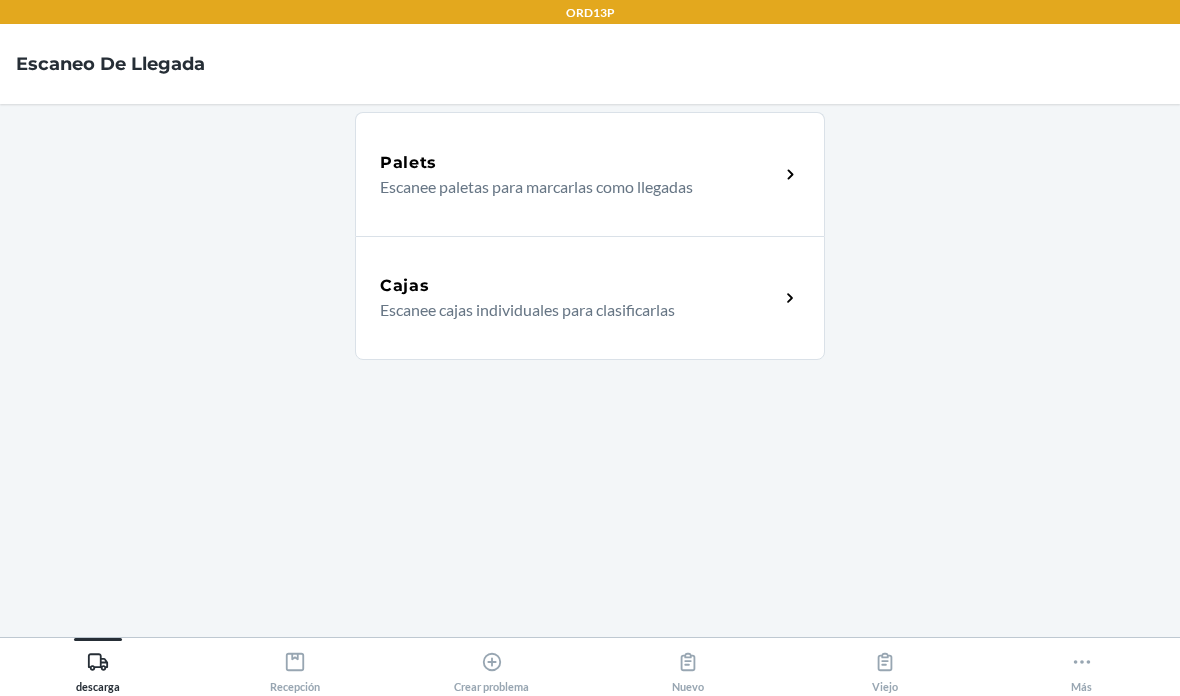click on "Cajas" at bounding box center [579, 286] 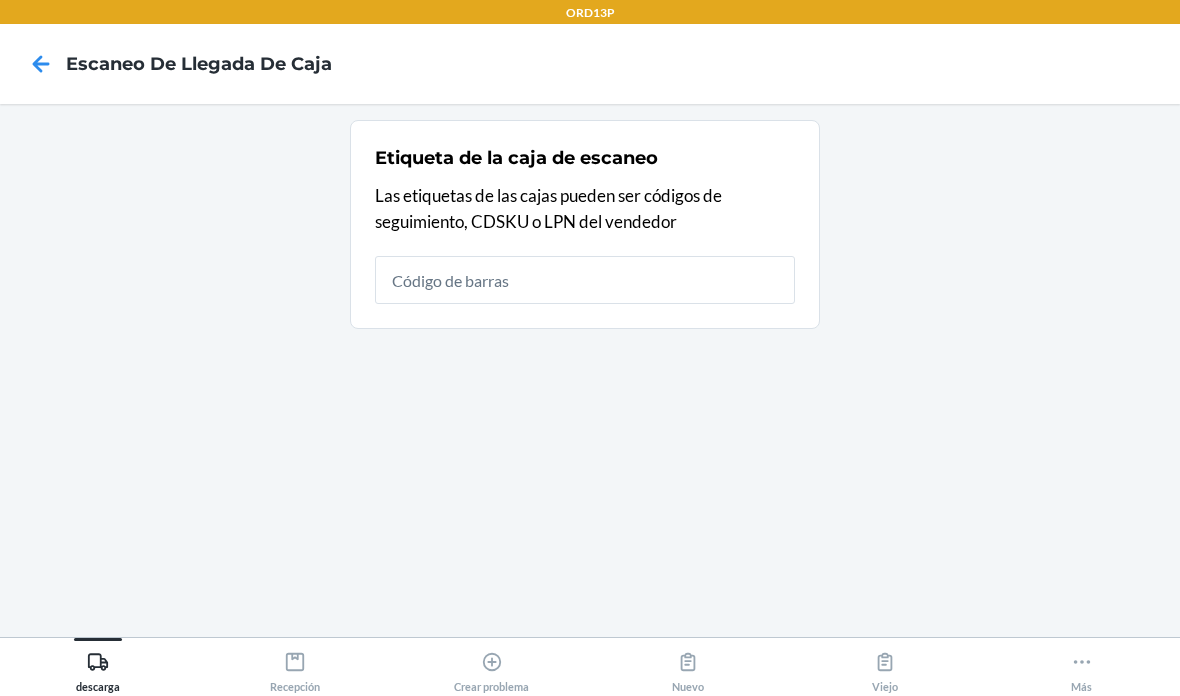 scroll, scrollTop: 80, scrollLeft: 0, axis: vertical 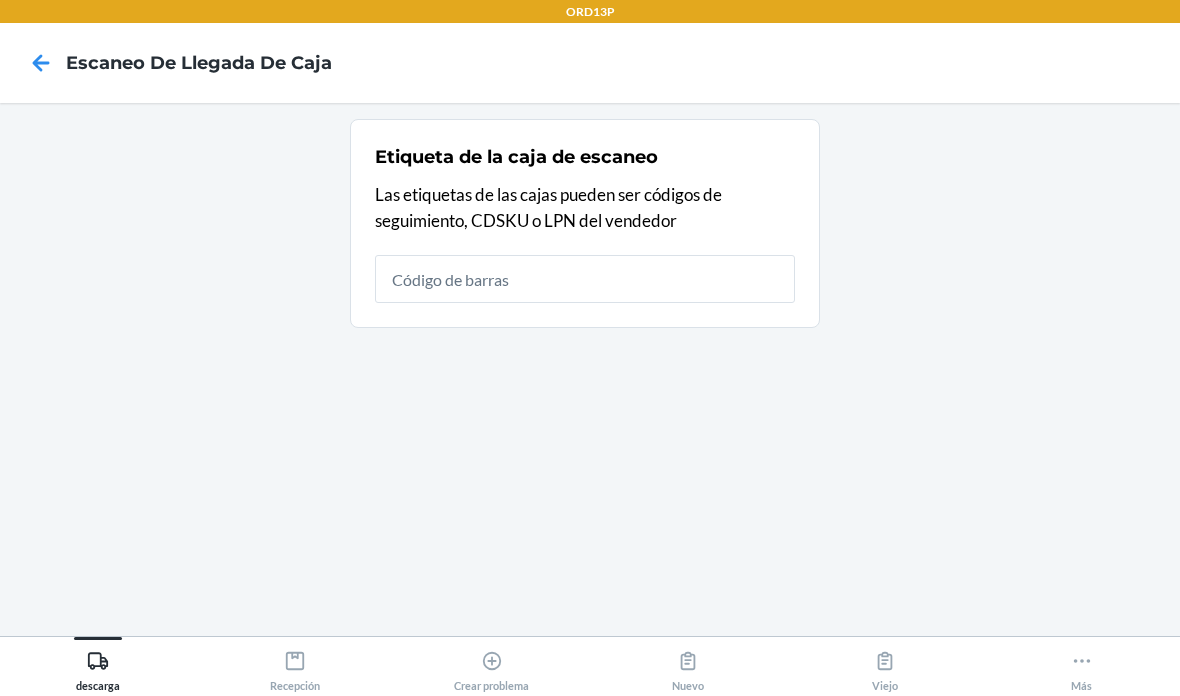 click 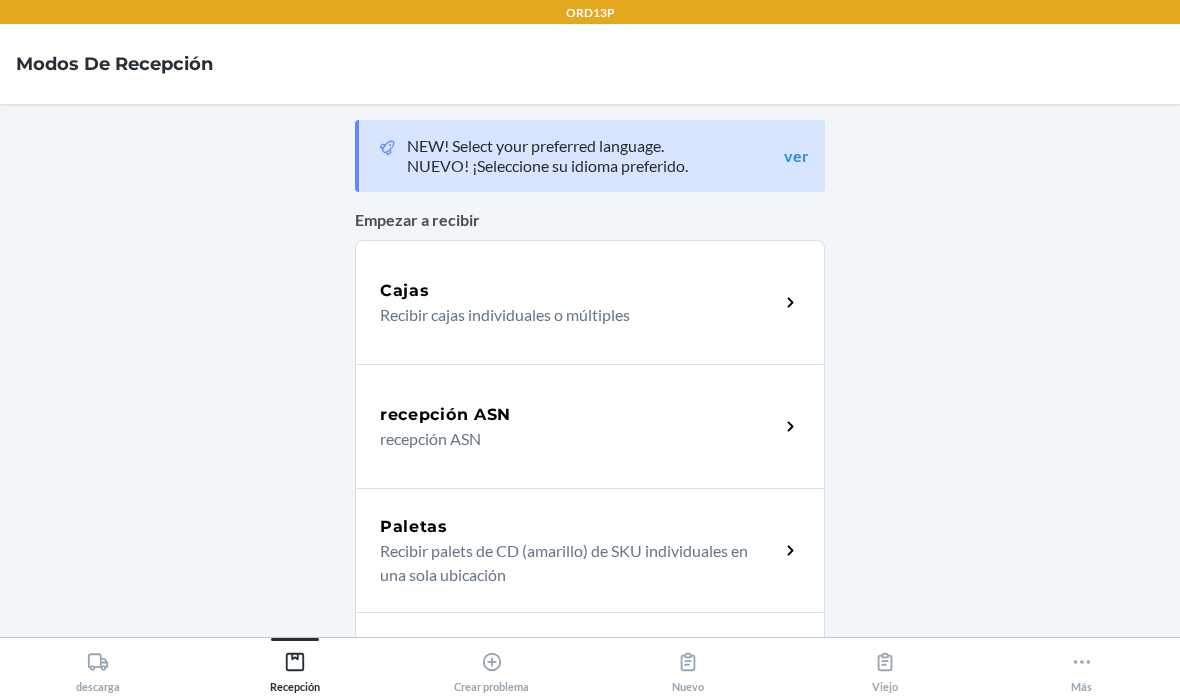 click on "Recibir cajas individuales o múltiples" at bounding box center [571, 315] 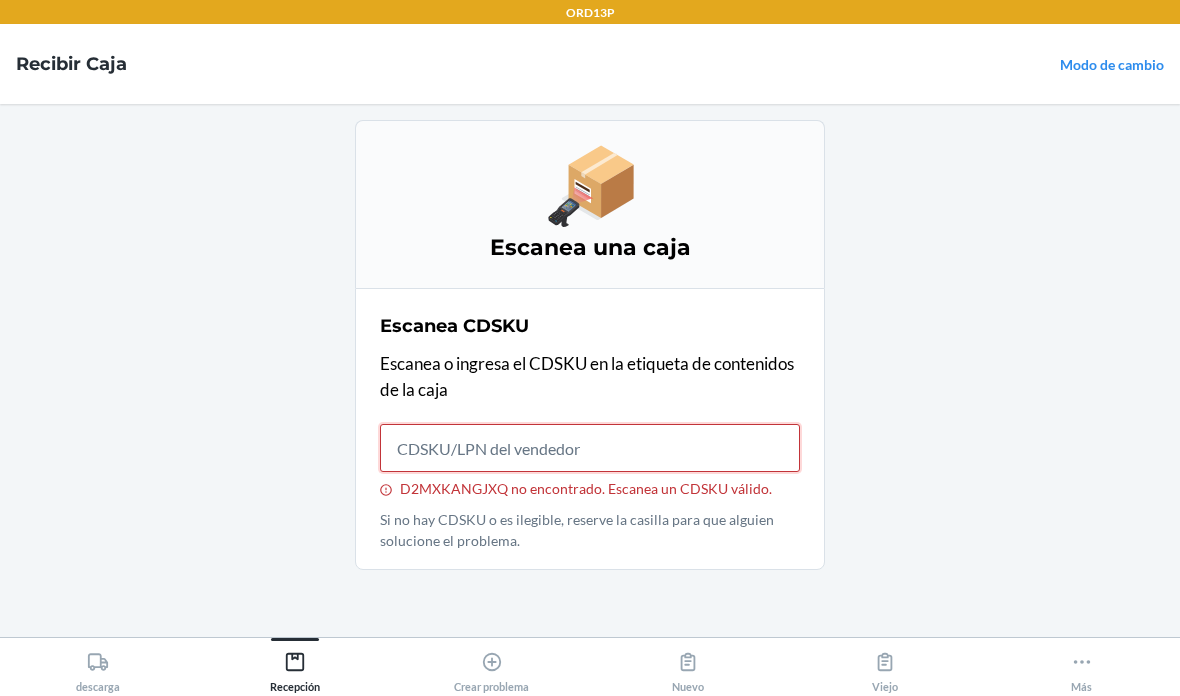 click on "D2MXKANGJXQ no encontrado. Escanea un CDSKU válido." at bounding box center (590, 448) 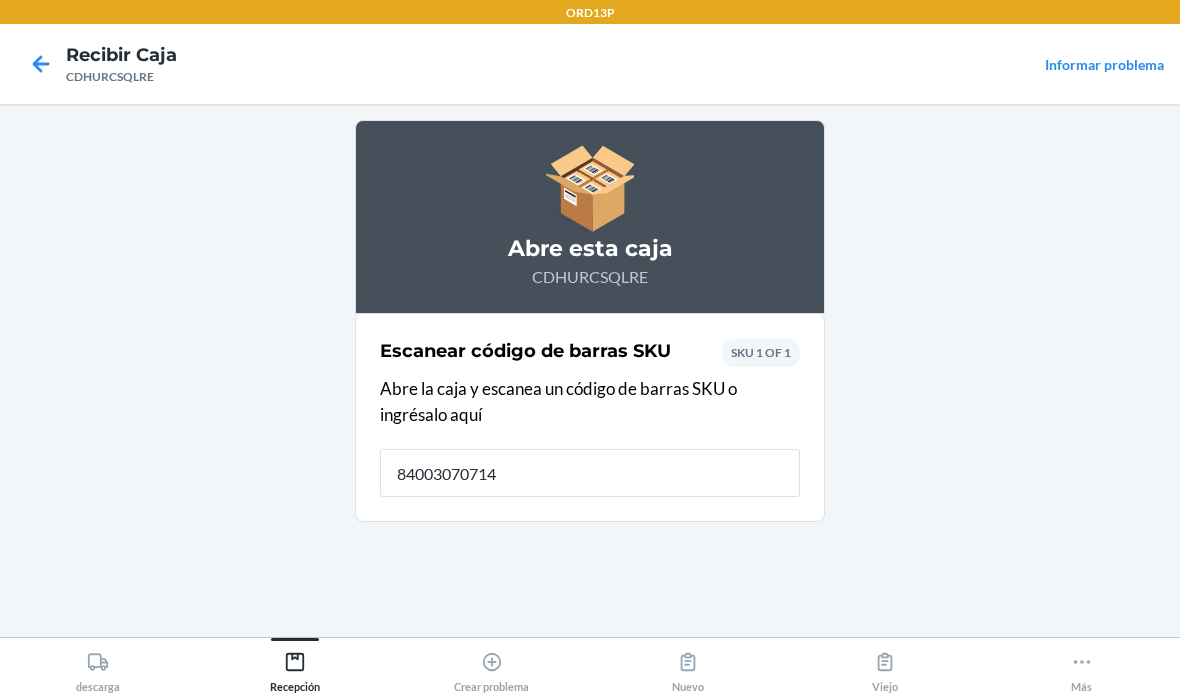 type on "840030707148" 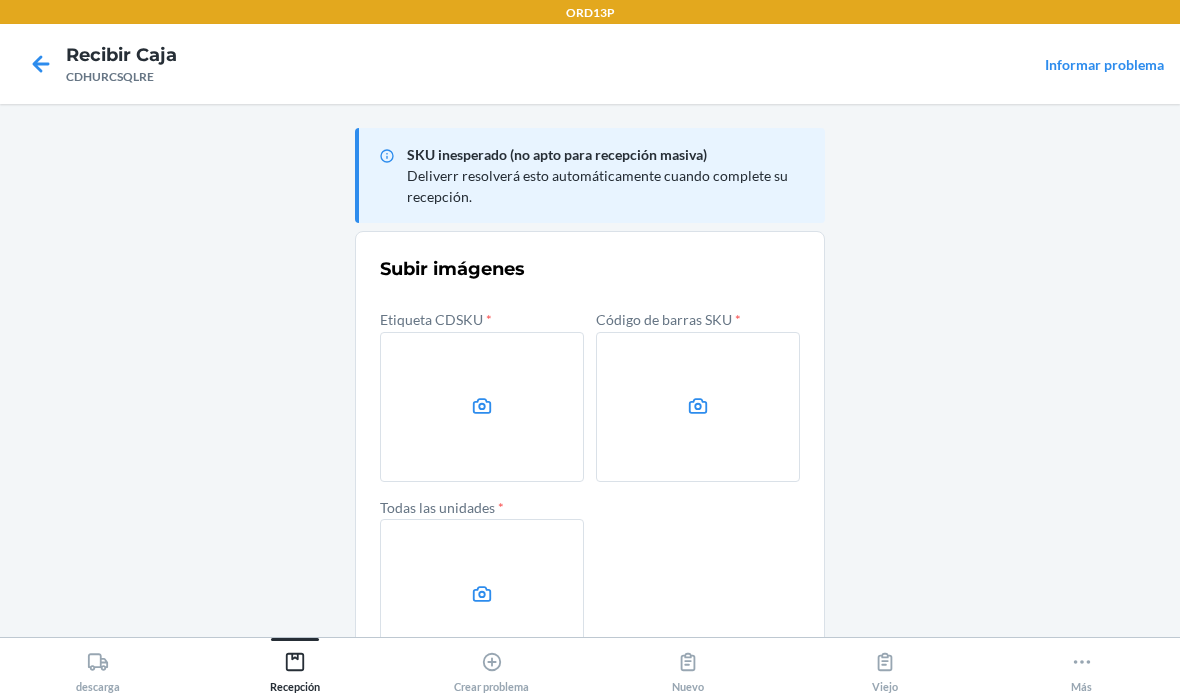 click at bounding box center [482, 407] 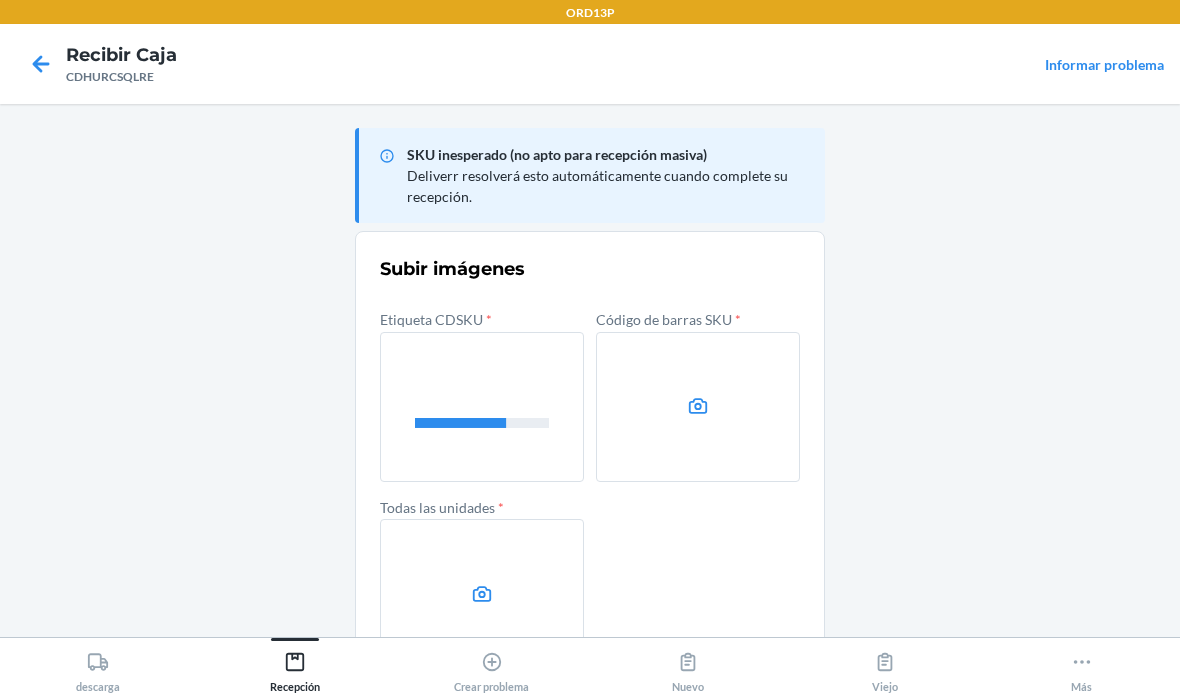 click at bounding box center (698, 407) 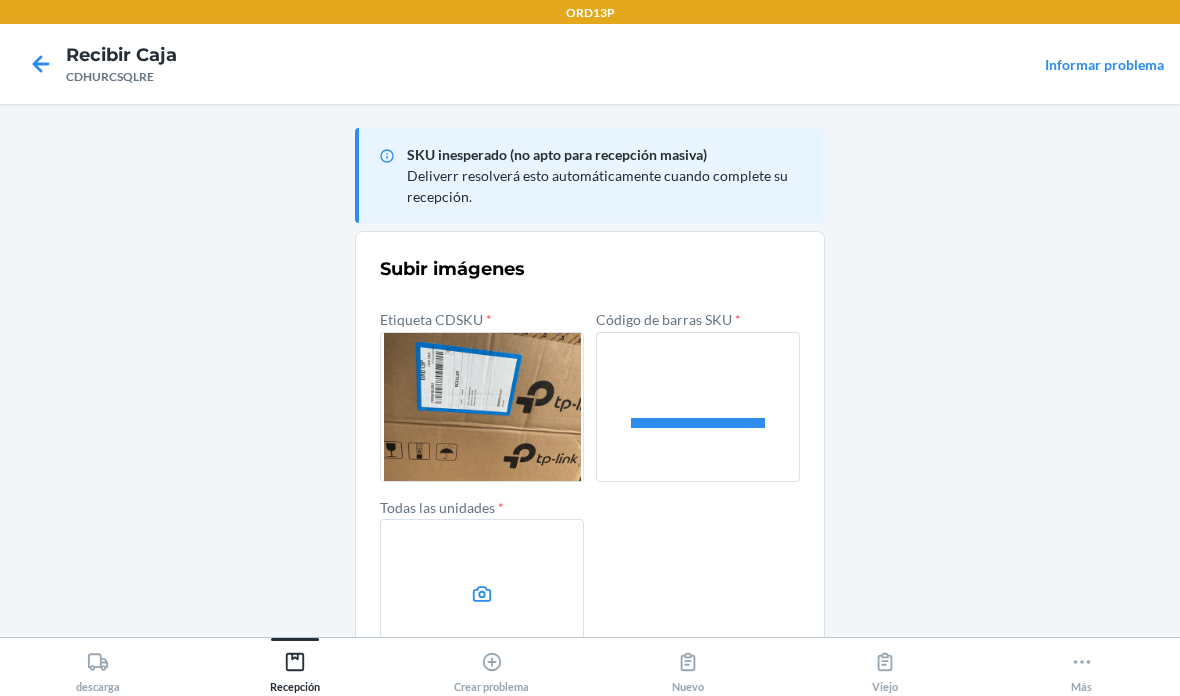 click at bounding box center [482, 594] 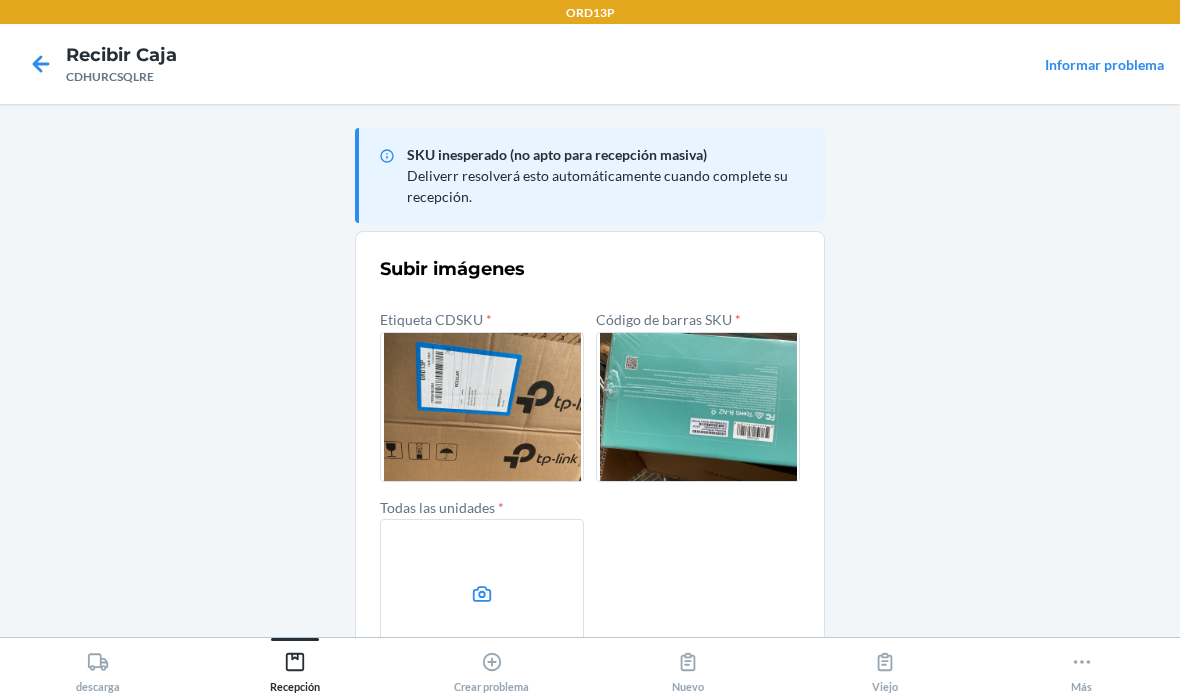 click at bounding box center (482, 594) 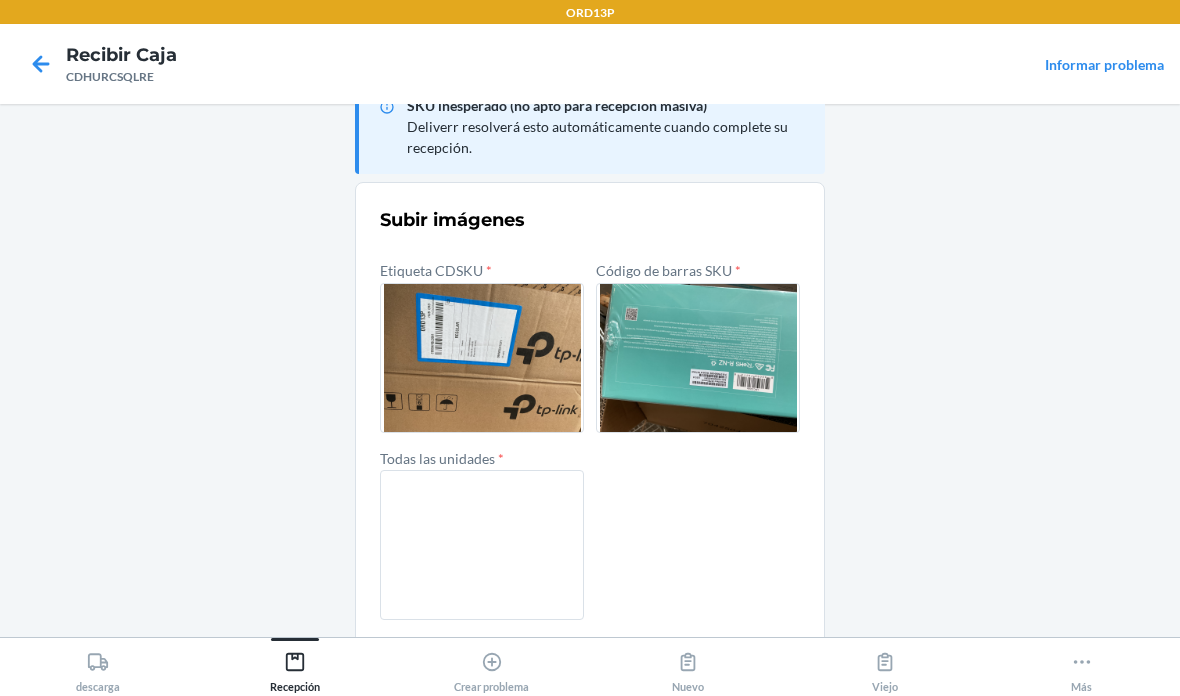 scroll, scrollTop: 48, scrollLeft: 0, axis: vertical 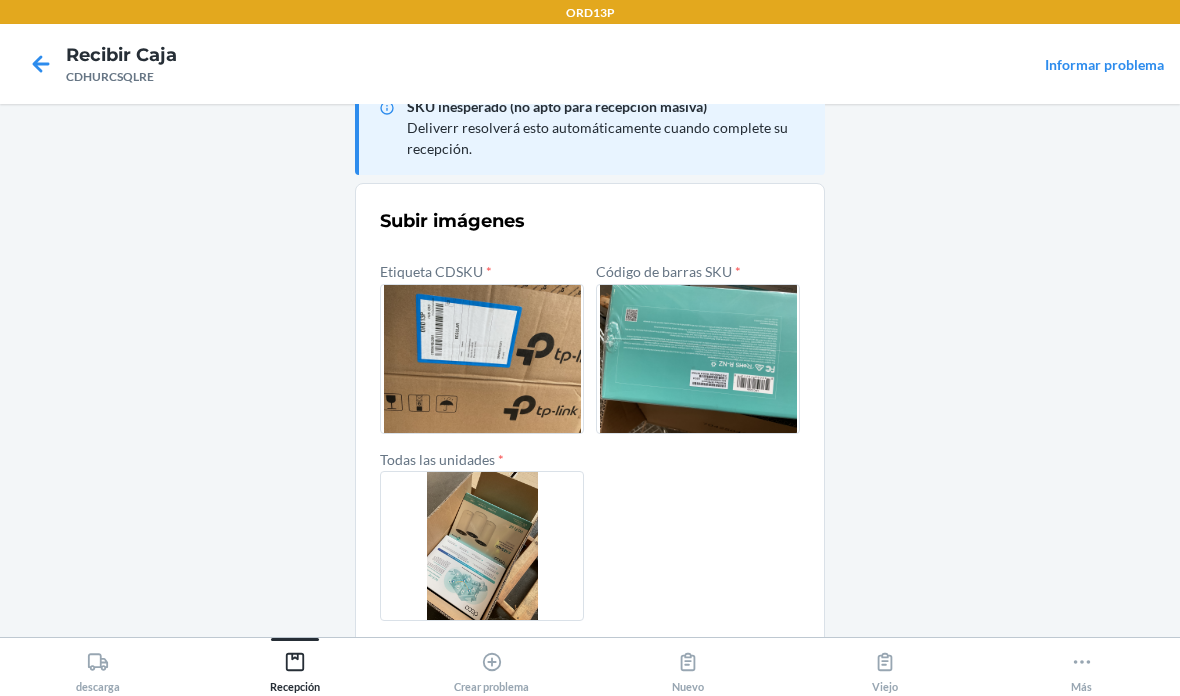 click on "confirmar" at bounding box center (590, 669) 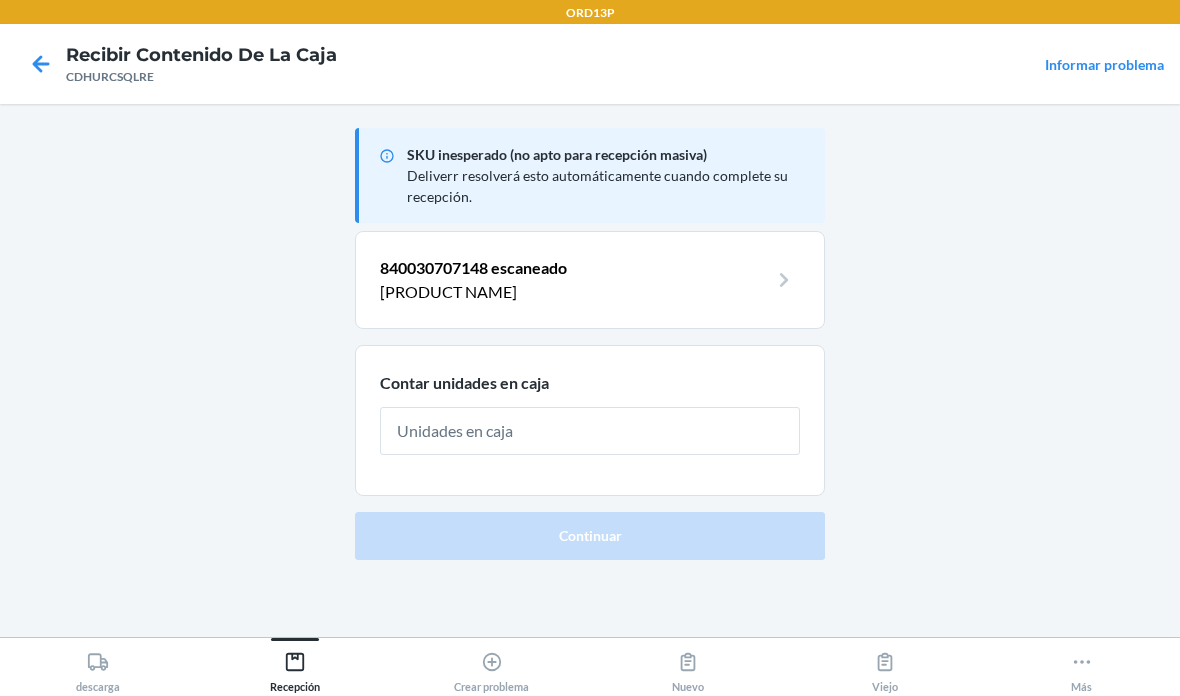 scroll, scrollTop: 0, scrollLeft: 0, axis: both 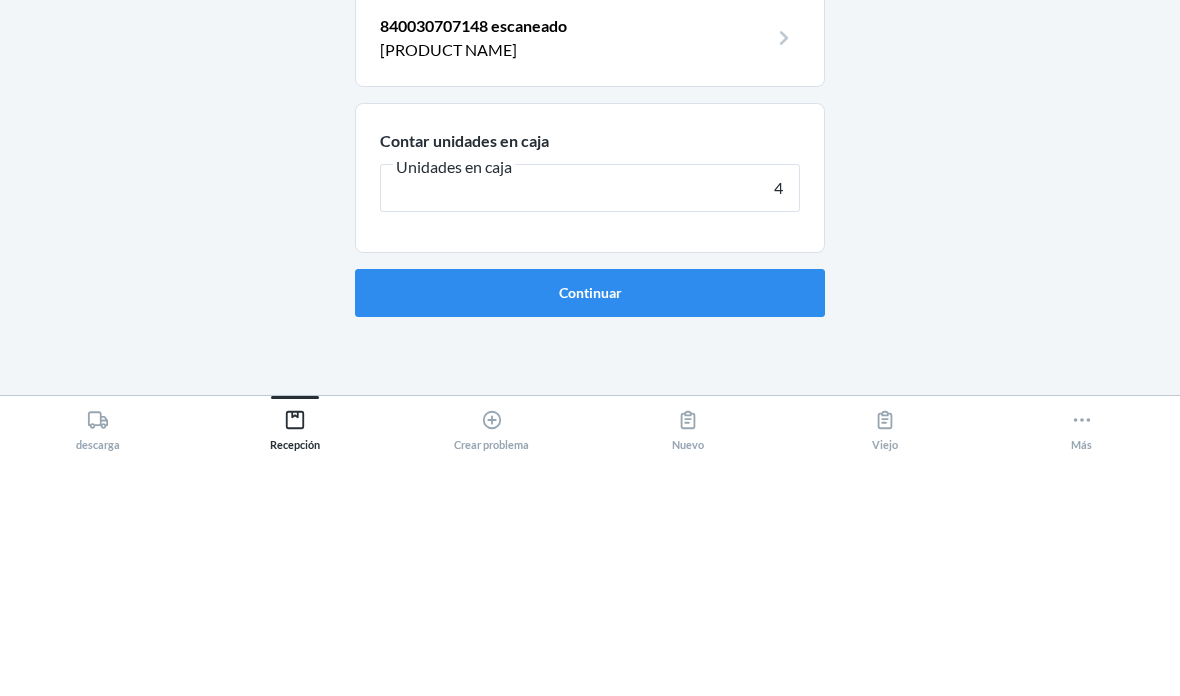 type on "4" 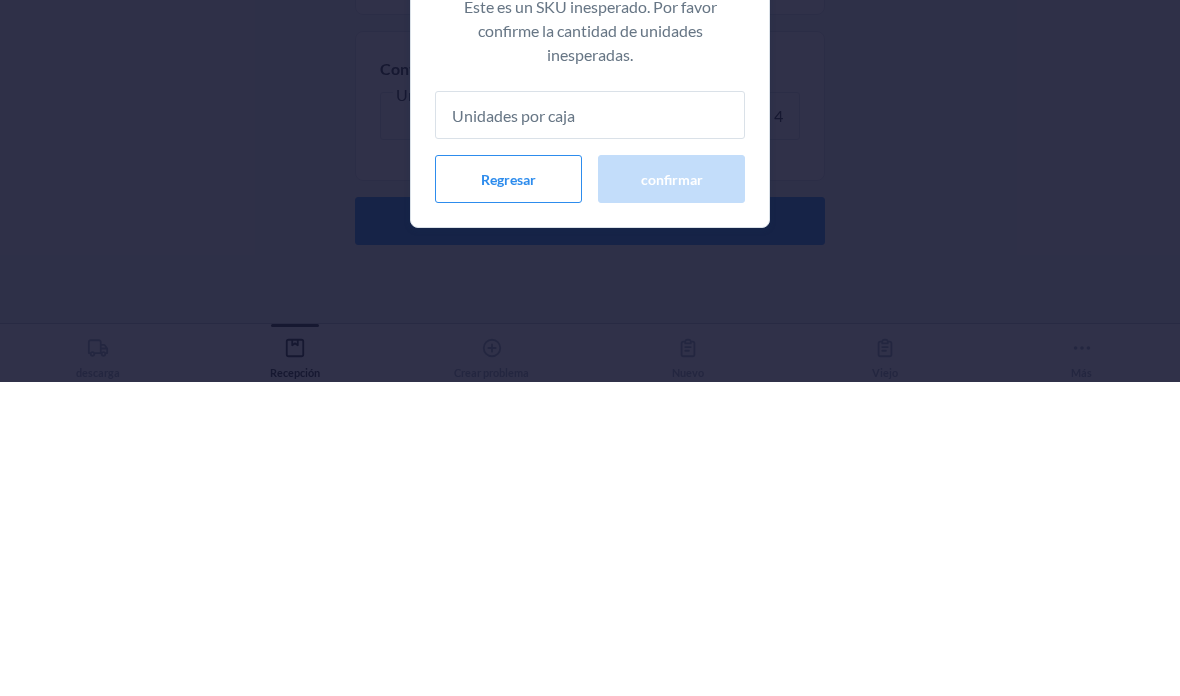 type on "4" 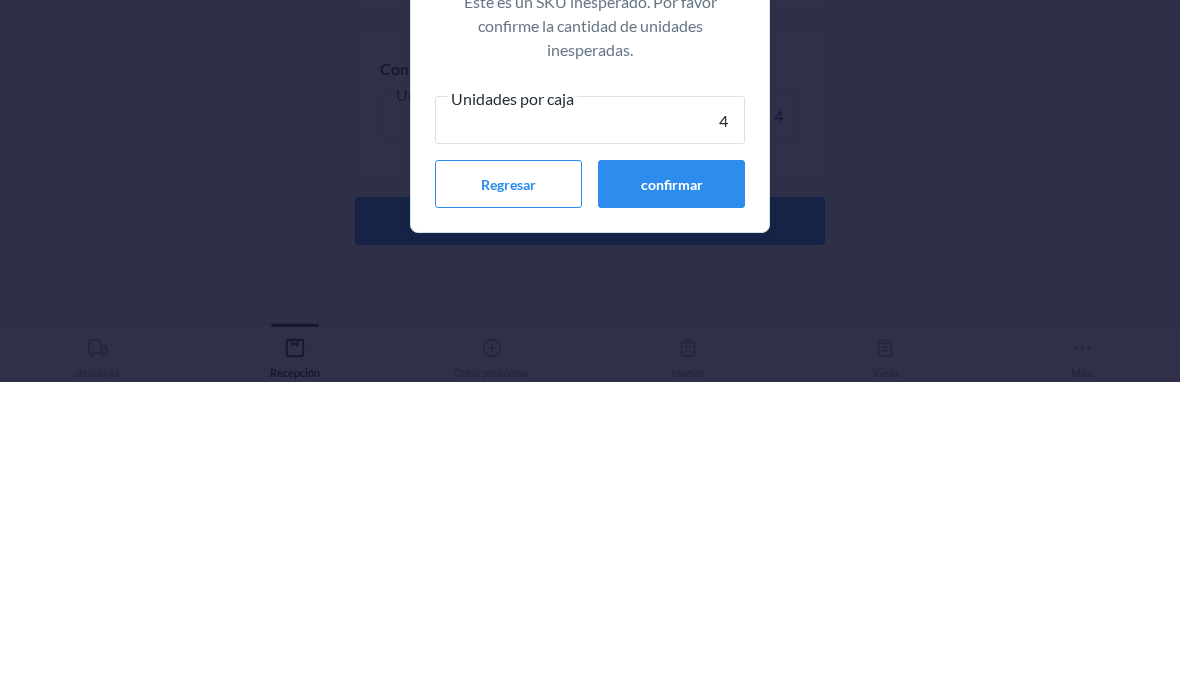 click on "confirmar" at bounding box center [671, 498] 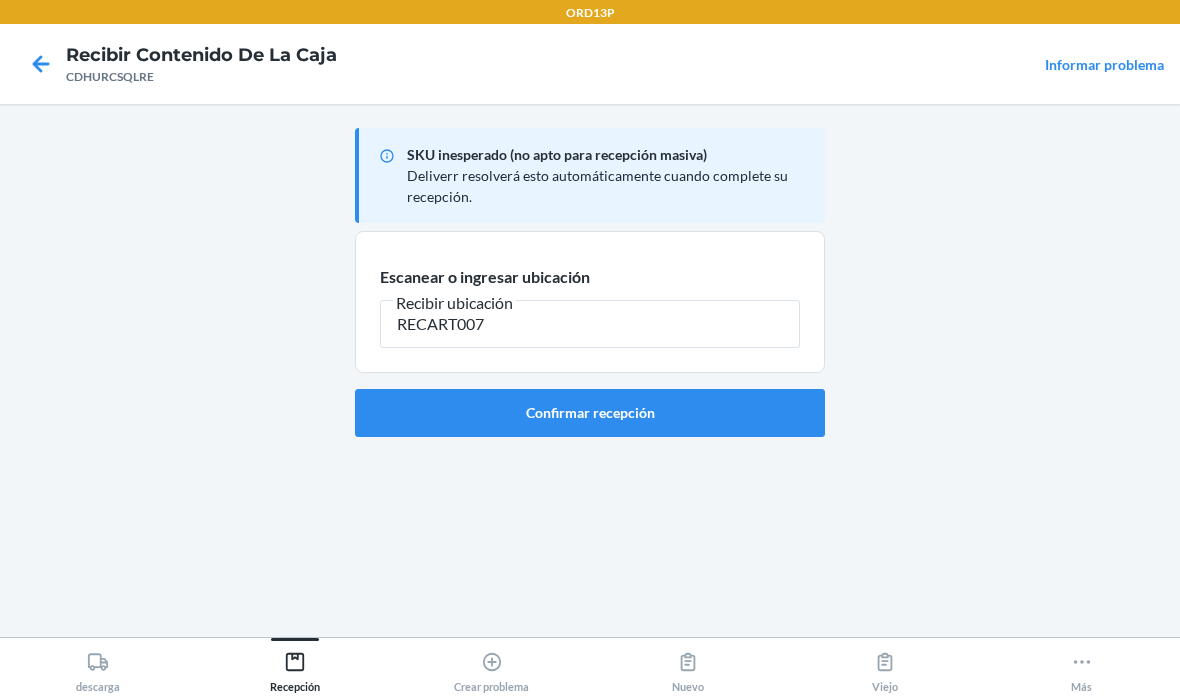 type on "RECART007" 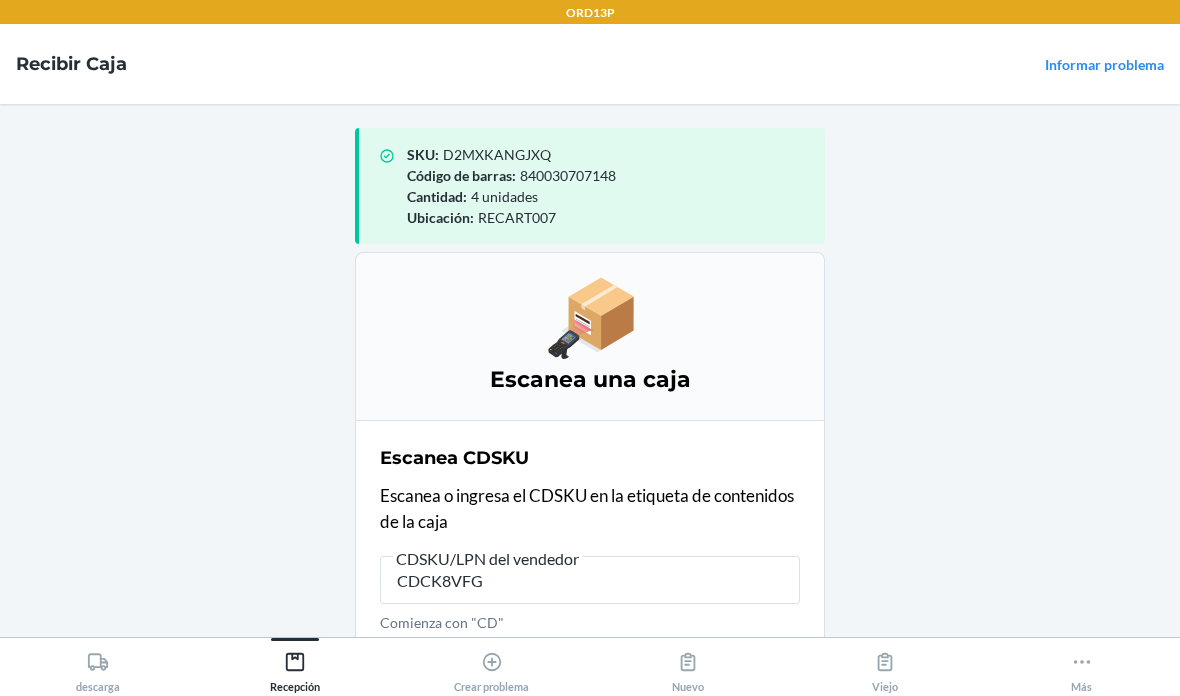 type on "CDCK8VFGM" 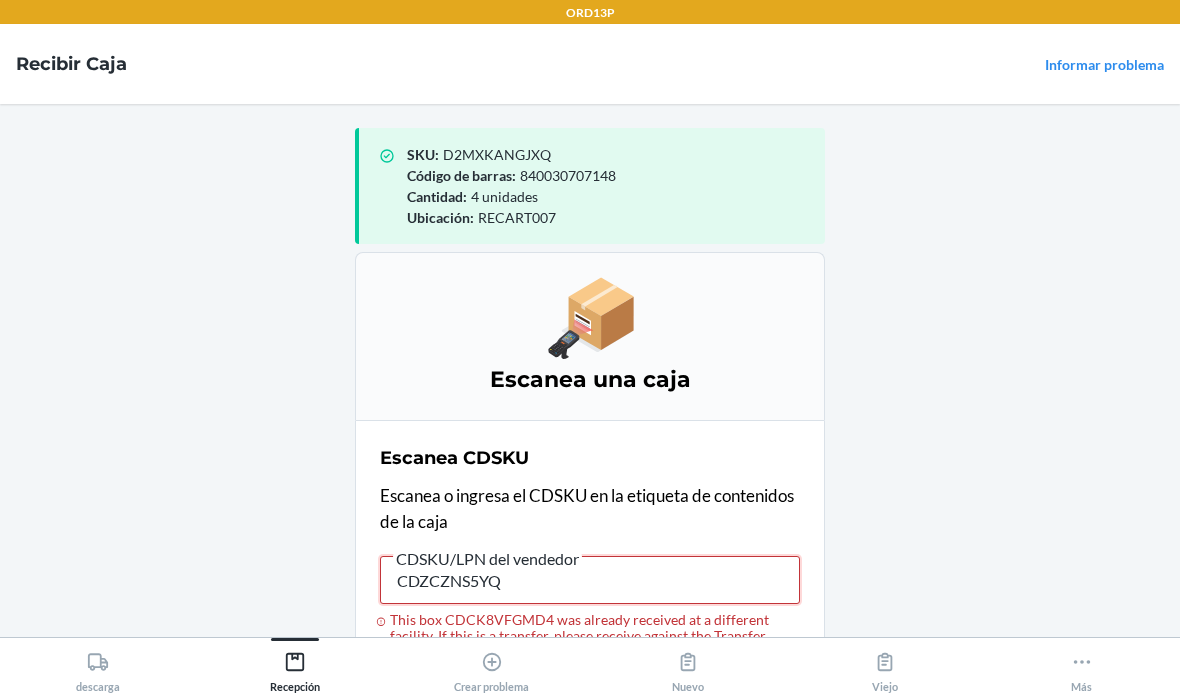 type on "CDZCZNS5YQV" 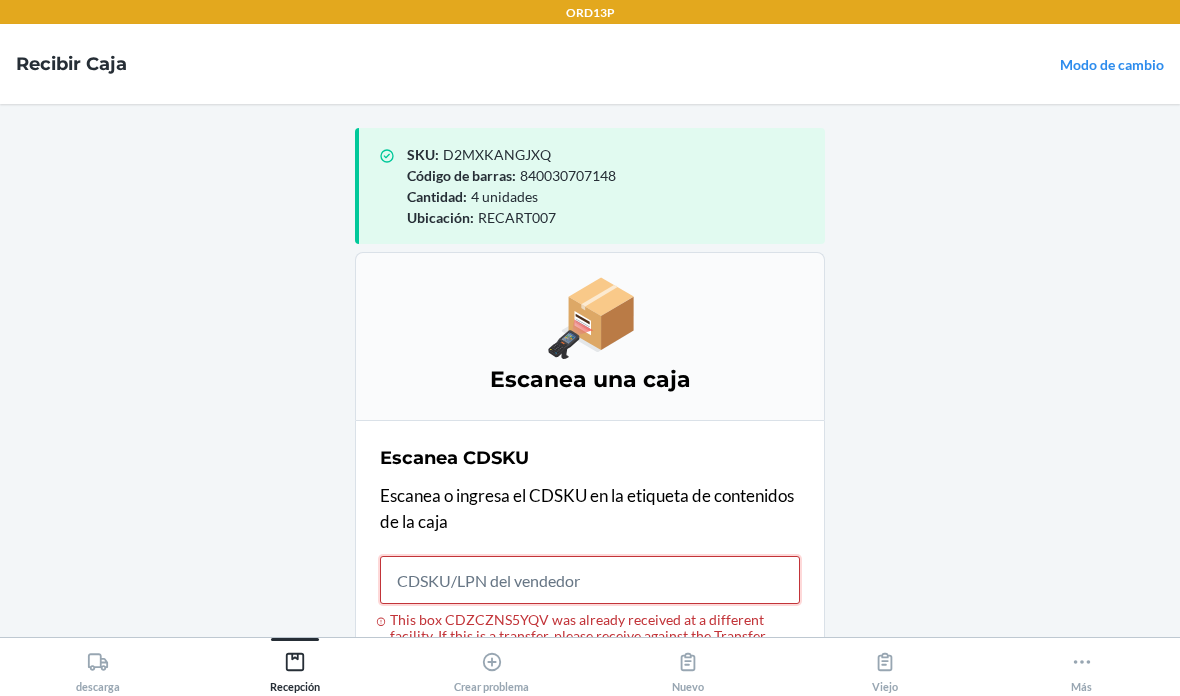 click on "This box CDZCZNS5YQV was already received at a different facility. If this is a transfer, please receive against the Transfer ASN." at bounding box center [590, 580] 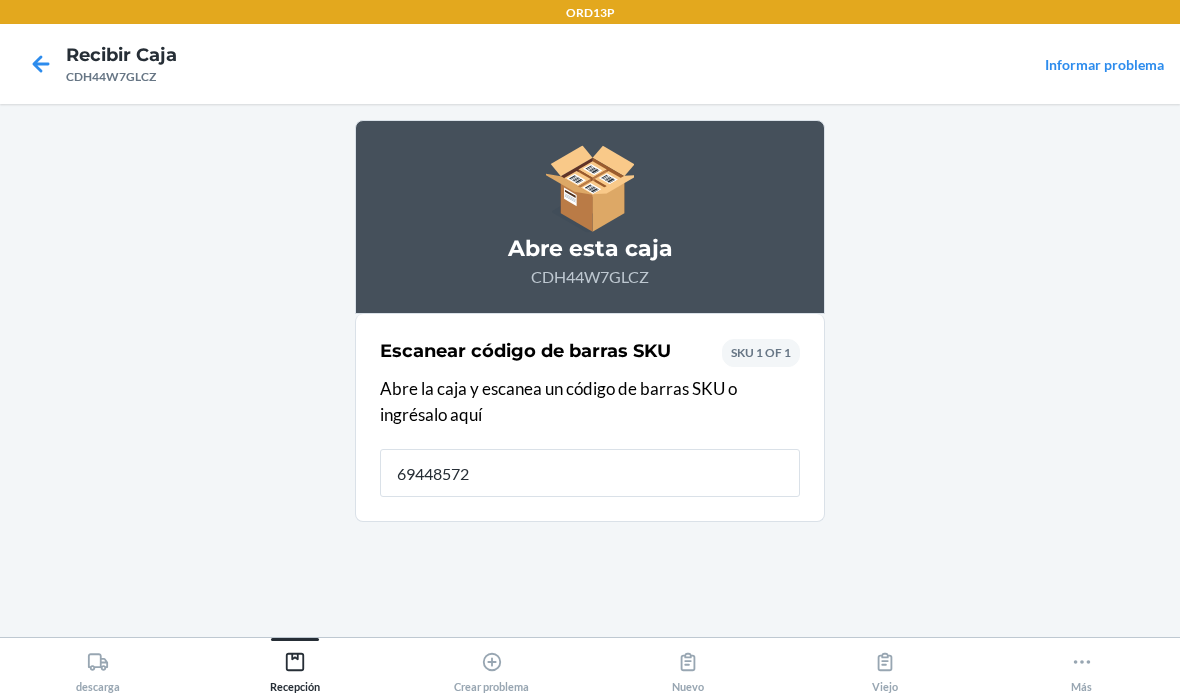 type on "694485725" 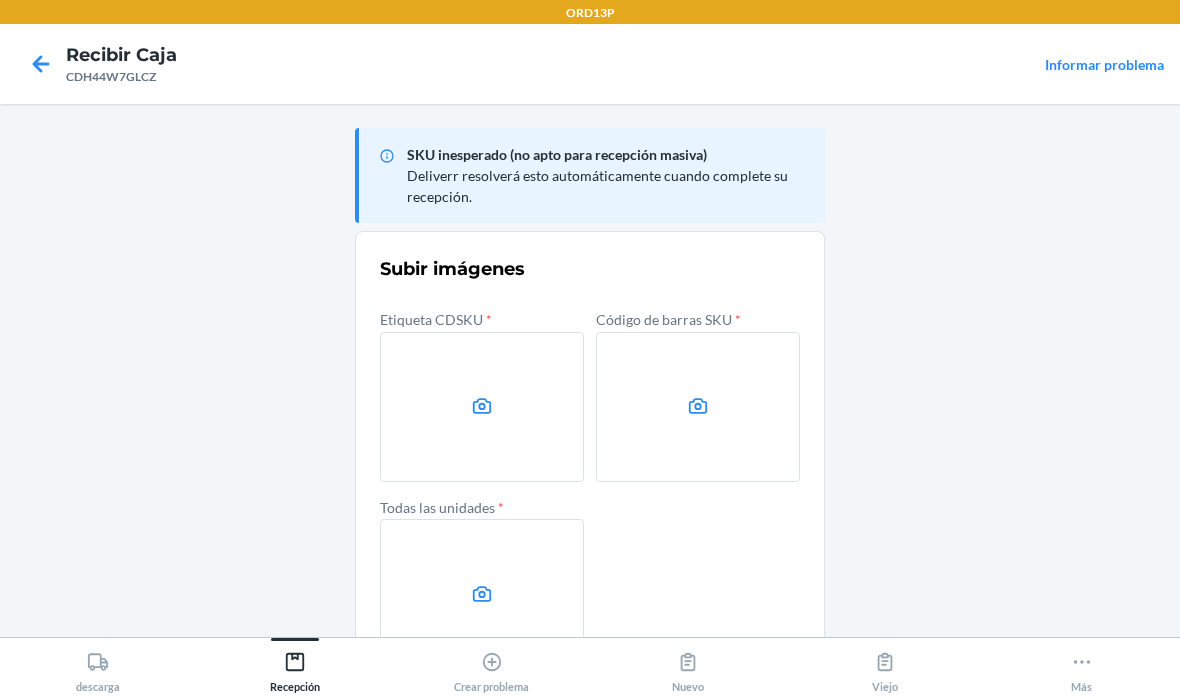 click at bounding box center (482, 407) 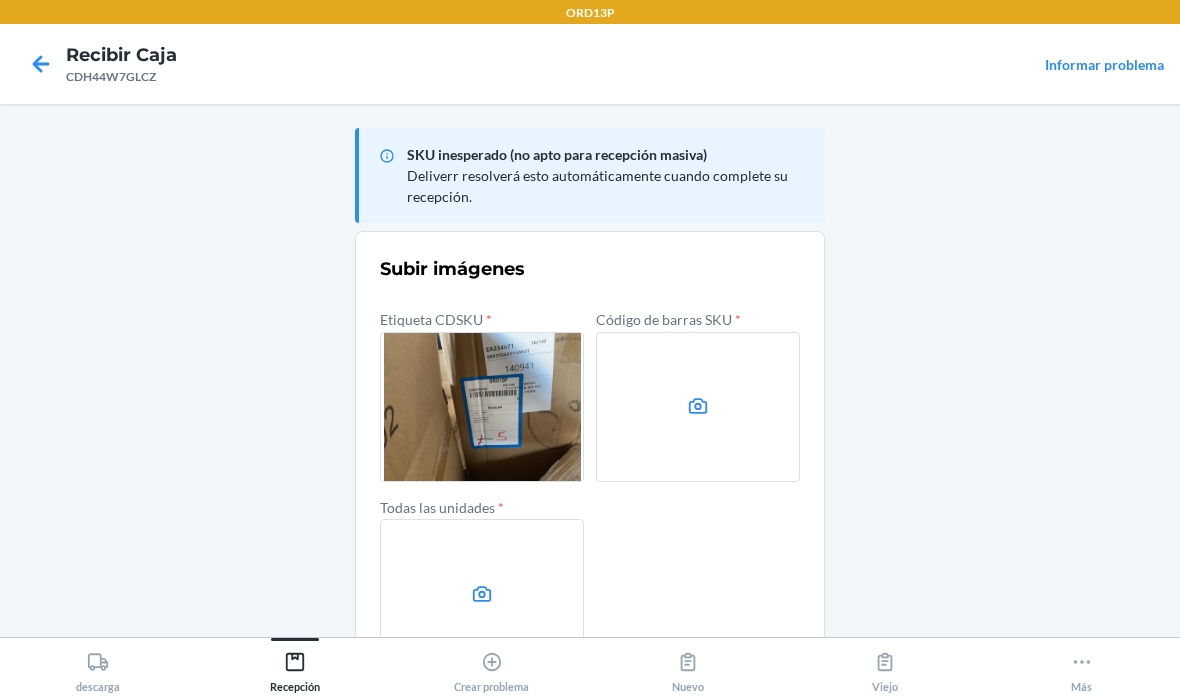 click at bounding box center [698, 407] 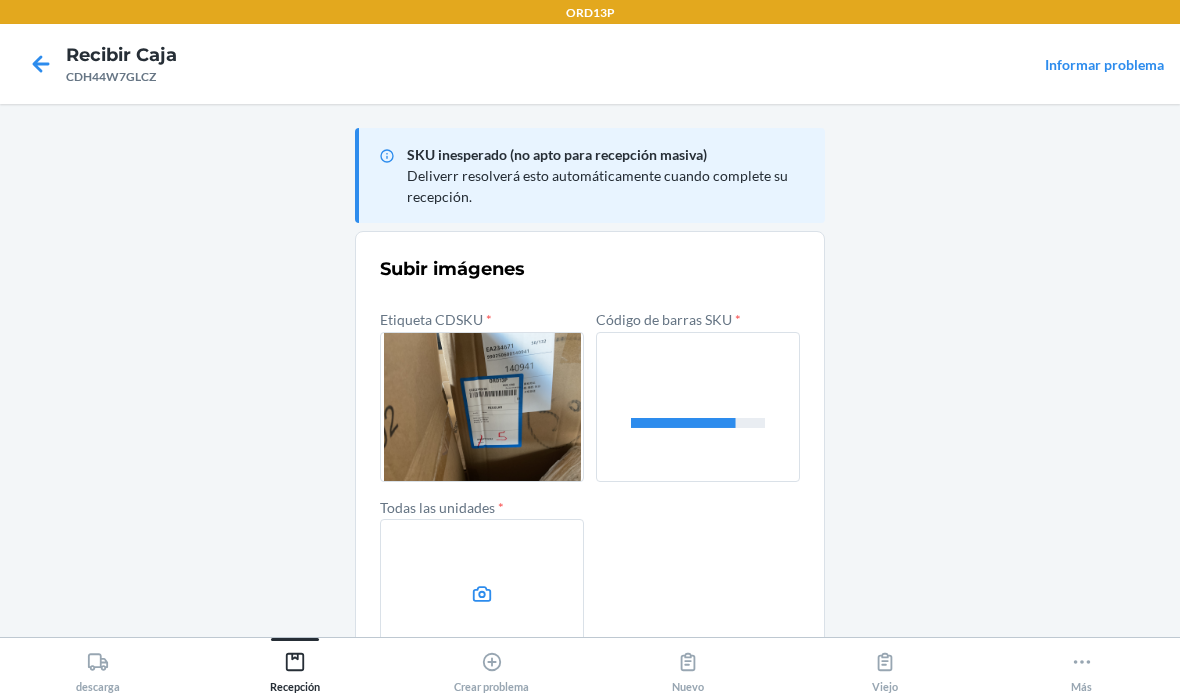 click at bounding box center [482, 594] 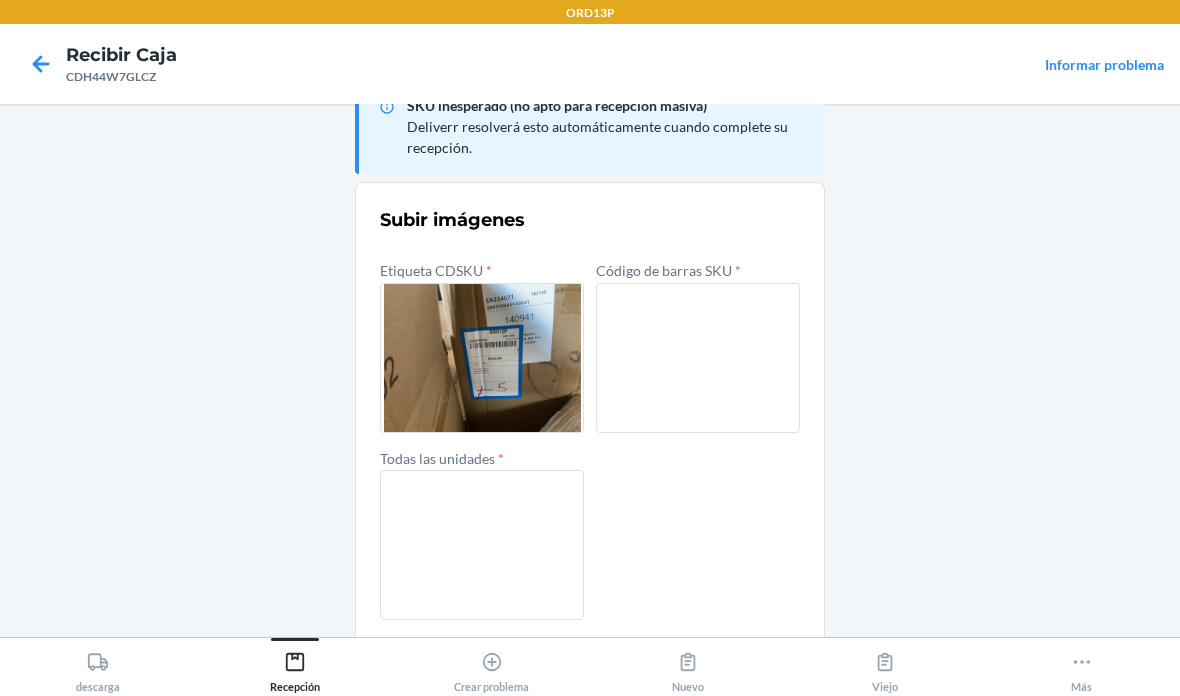 scroll, scrollTop: 48, scrollLeft: 0, axis: vertical 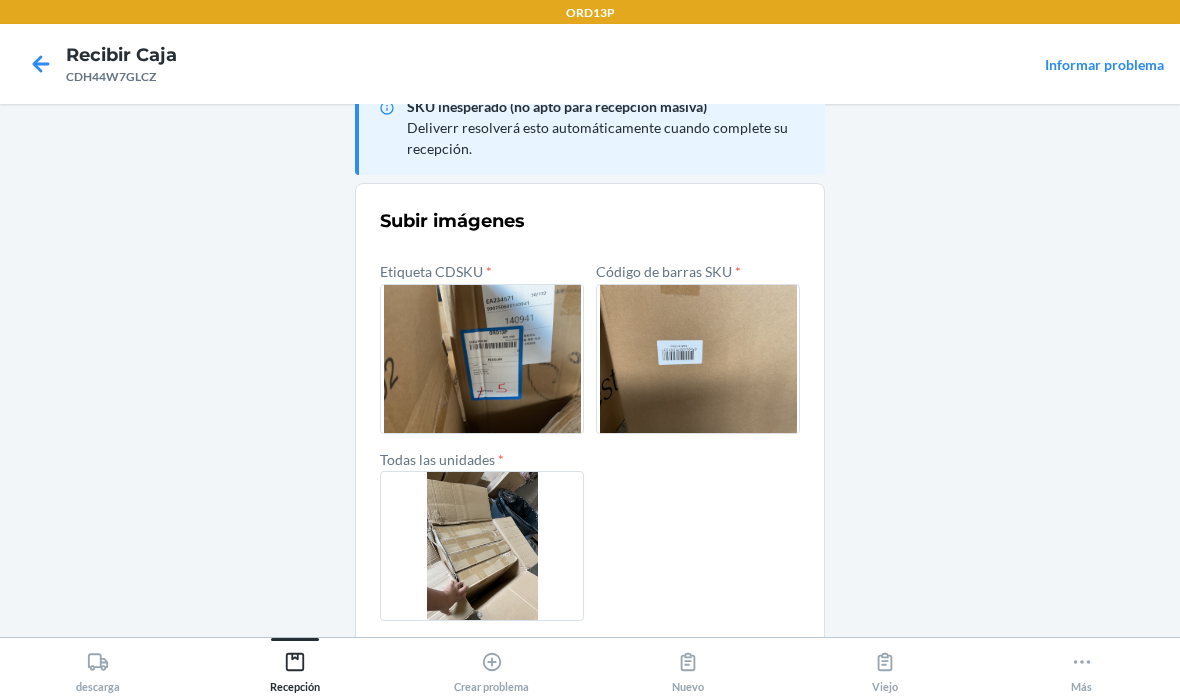 click on "confirmar" at bounding box center [590, 669] 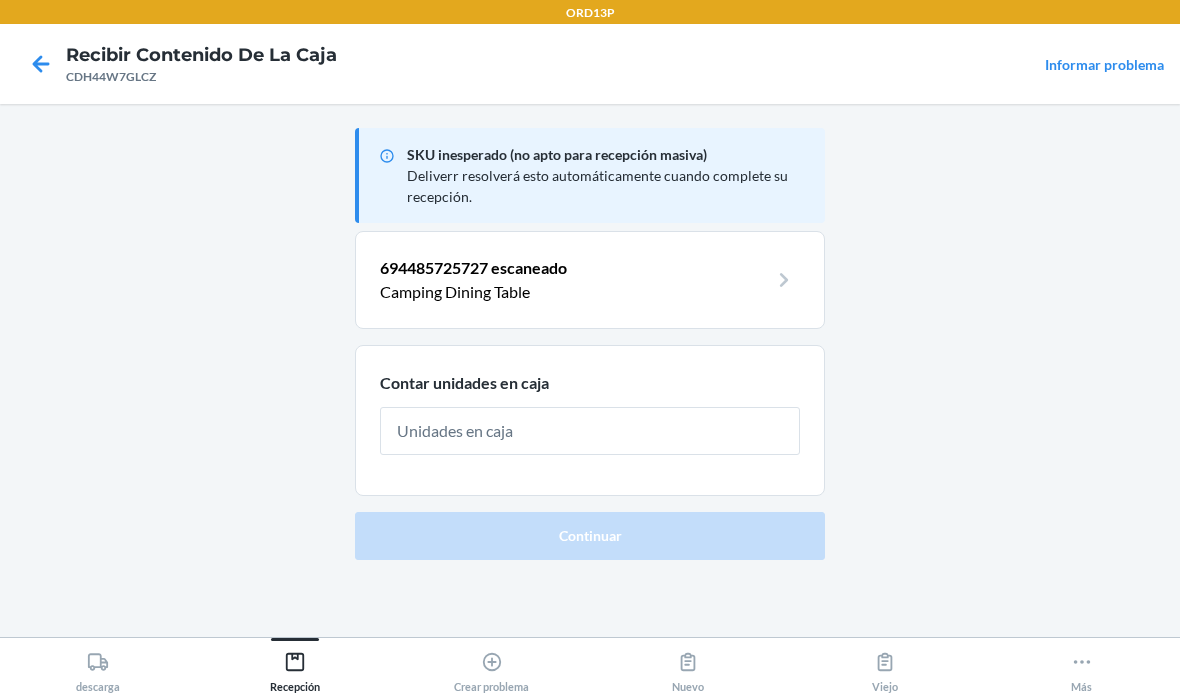 click on "Contar unidades en caja" at bounding box center (590, 420) 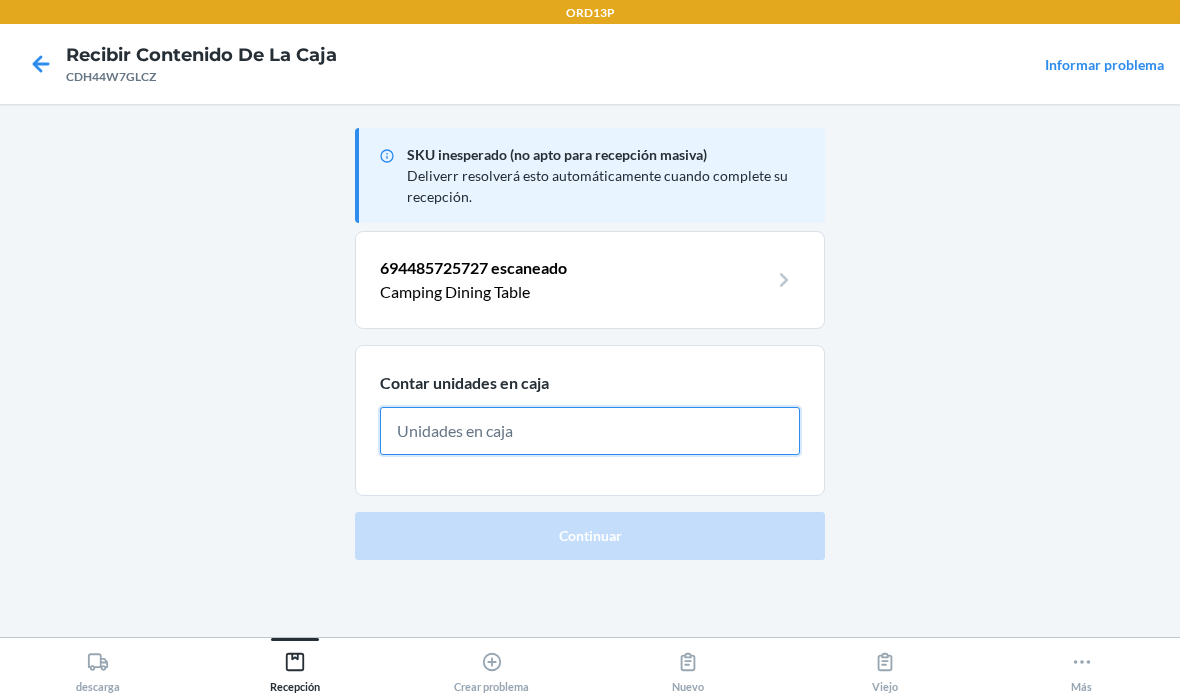 click at bounding box center [590, 431] 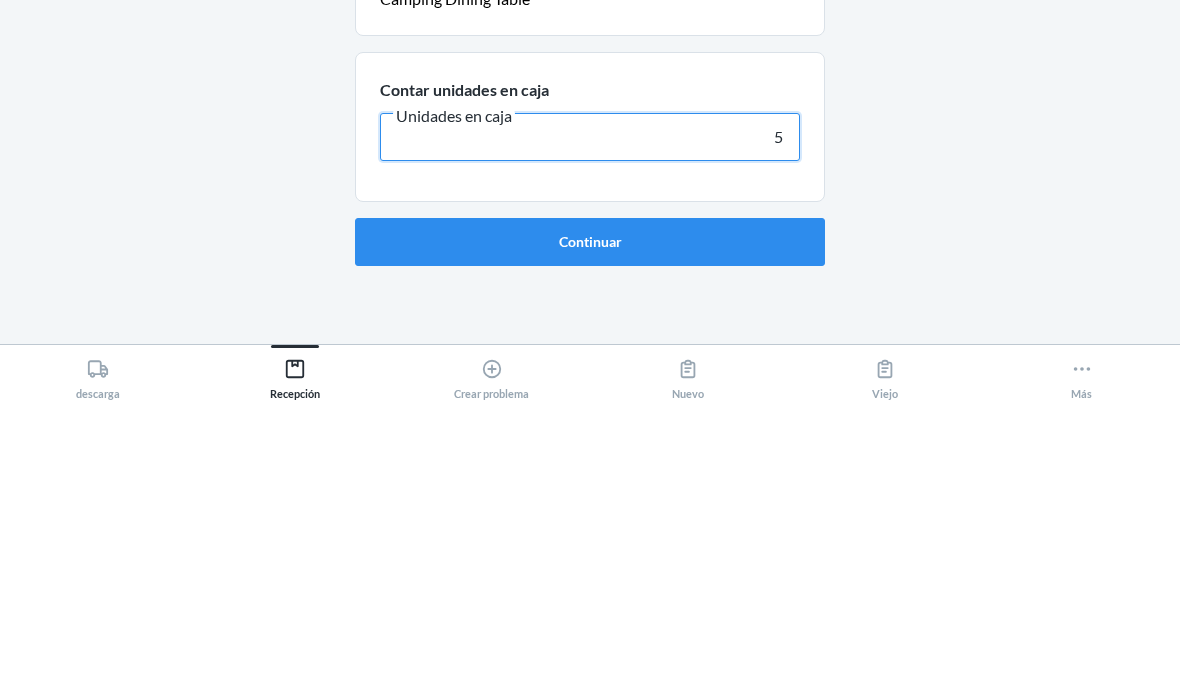 type on "5" 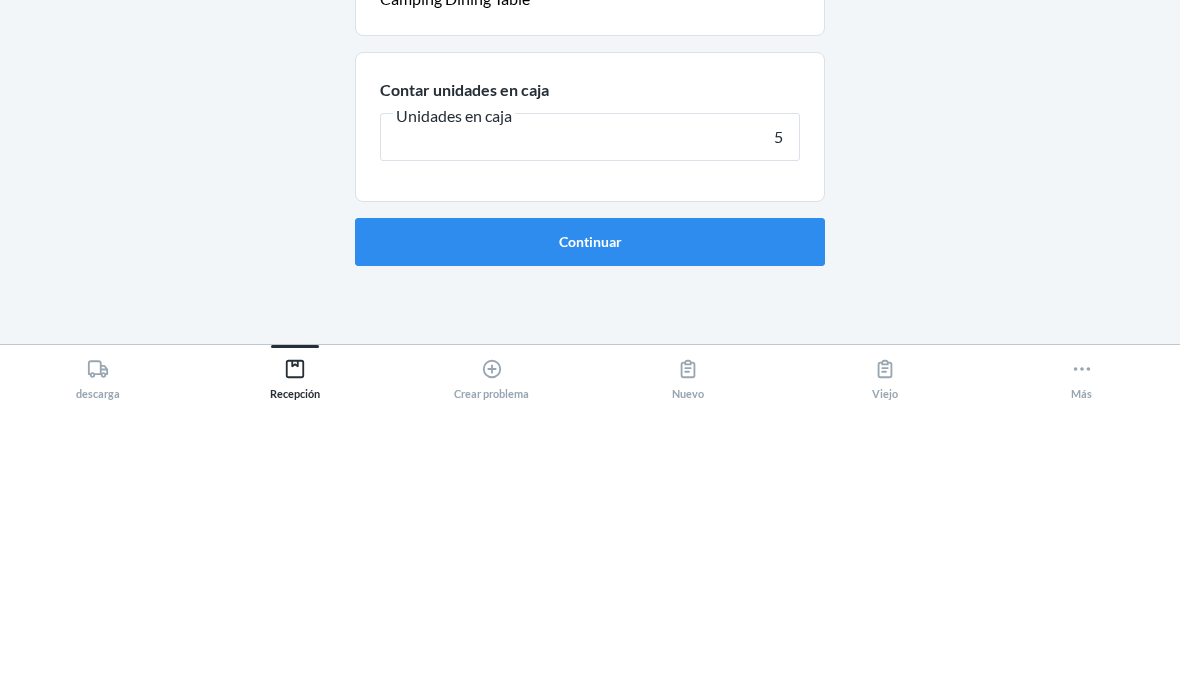 click on "Continuar" at bounding box center [590, 535] 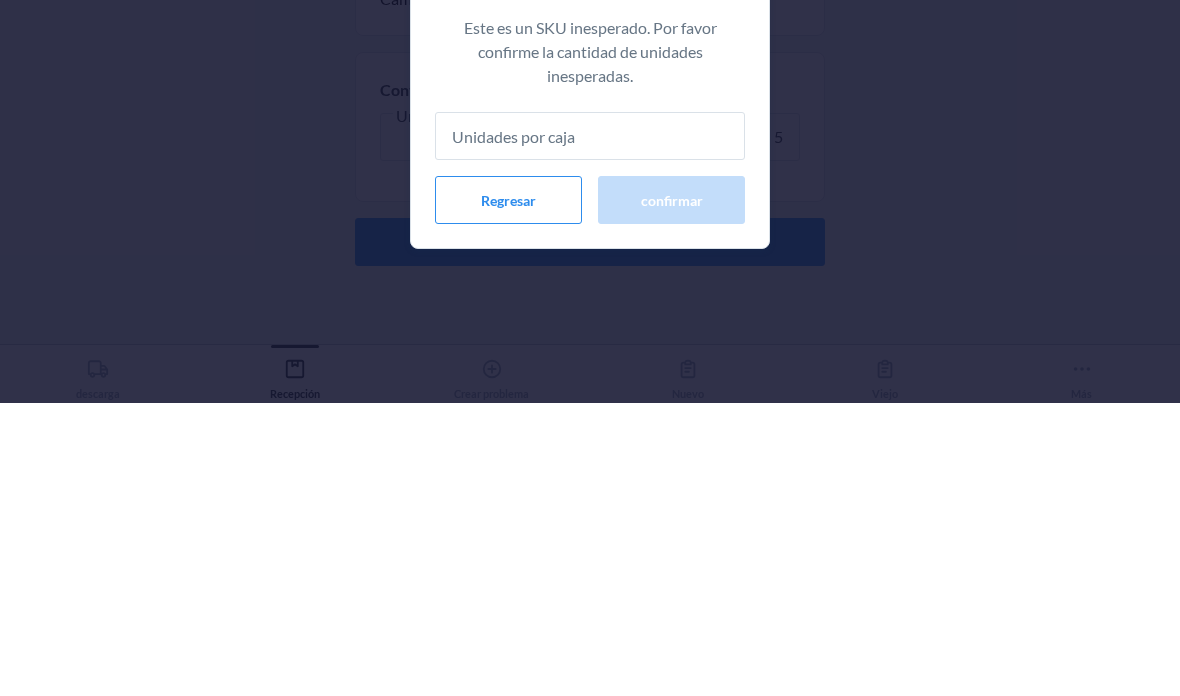 type on "5" 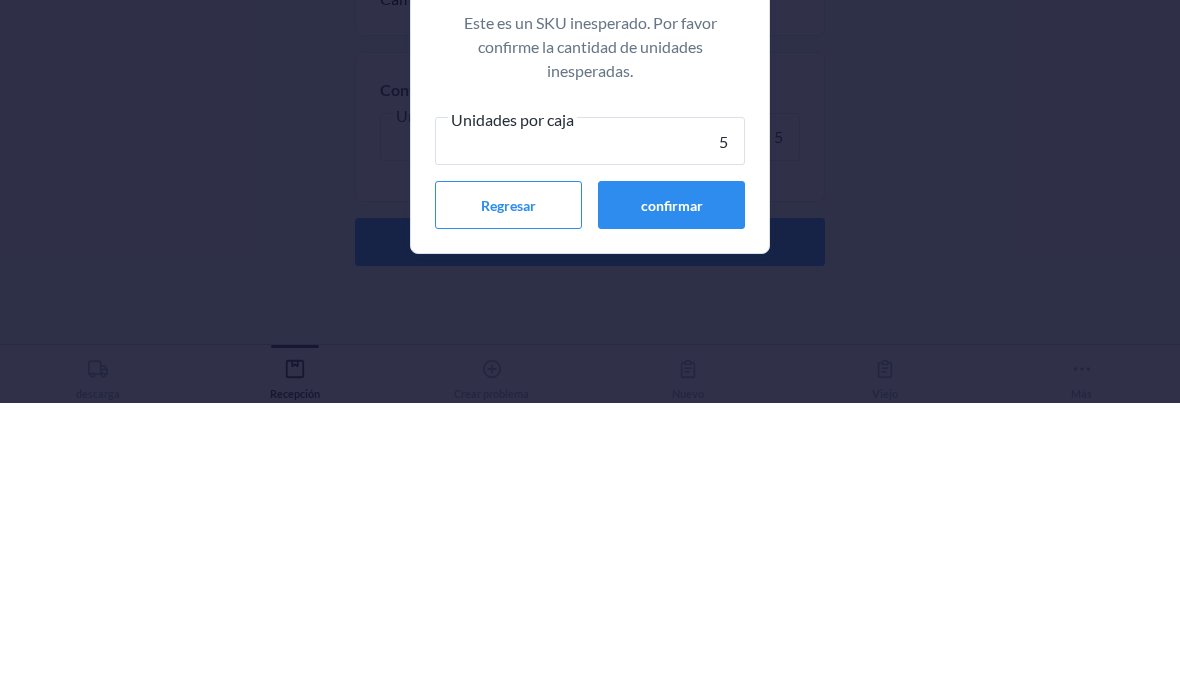 click on "confirmar" at bounding box center [671, 498] 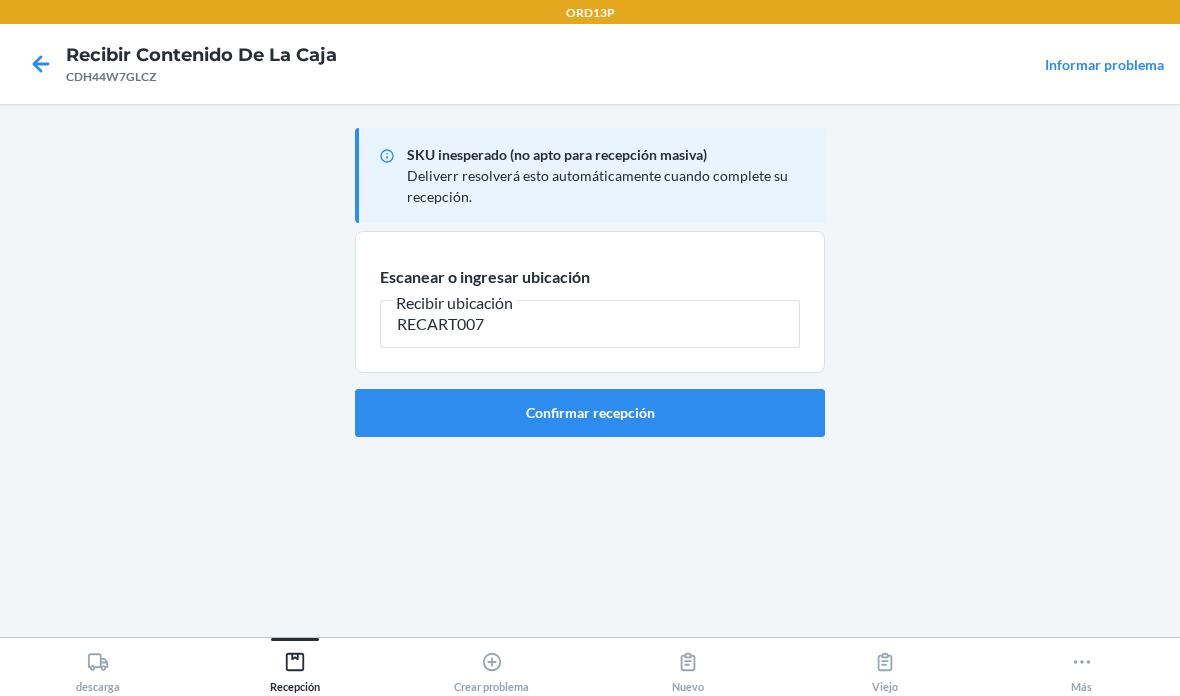 type on "RECART007" 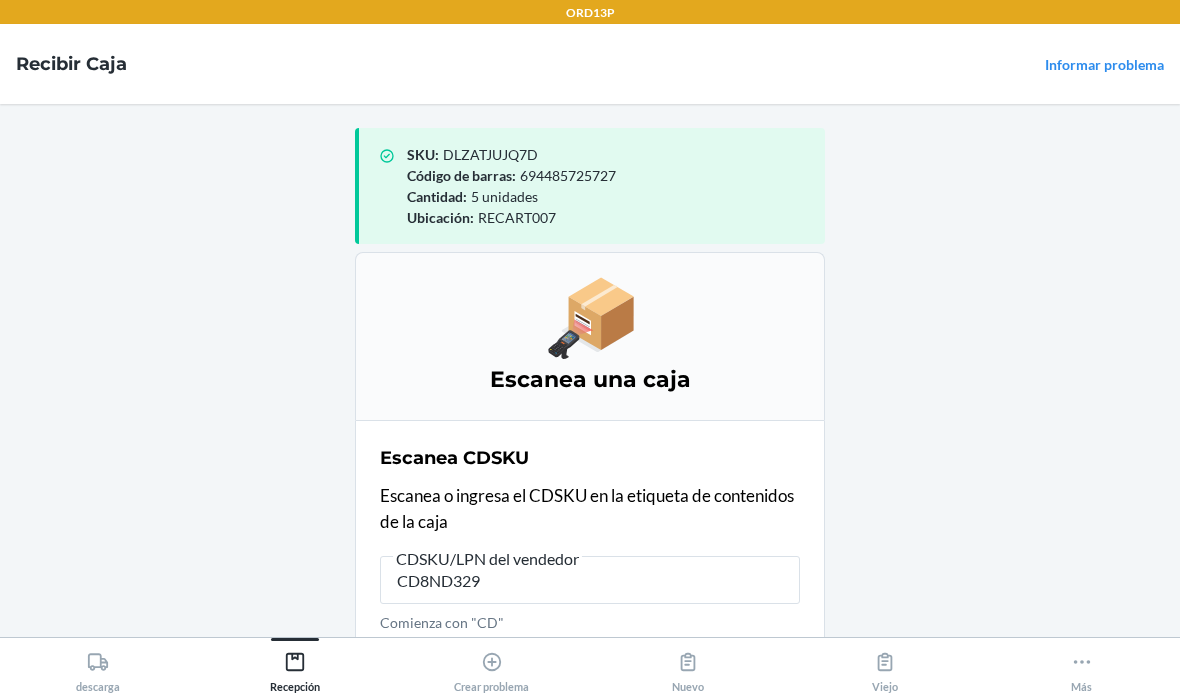 type on "CD8ND329M" 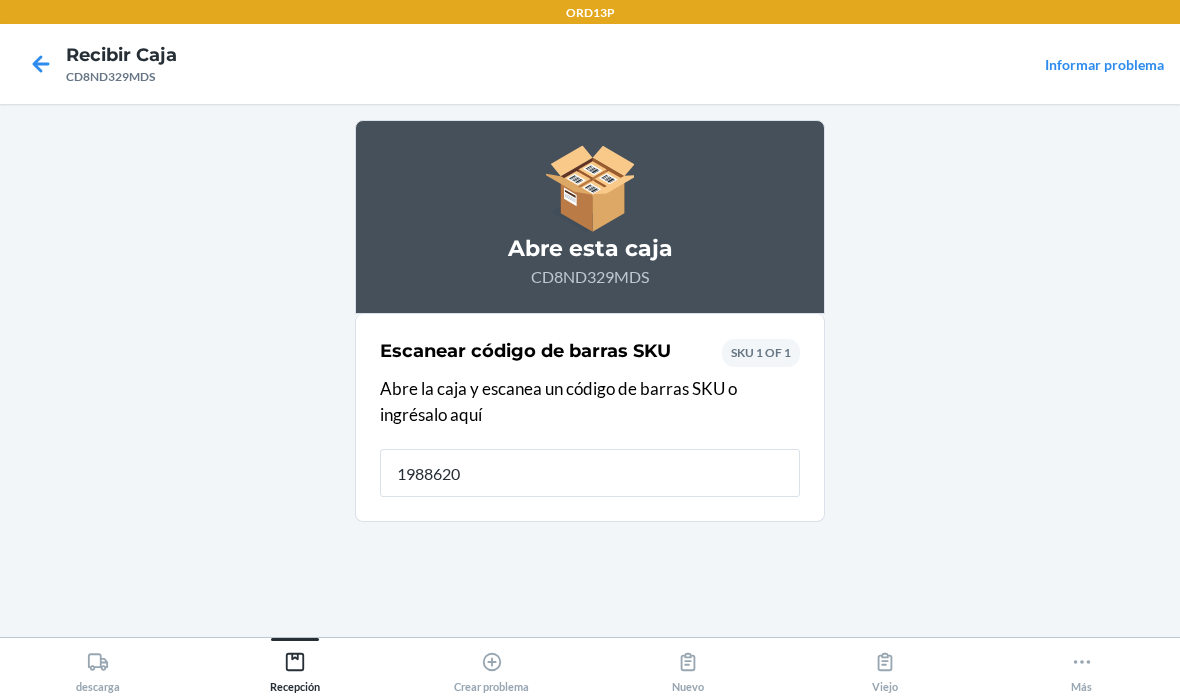 type on "19886200" 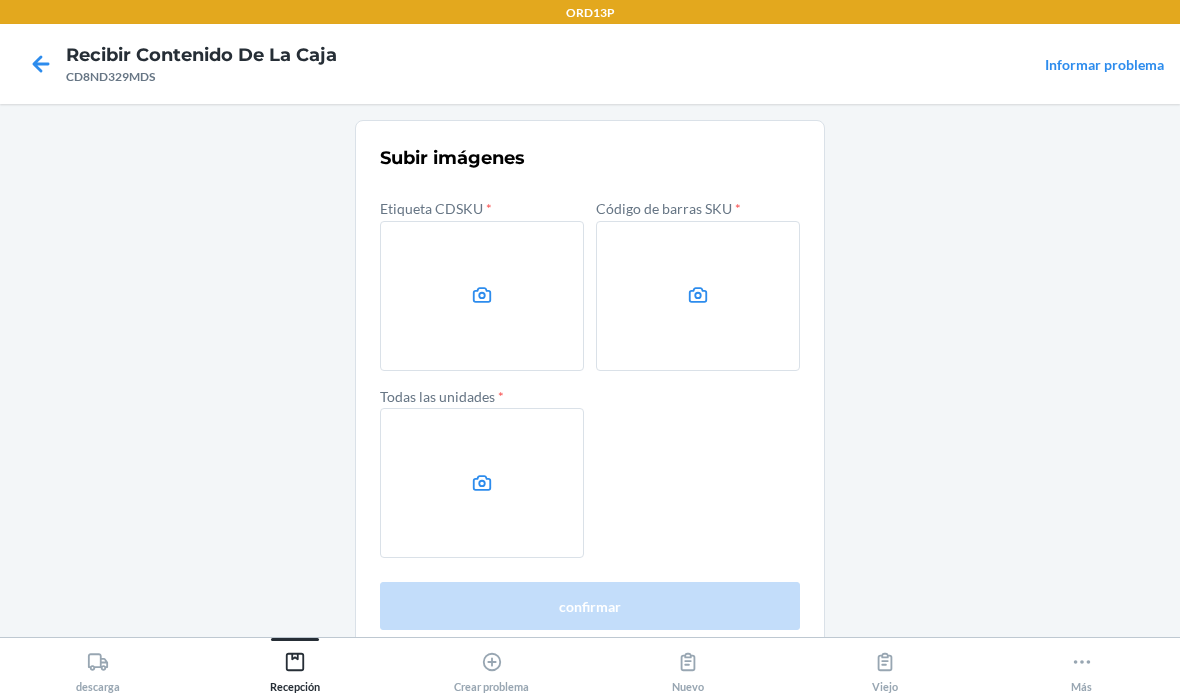 click 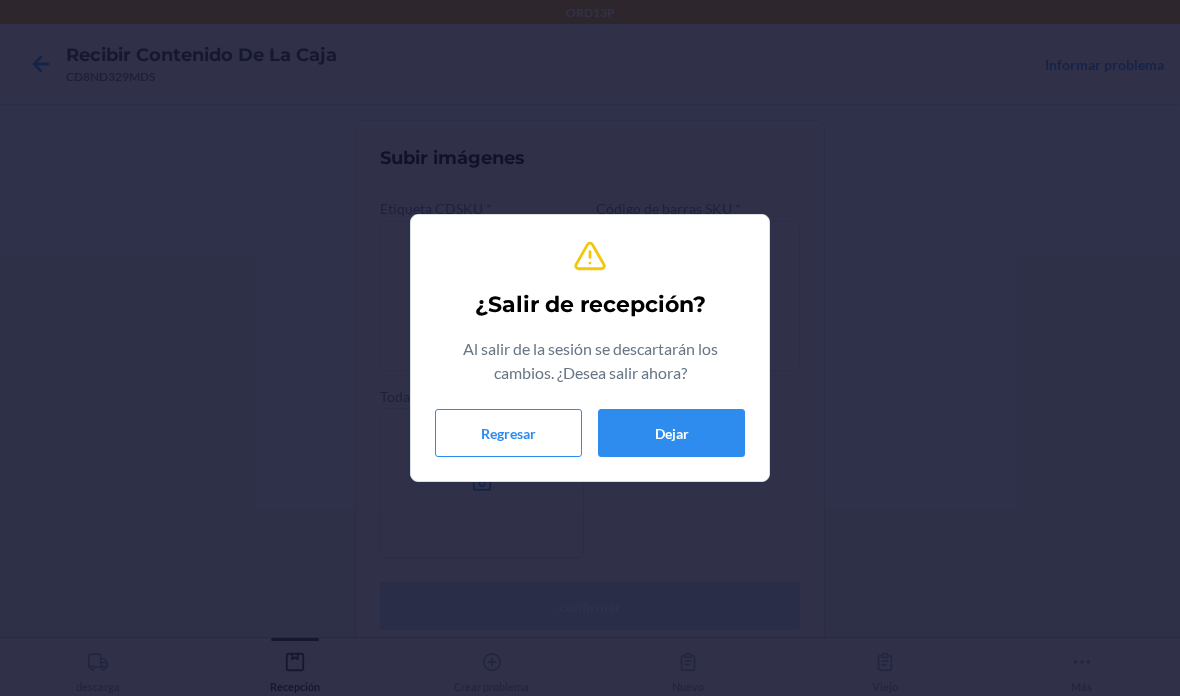 click on "Dejar" at bounding box center [671, 433] 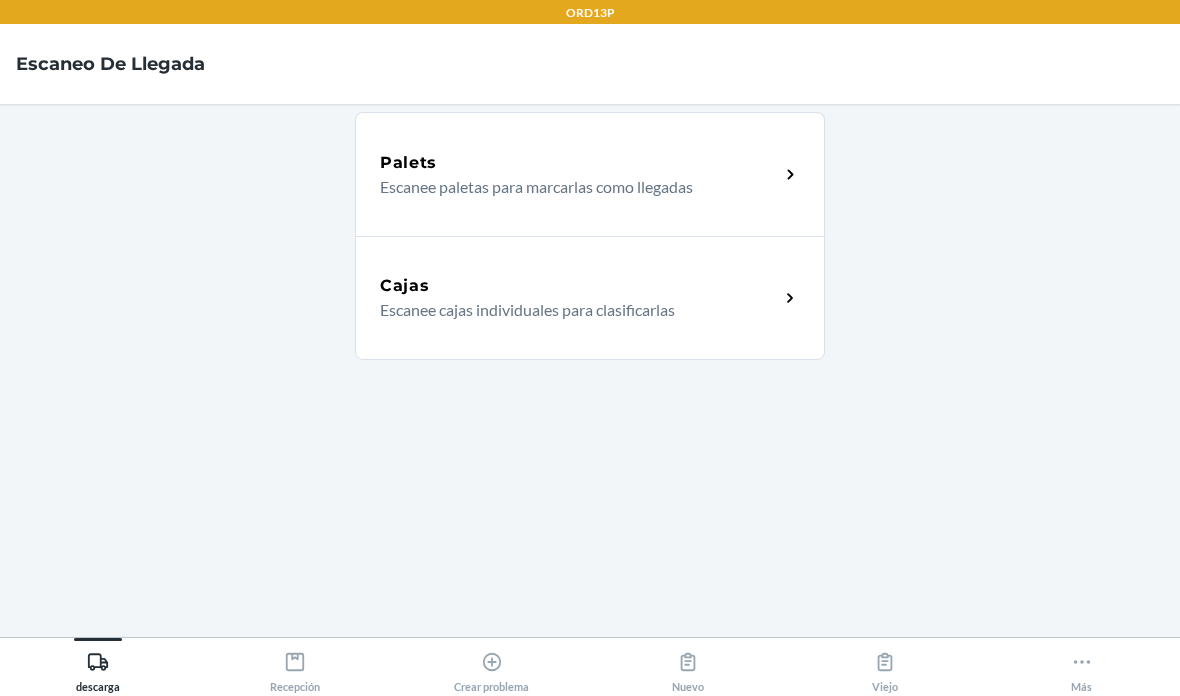 click on "Recepción" at bounding box center [295, 668] 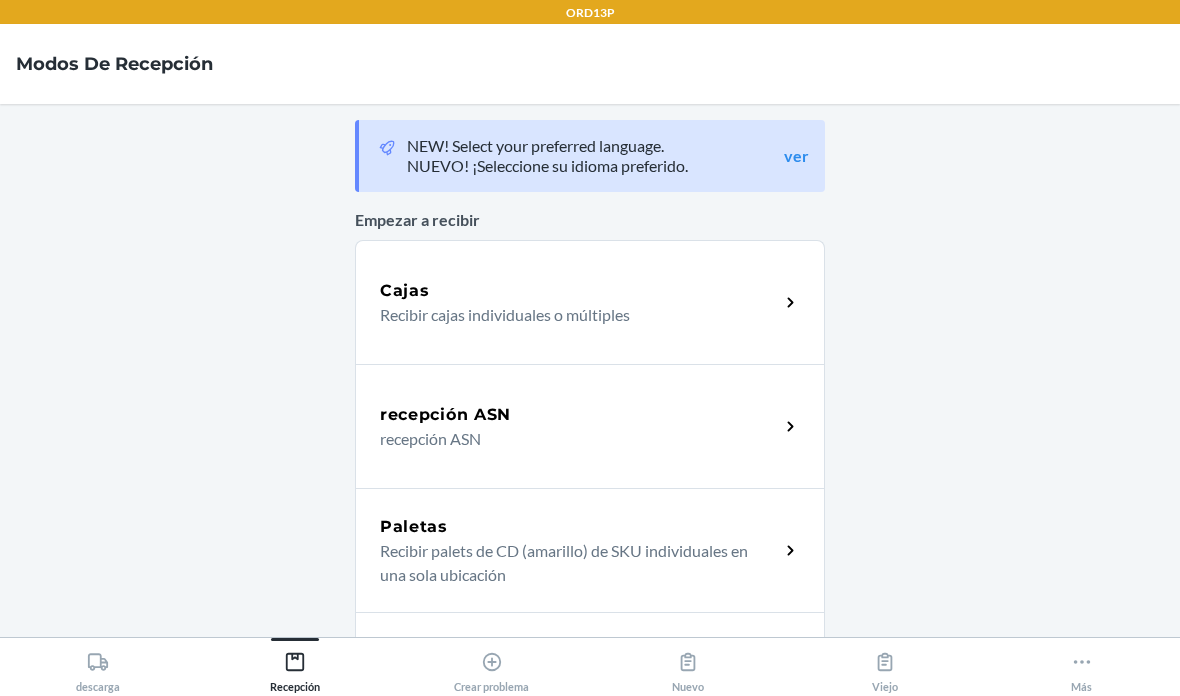 click on "Recibir cajas individuales o múltiples" at bounding box center (571, 315) 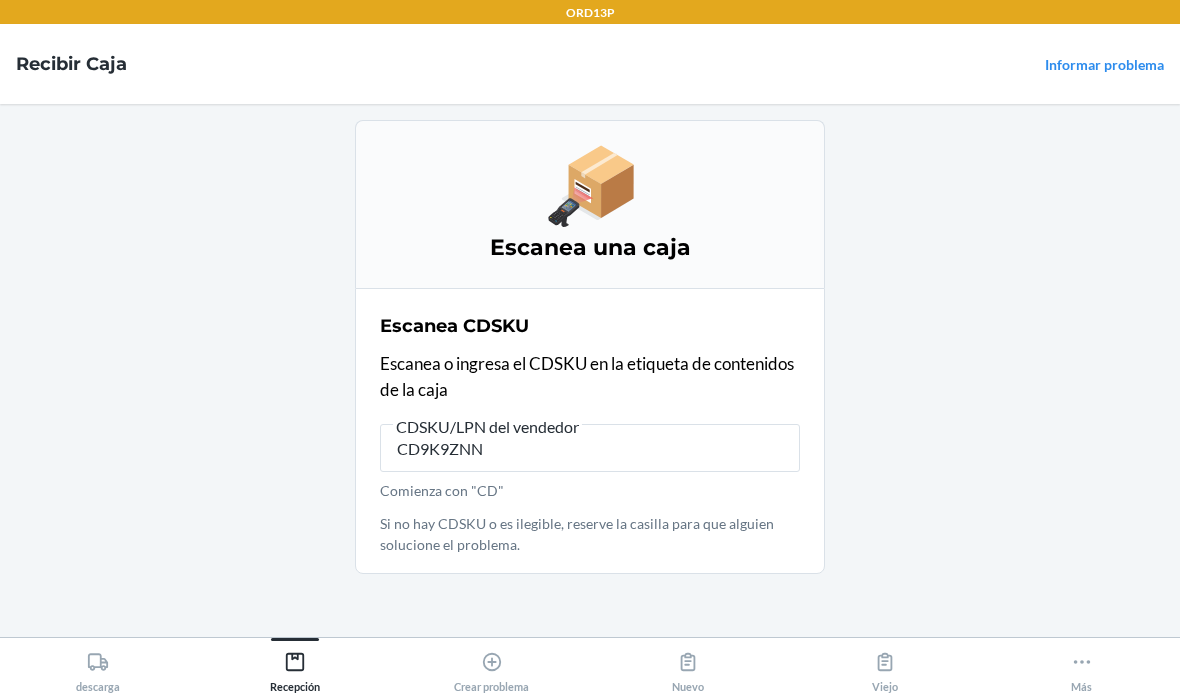 type on "CD9K9ZNN2" 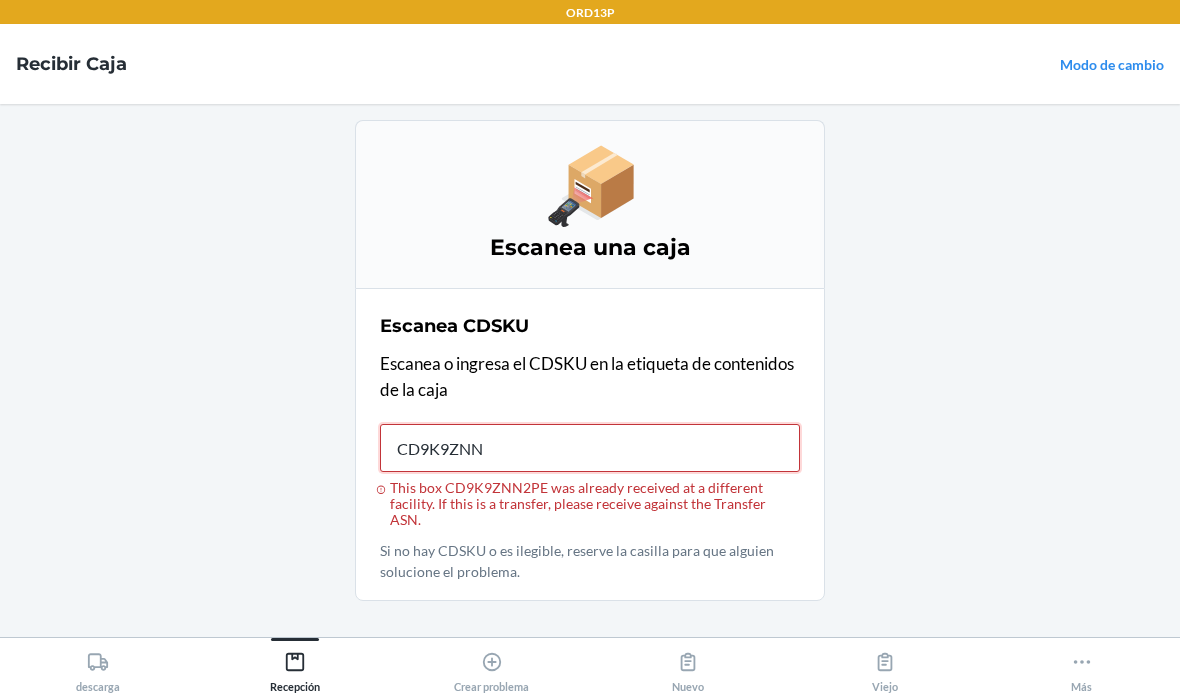 type on "CD9K9ZNN2" 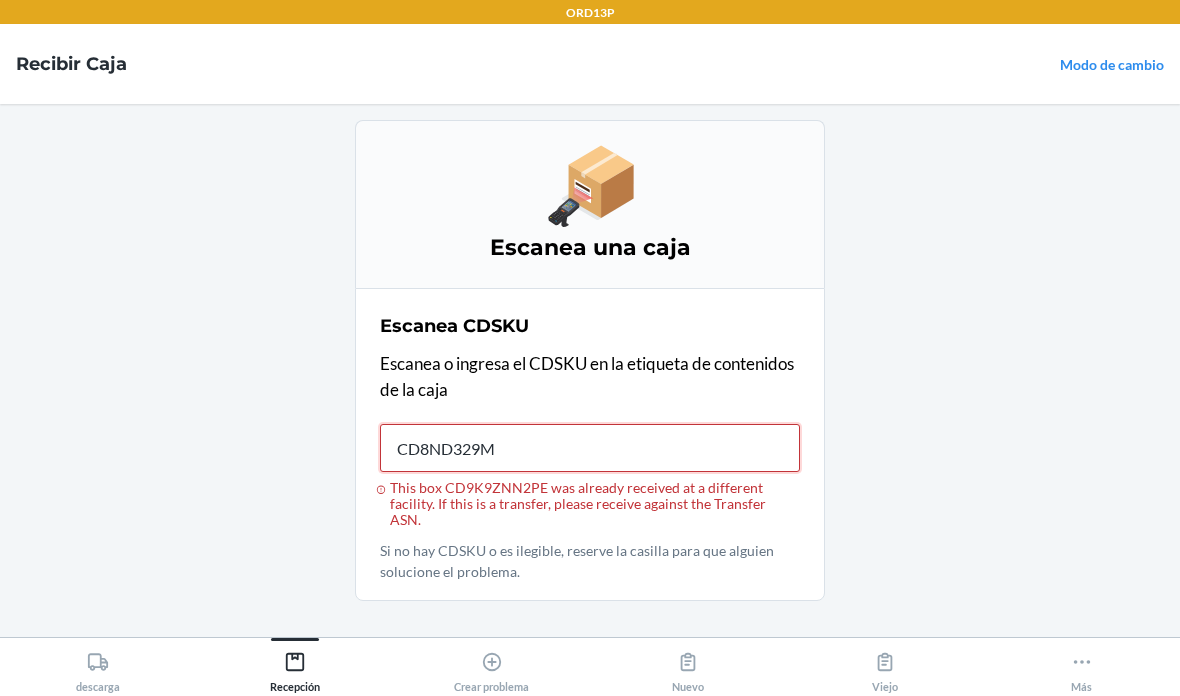 type on "CD8ND329MD" 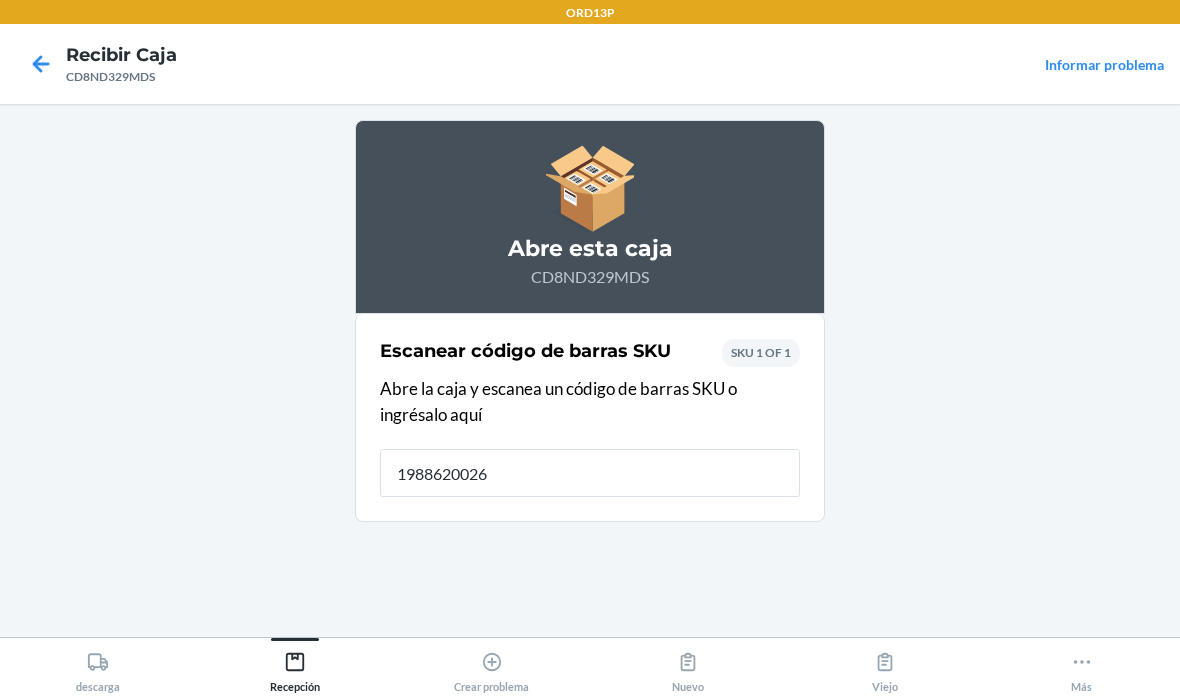 type on "19886200268" 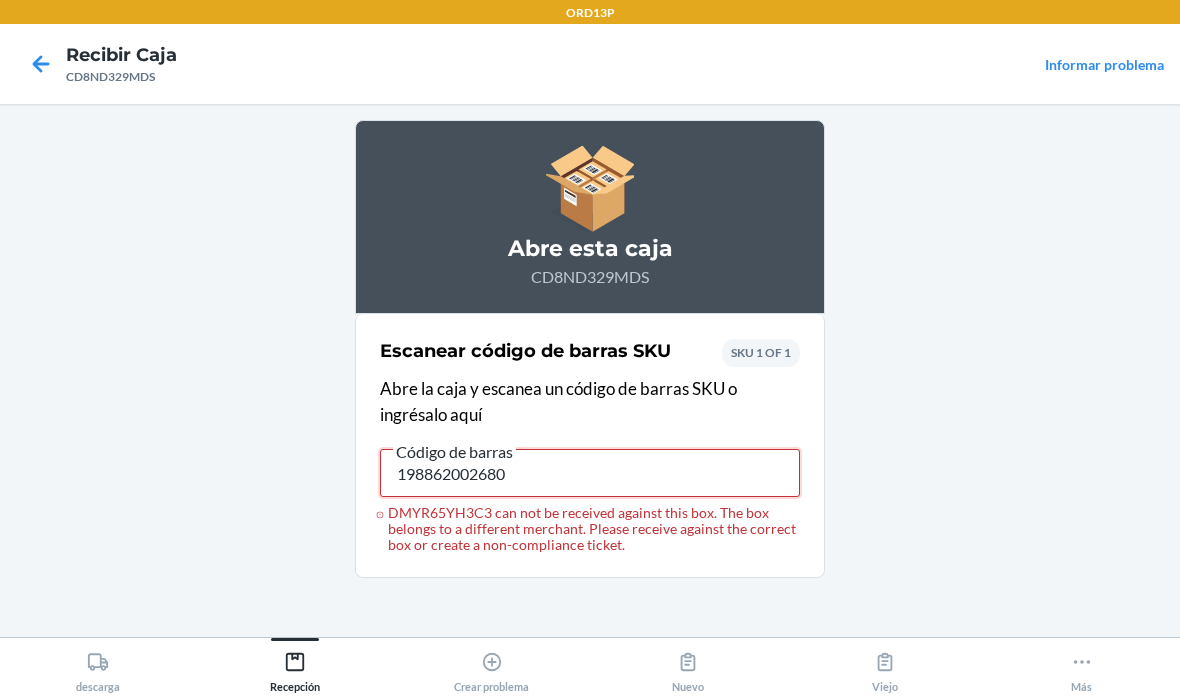 click on "198862002680" at bounding box center (590, 473) 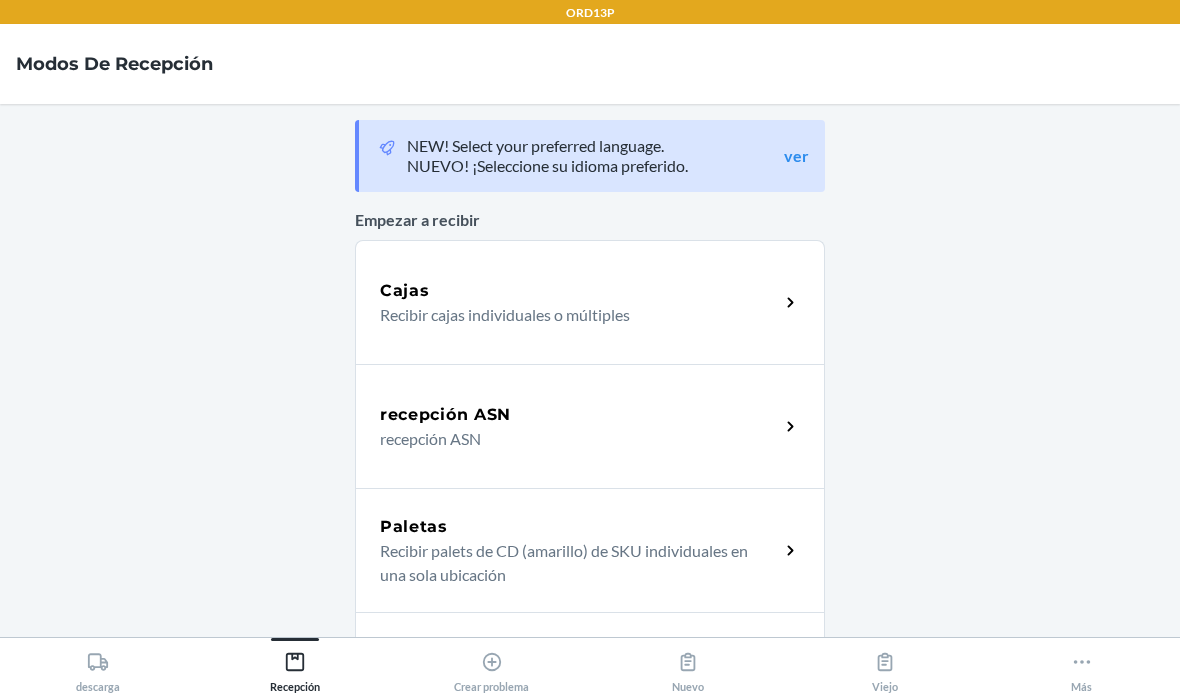 click on "Cajas" at bounding box center [405, 291] 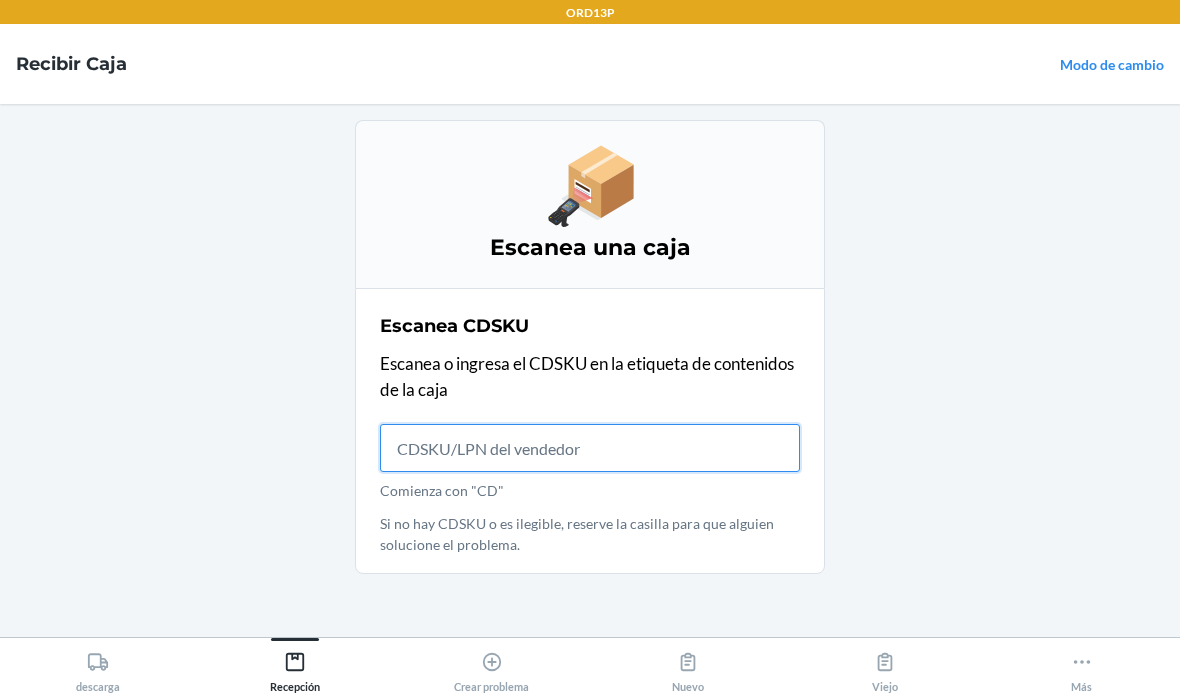 click on "Comienza con "CD"" at bounding box center (590, 448) 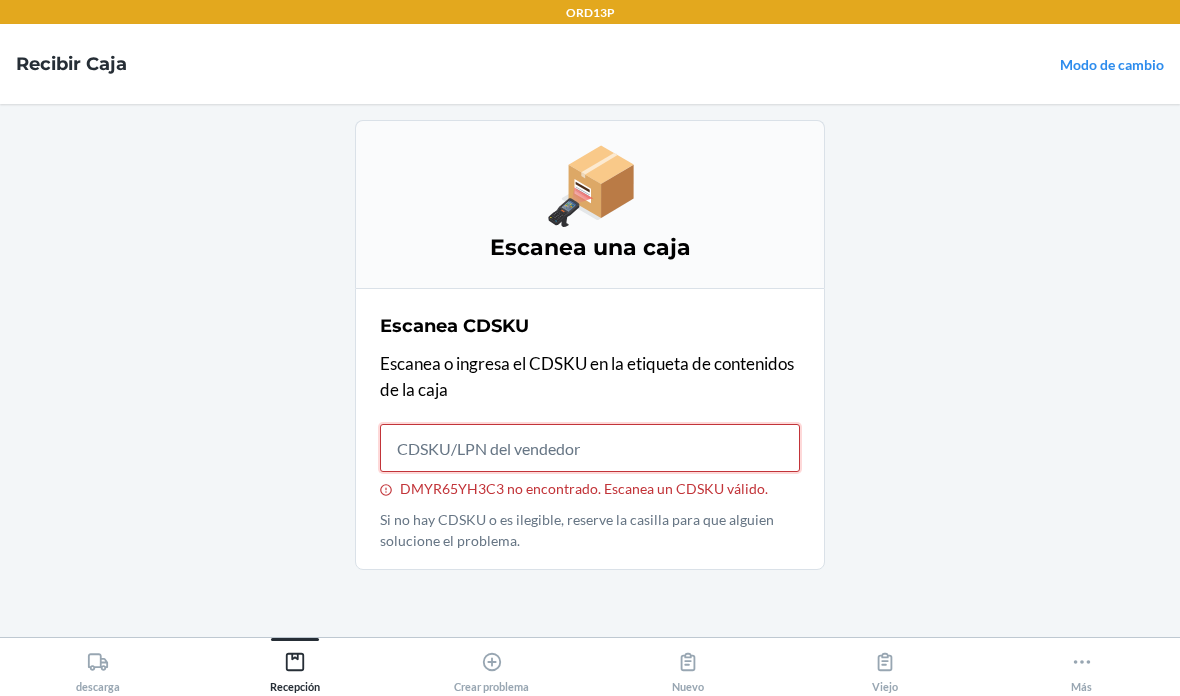 click on "DMYR65YH3C3 no encontrado. Escanea un CDSKU válido." at bounding box center [590, 448] 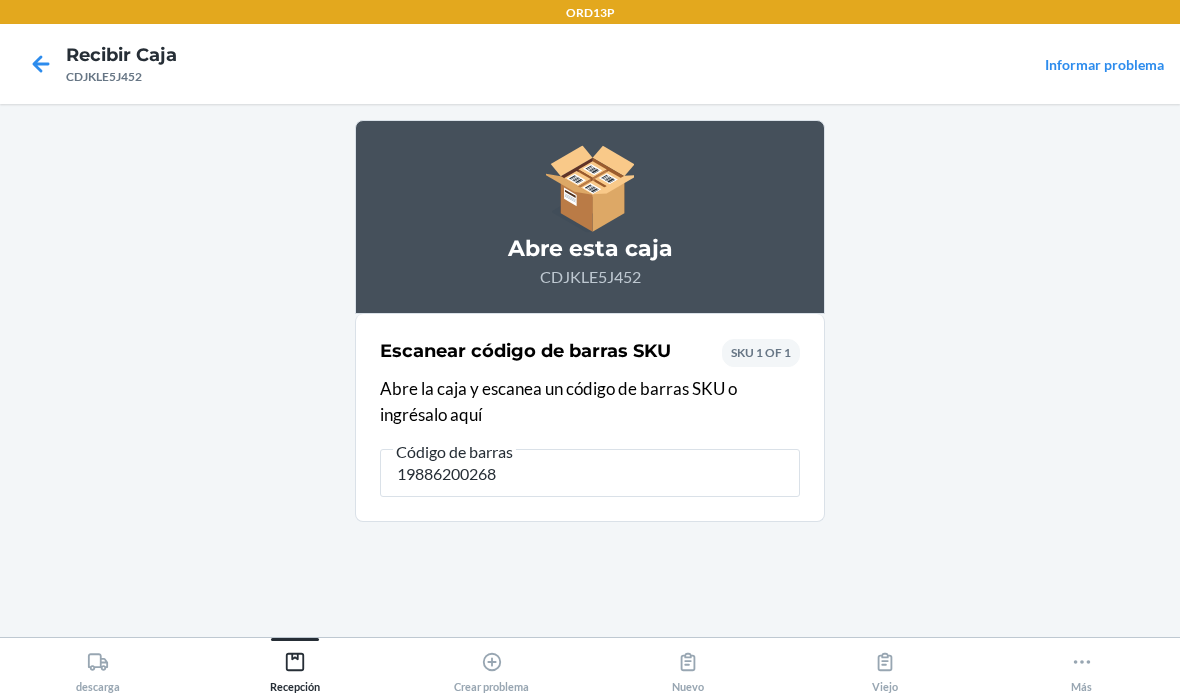 type on "198862002680" 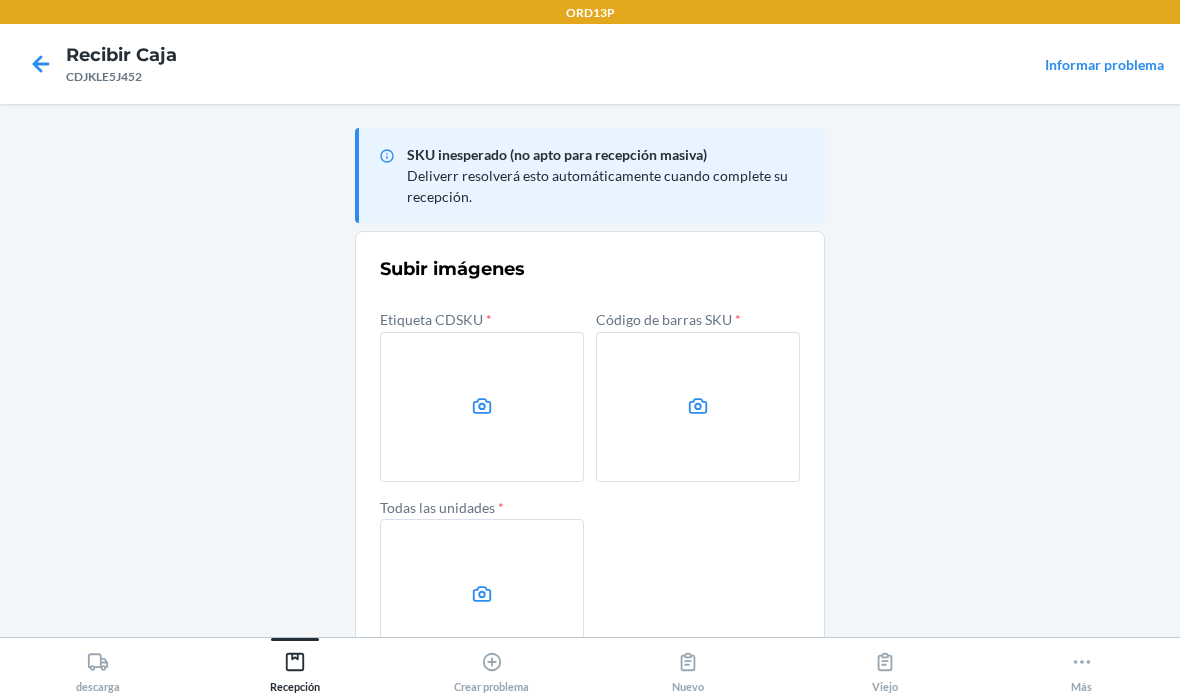 click 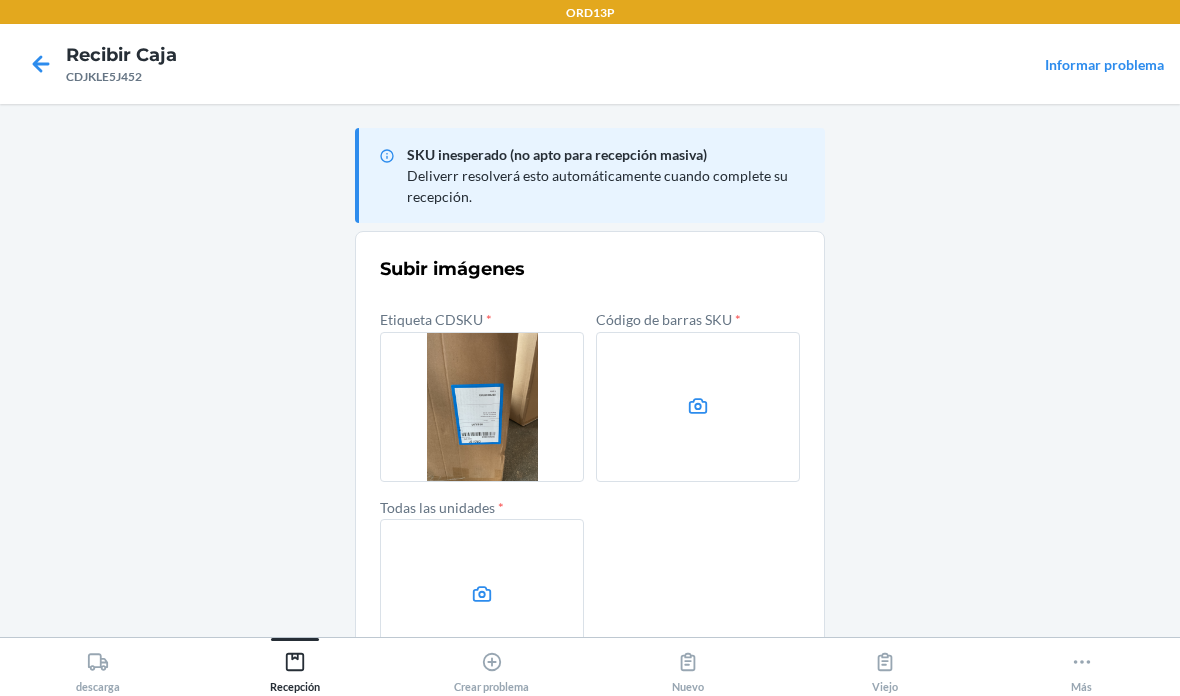 click at bounding box center (482, 407) 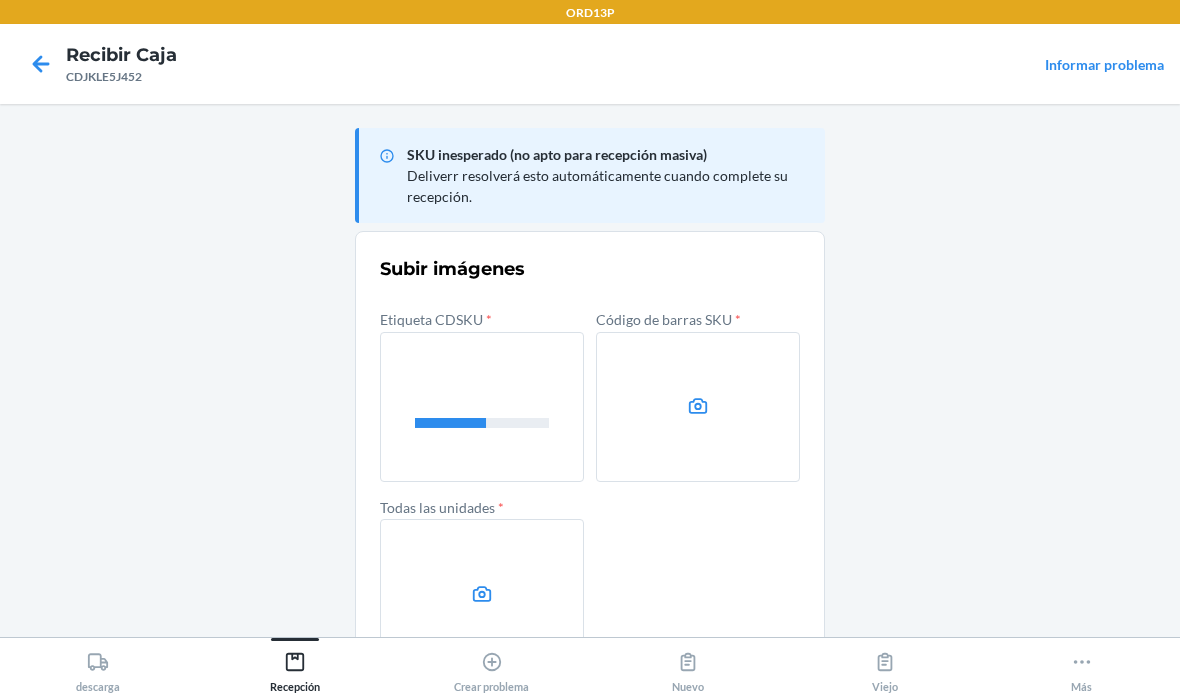 click at bounding box center (698, 407) 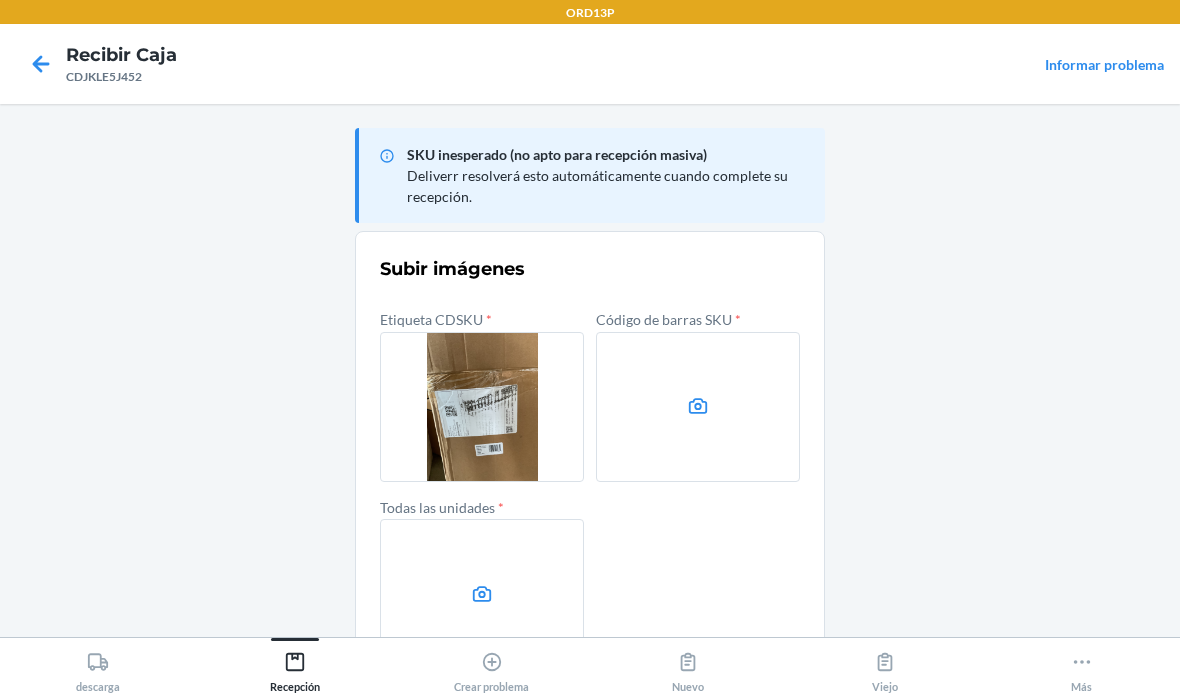 click at bounding box center (482, 594) 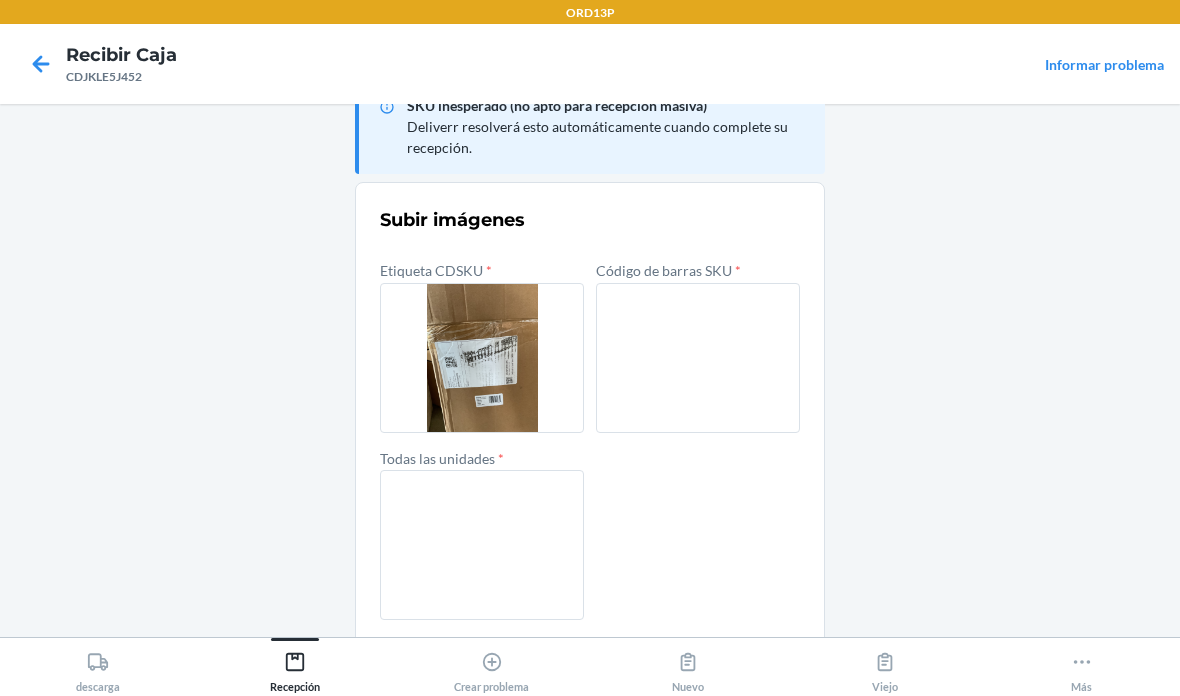 scroll, scrollTop: 48, scrollLeft: 0, axis: vertical 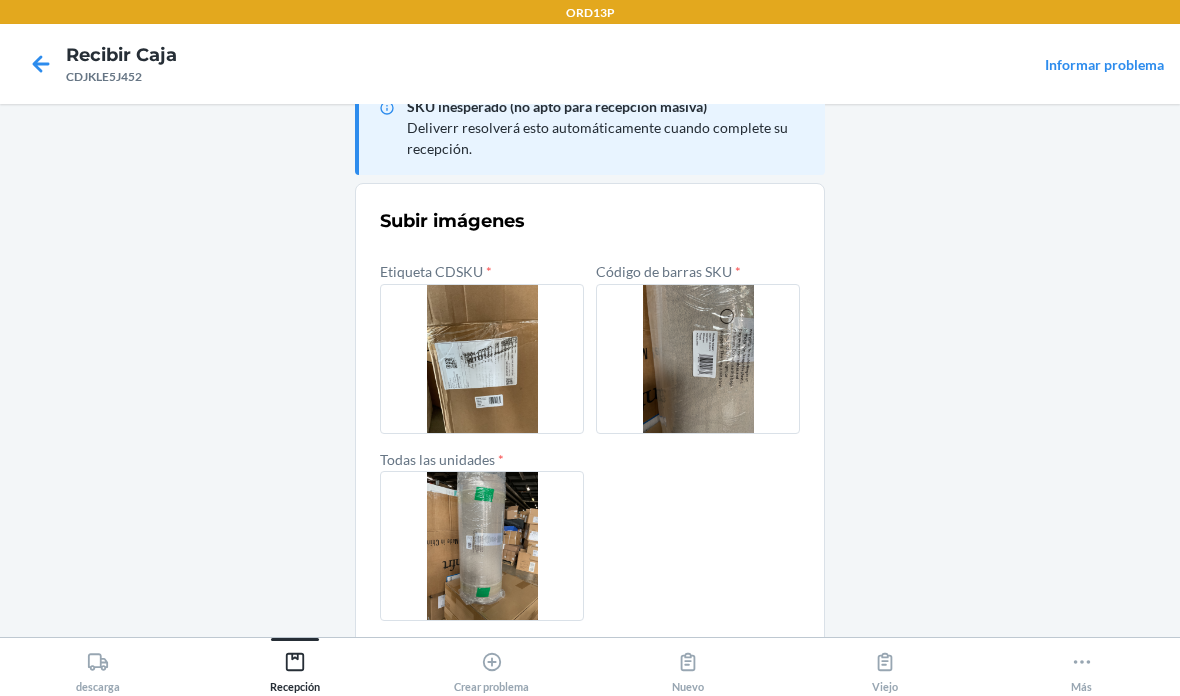 click on "confirmar" at bounding box center [590, 669] 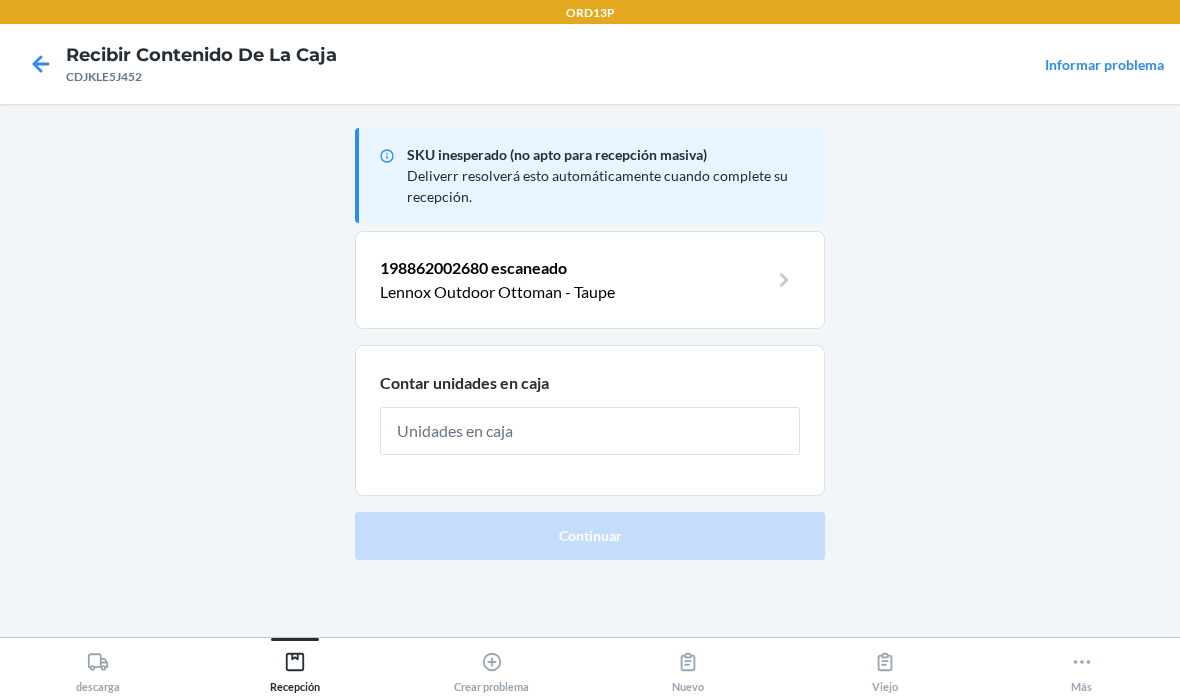 scroll, scrollTop: 0, scrollLeft: 0, axis: both 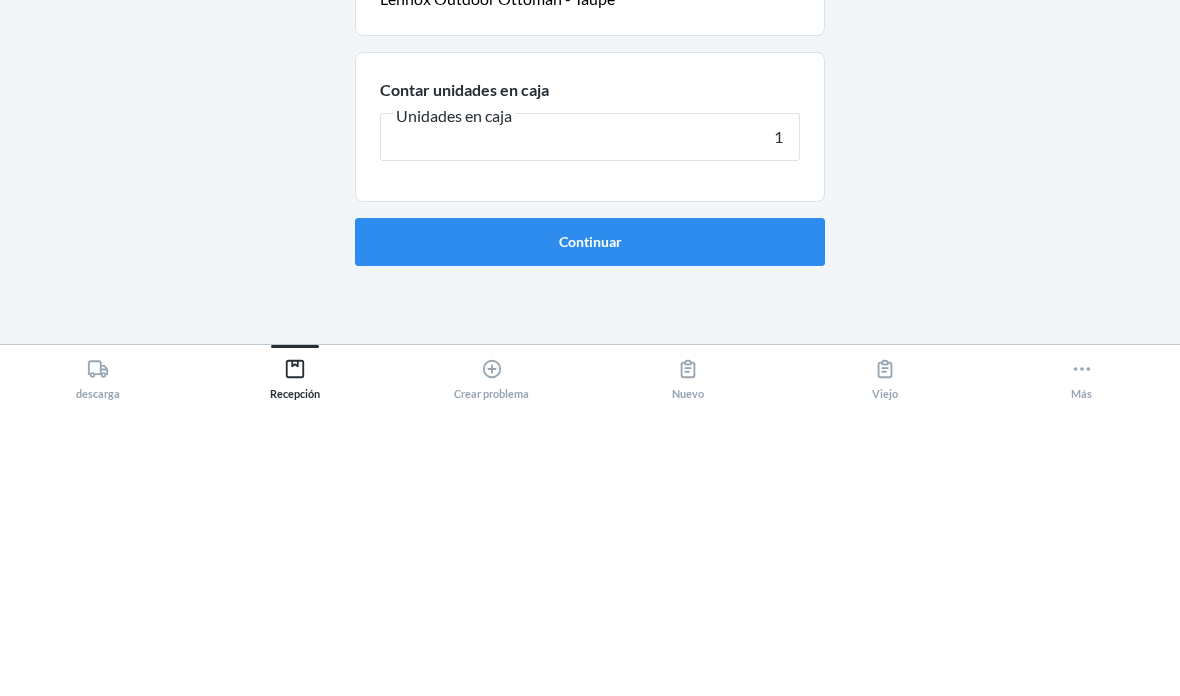type on "1" 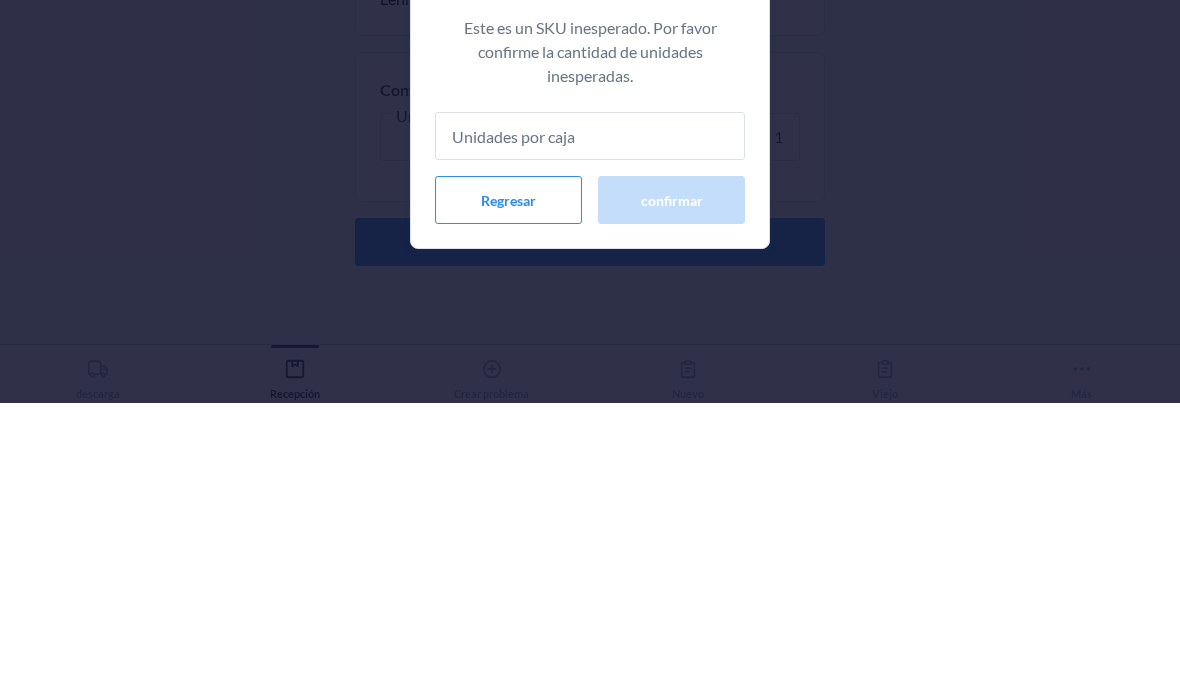 type on "1" 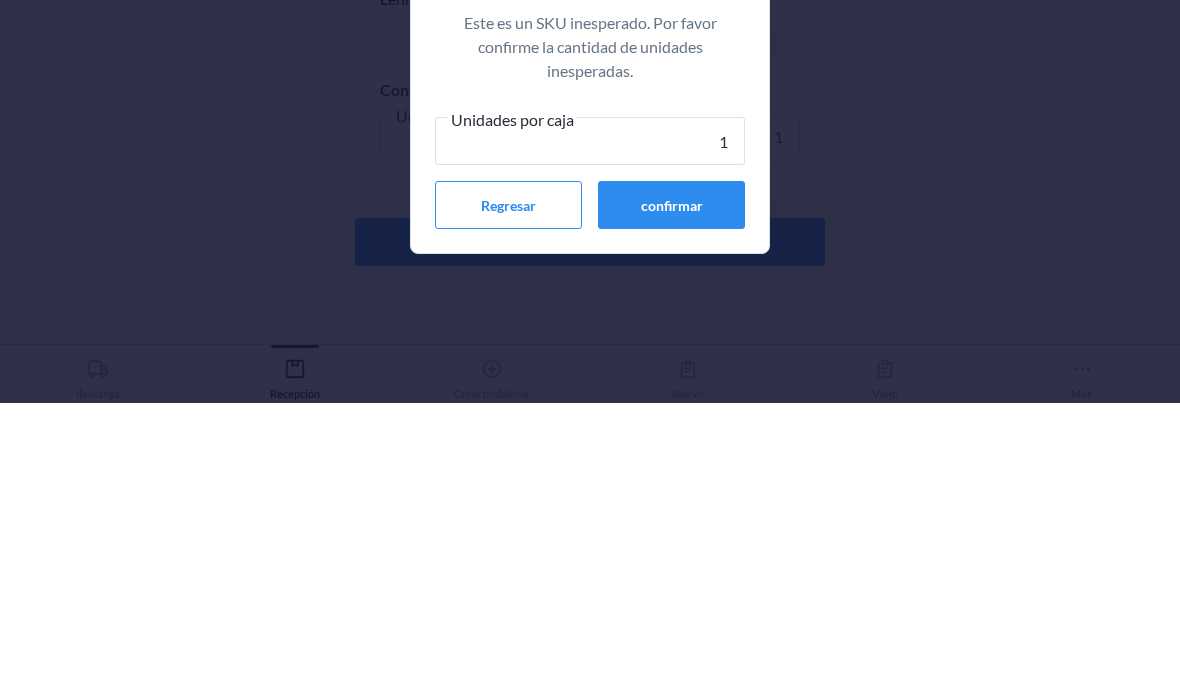 click on "confirmar" at bounding box center (671, 498) 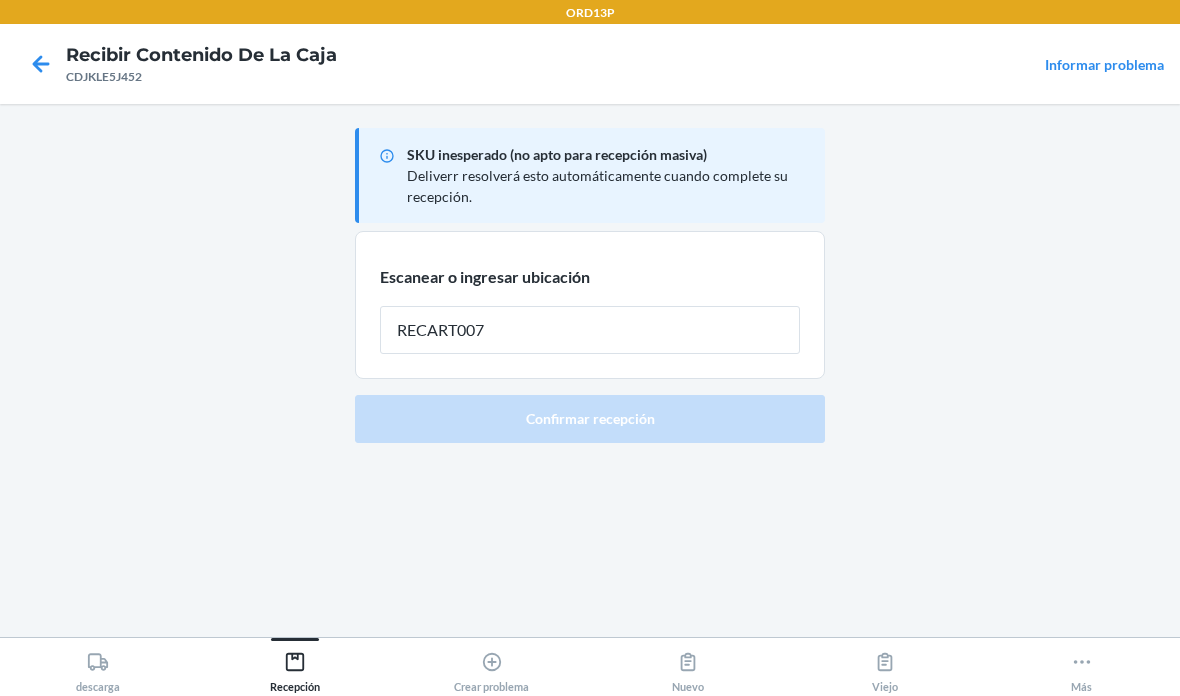 type on "RECART007" 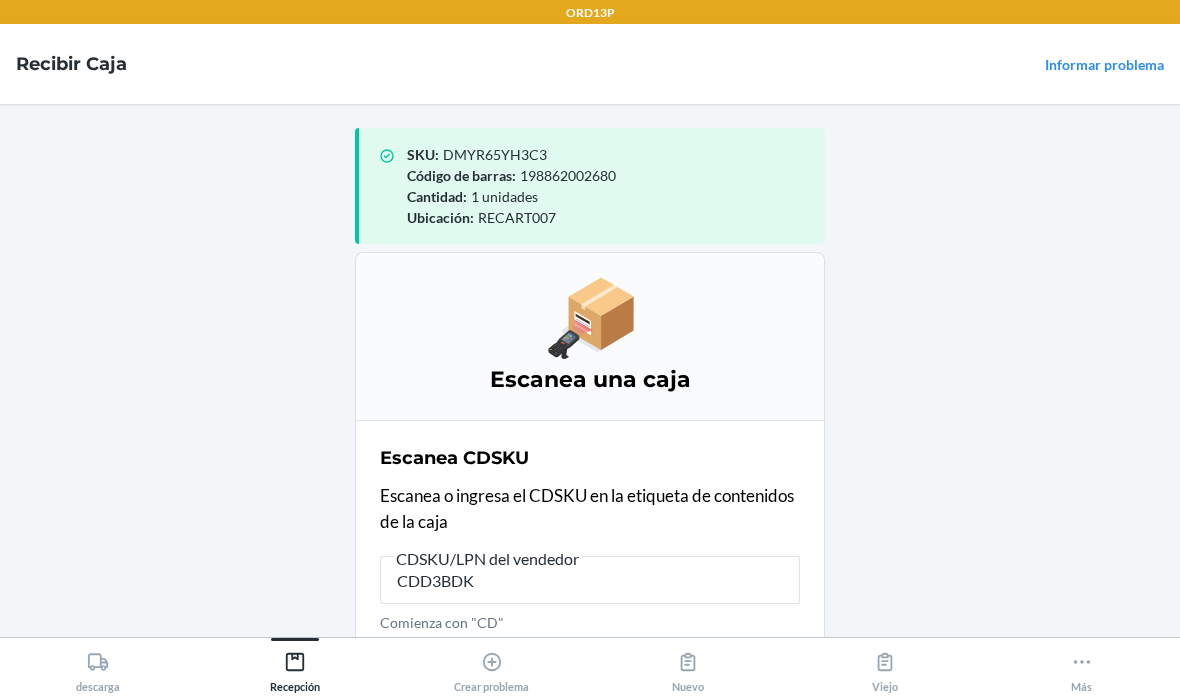 type on "CDD3BDKZ" 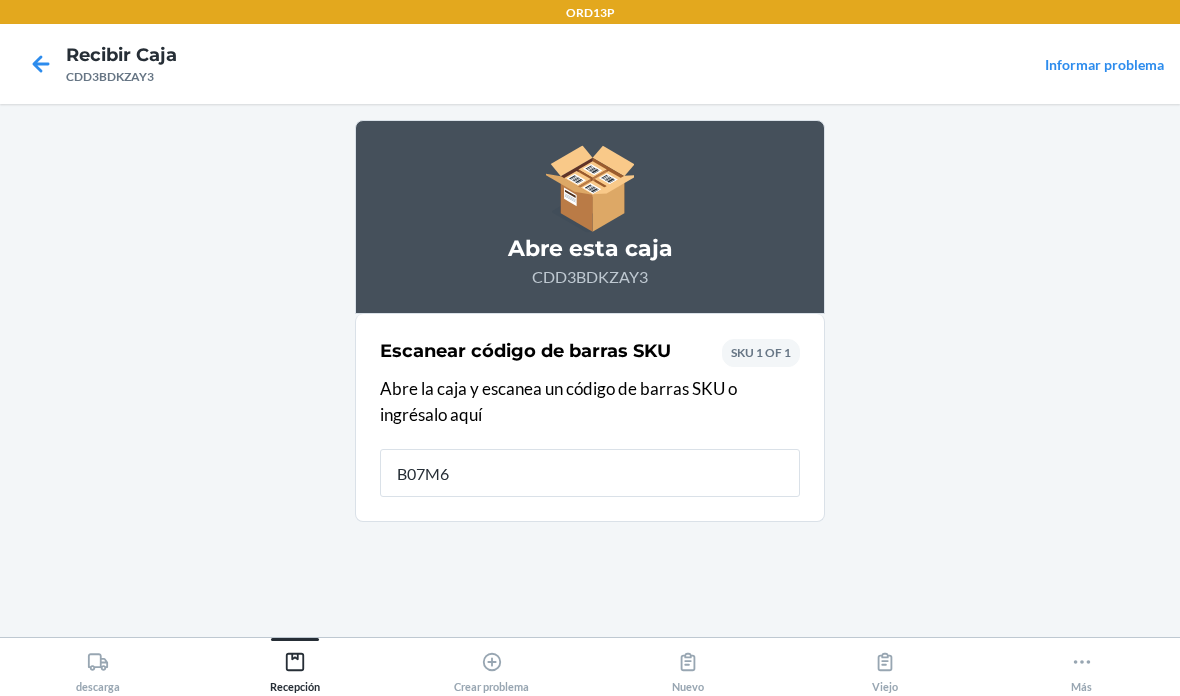 type on "B07M6S" 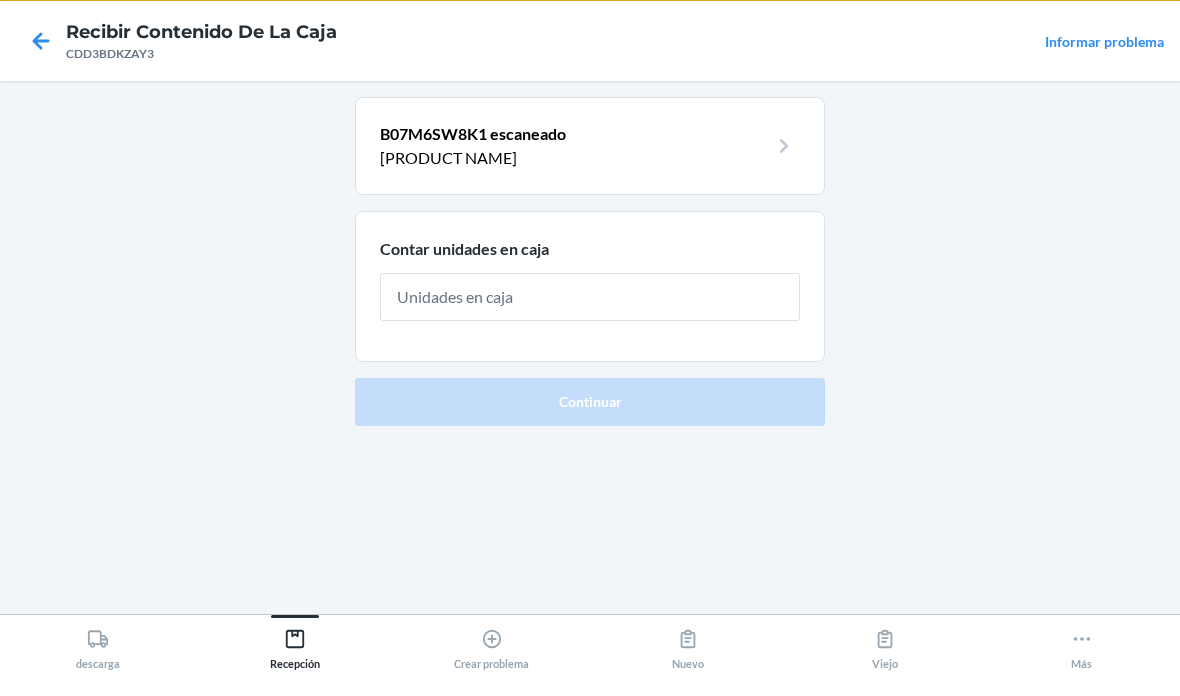 type on "4" 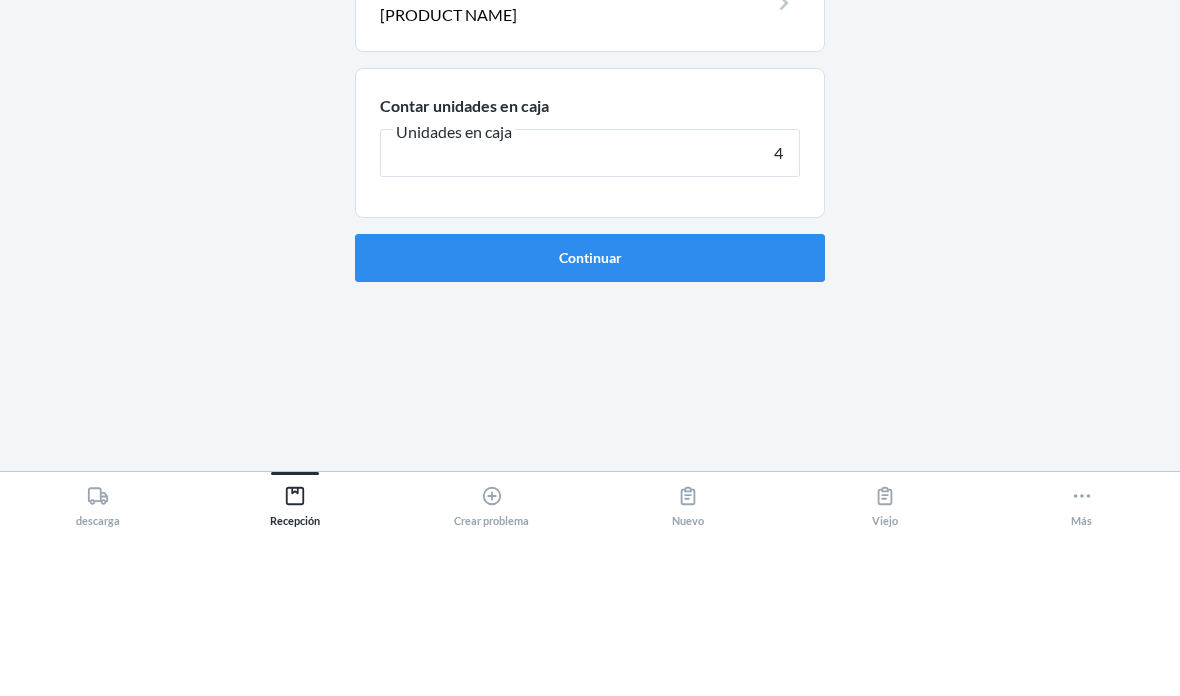 click on "Continuar" at bounding box center [590, 424] 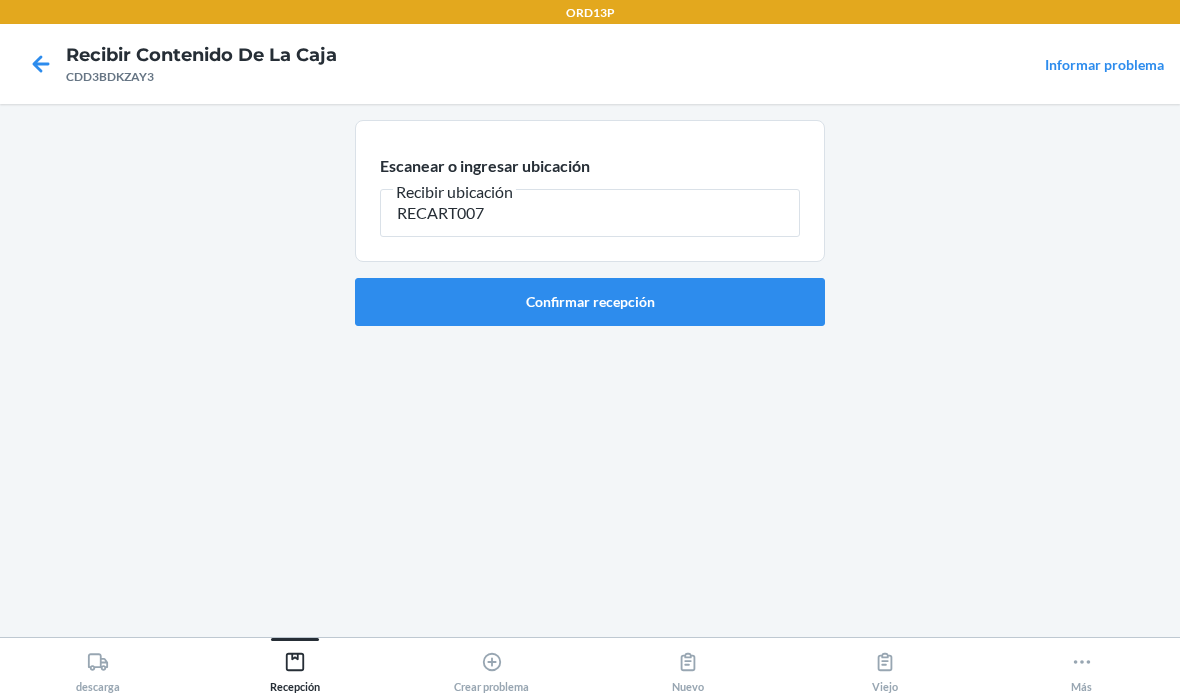 type on "RECART007" 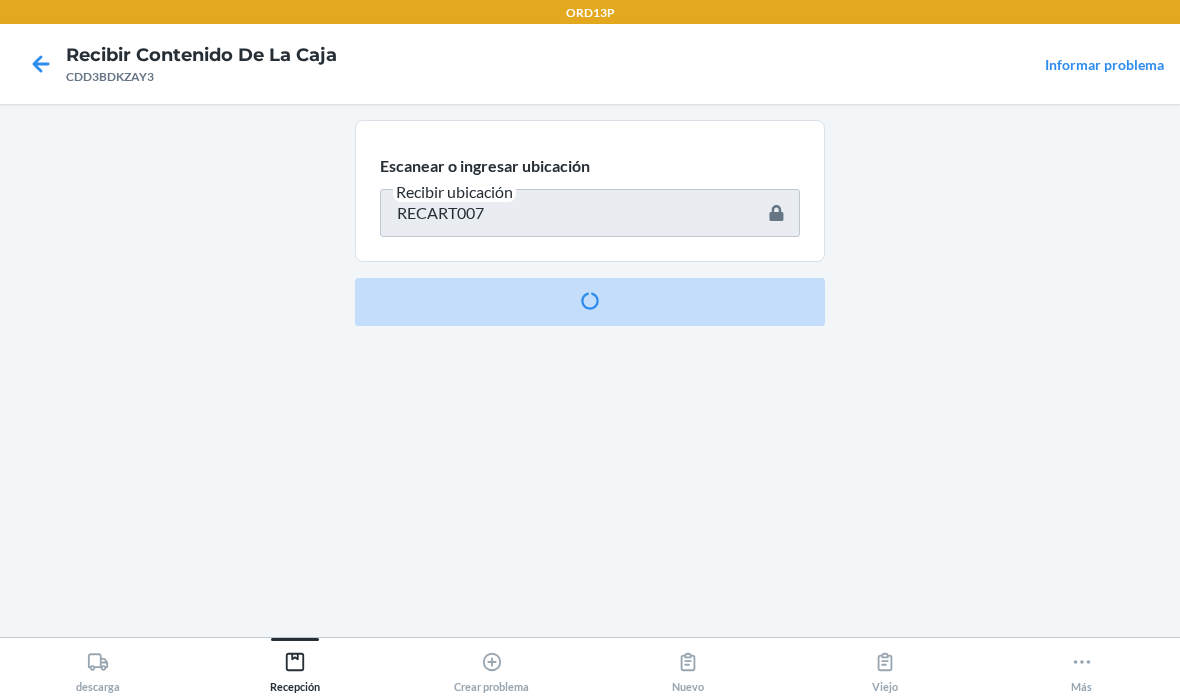 type 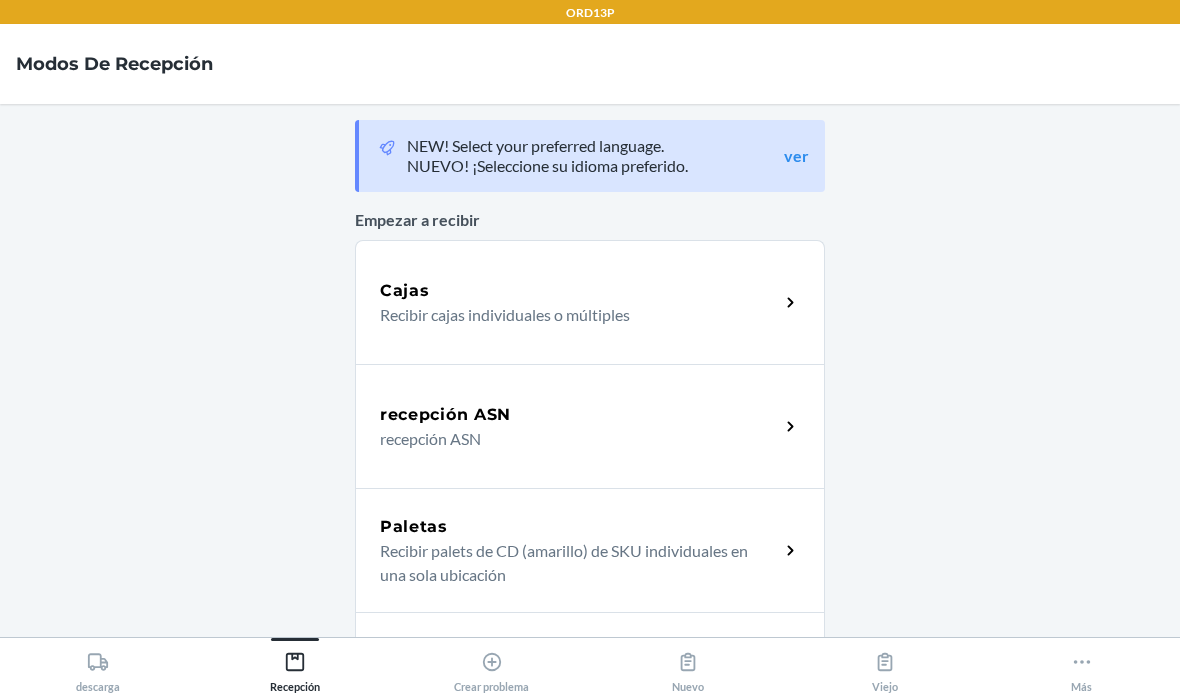 click on "Cajas" at bounding box center [579, 291] 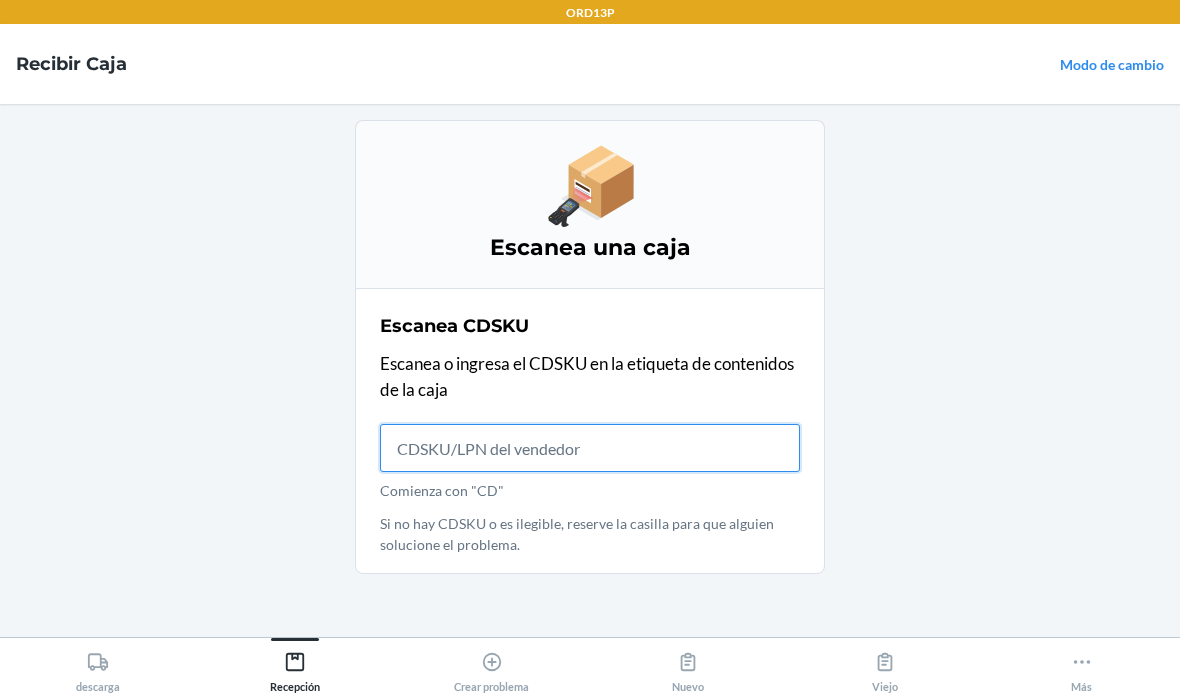 click on "Comienza con "CD"" at bounding box center [590, 448] 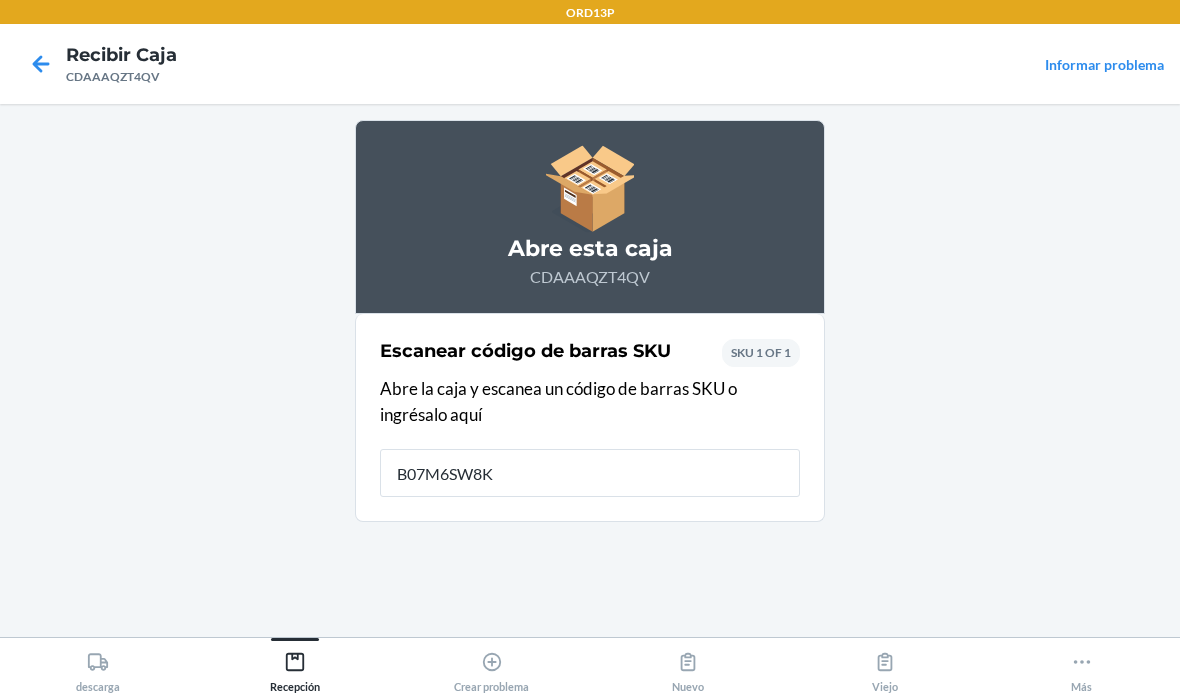 type on "B07M6SW8K1" 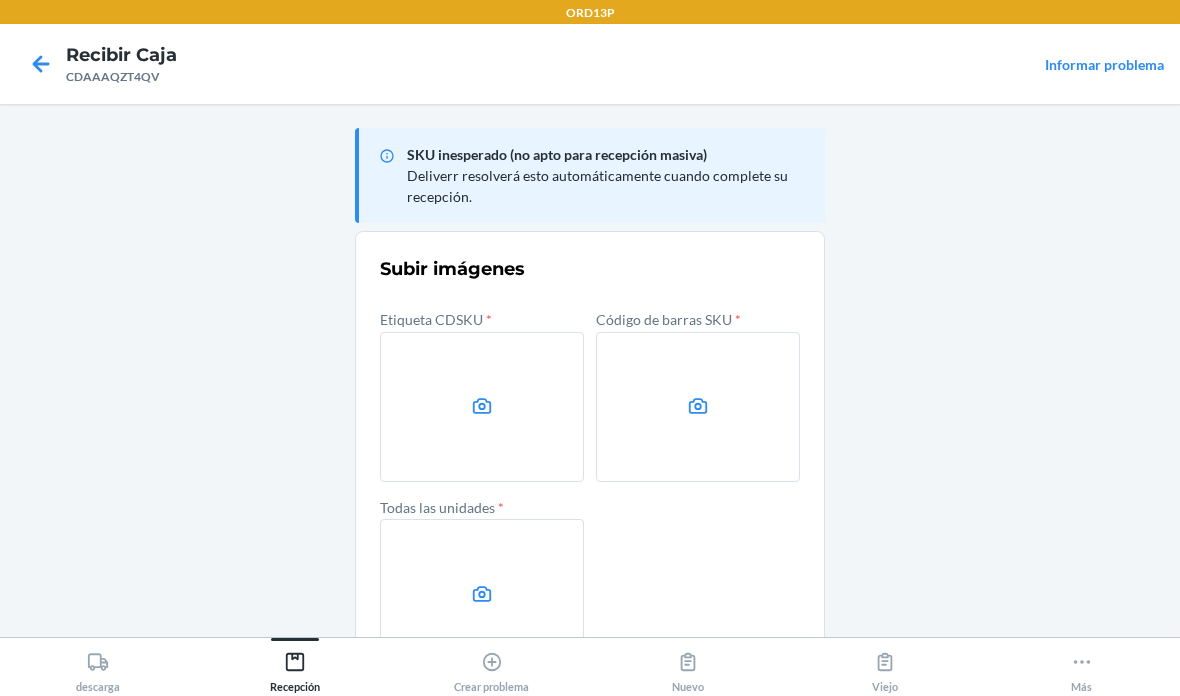 click at bounding box center [482, 407] 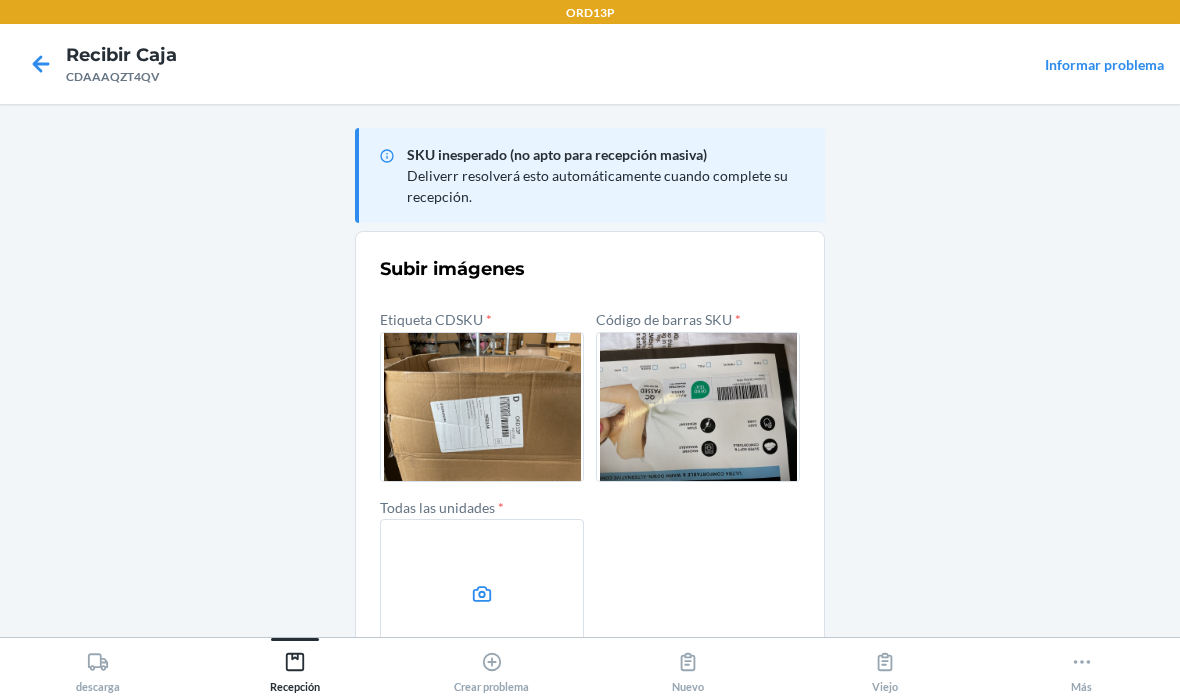 click at bounding box center (482, 594) 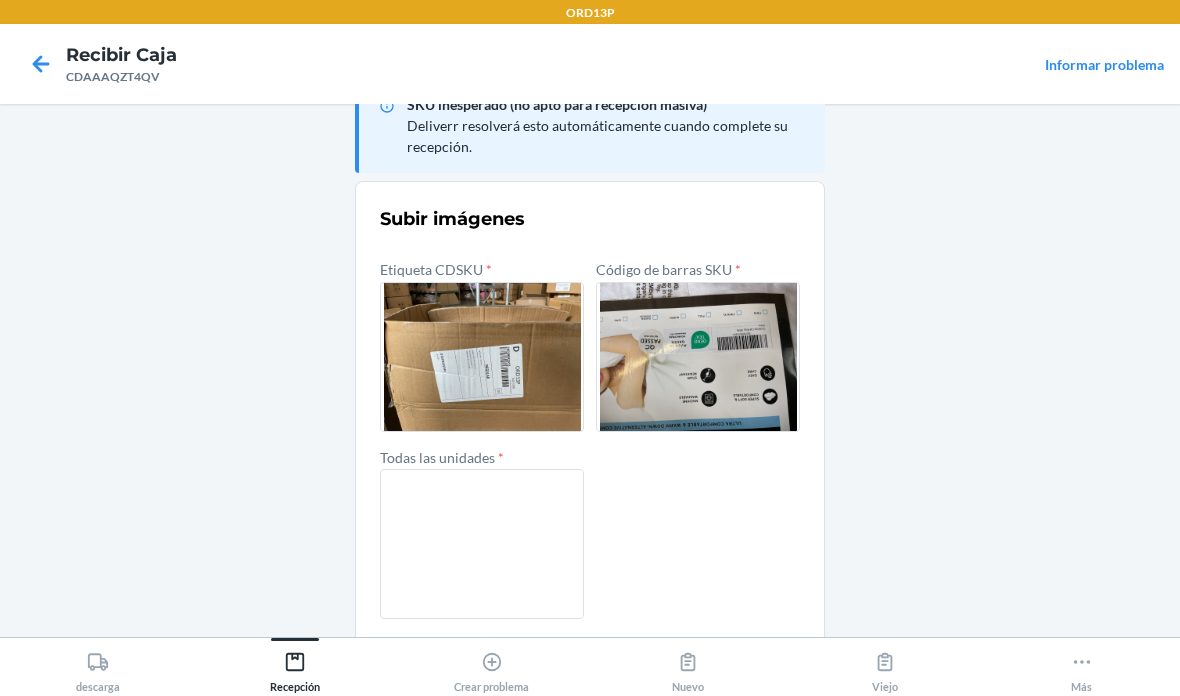 scroll, scrollTop: 49, scrollLeft: 0, axis: vertical 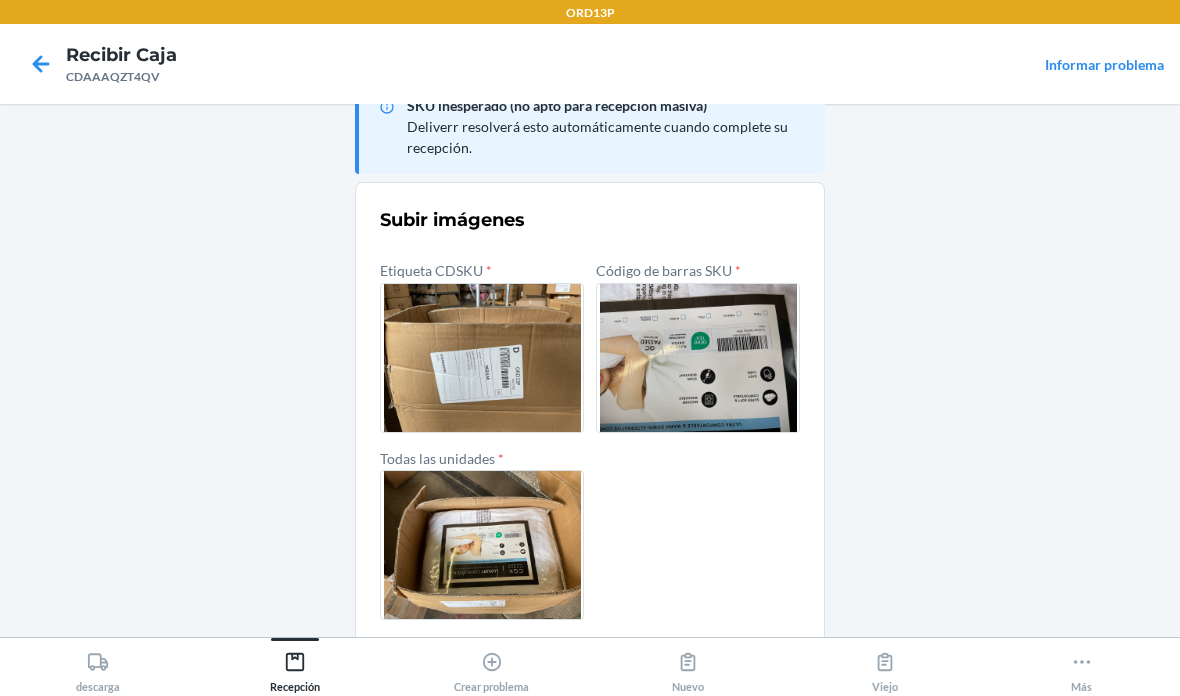 click on "confirmar" at bounding box center (590, 668) 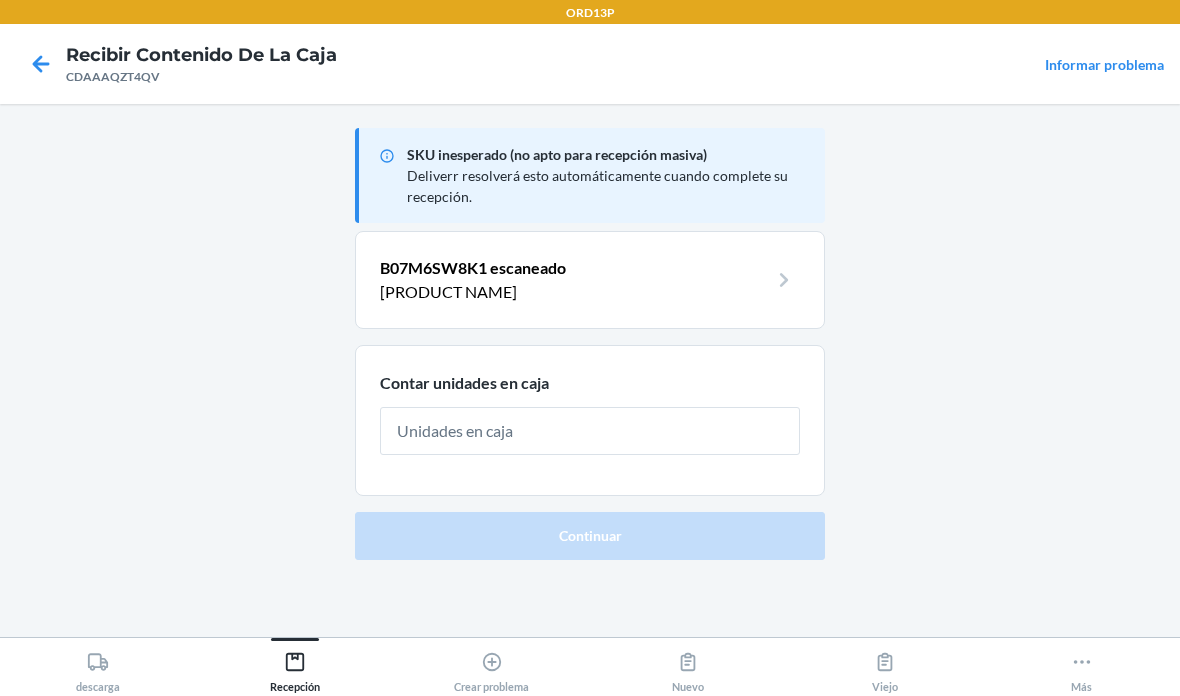 scroll, scrollTop: 0, scrollLeft: 0, axis: both 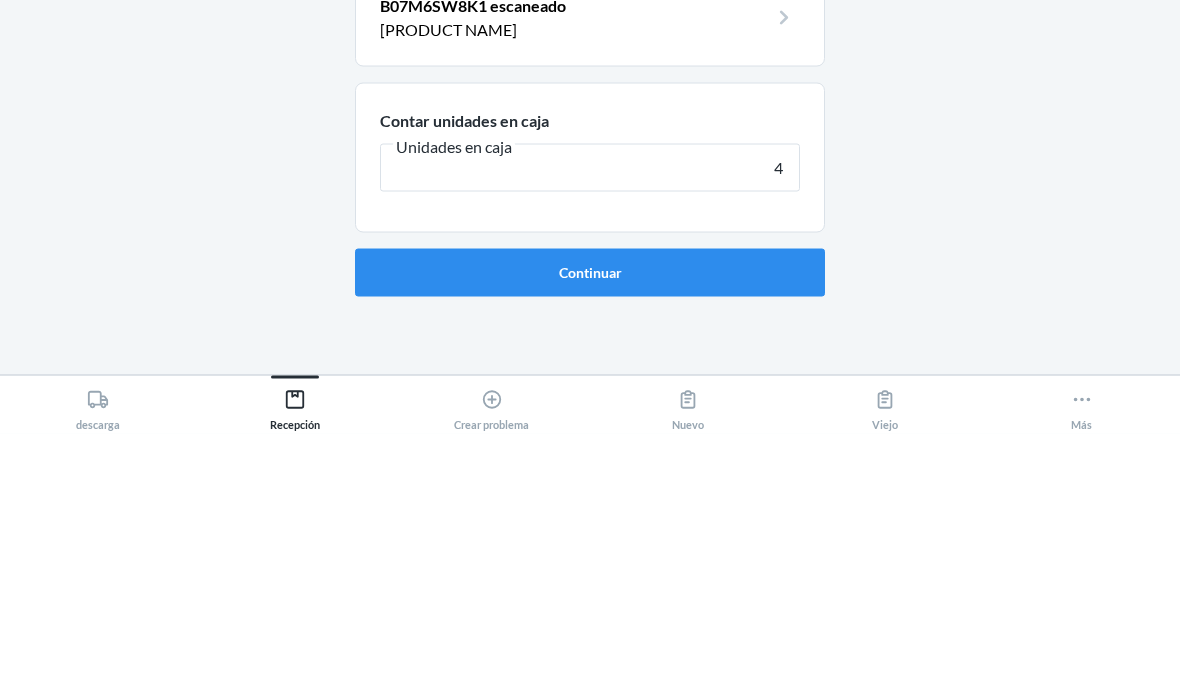 type on "4" 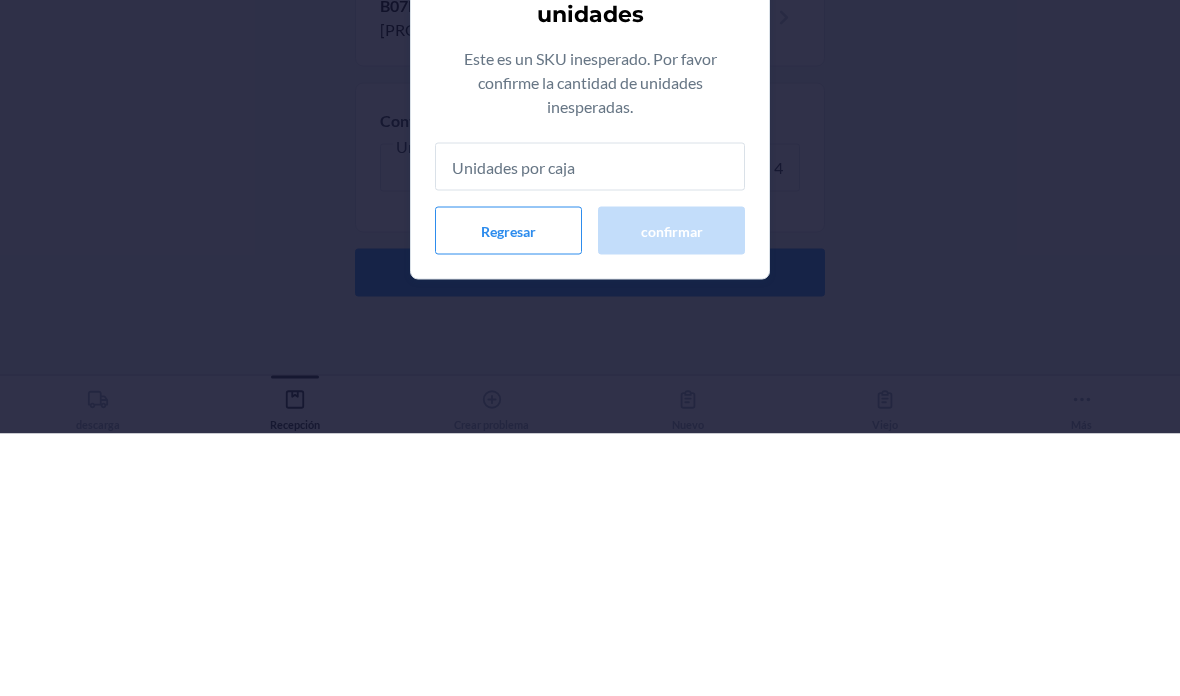 type on "4" 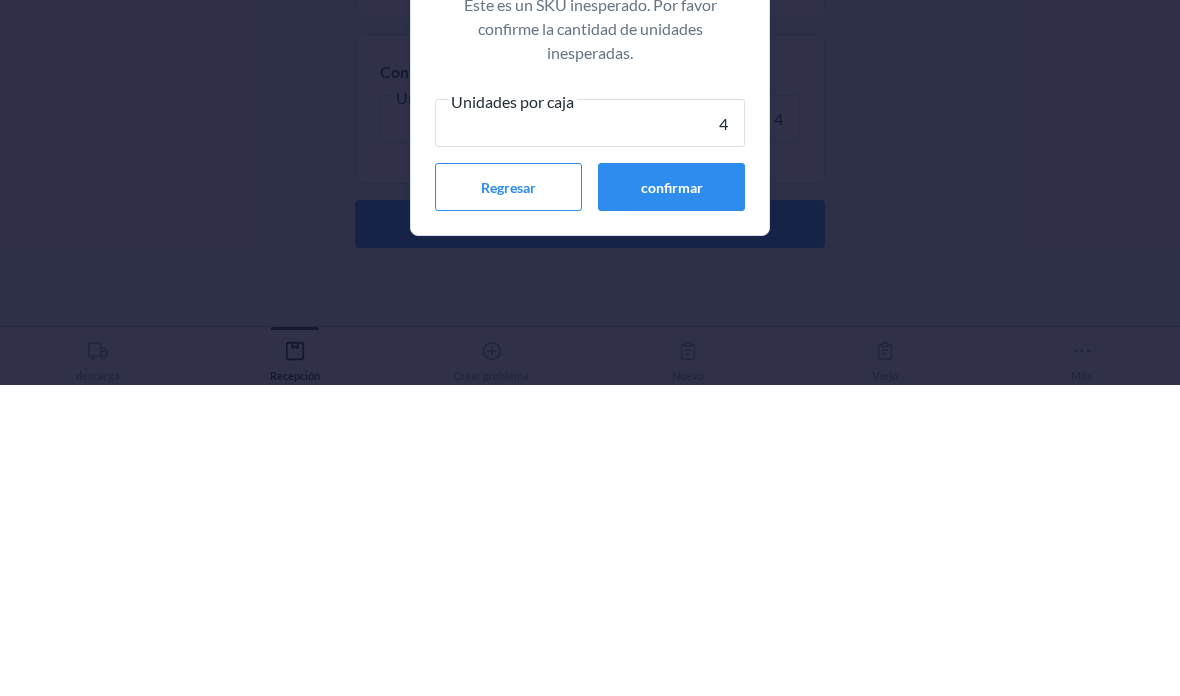 click on "confirmar" at bounding box center [671, 498] 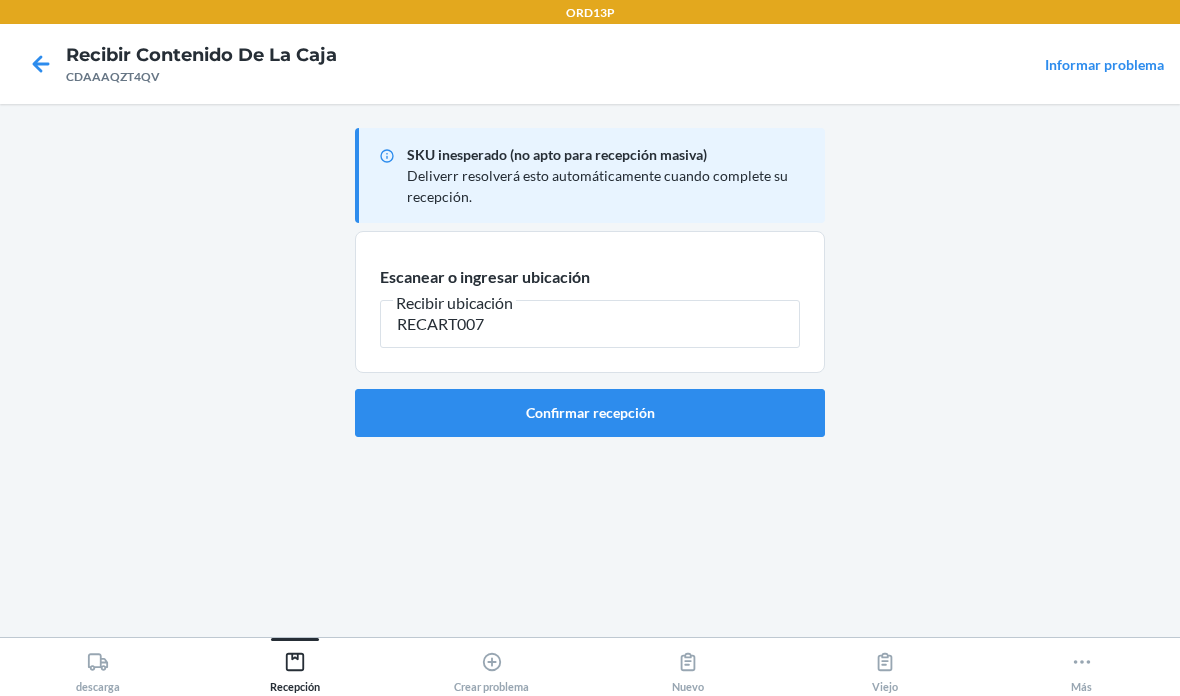type on "RECART007" 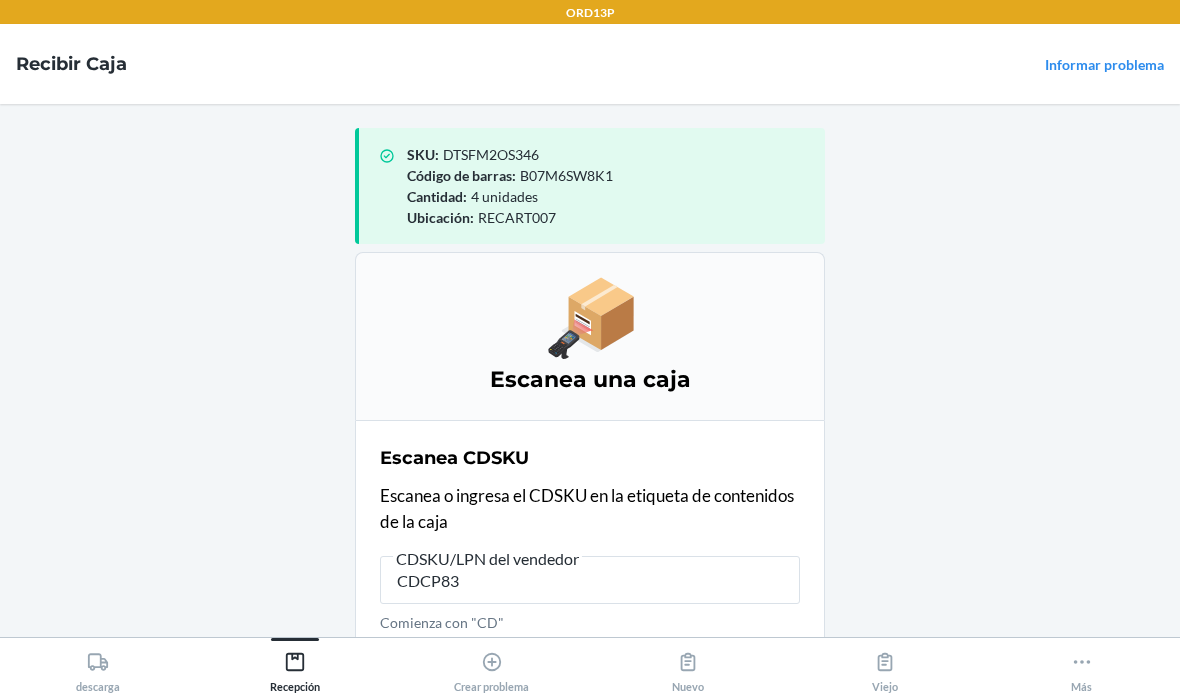 type on "CDCP83J" 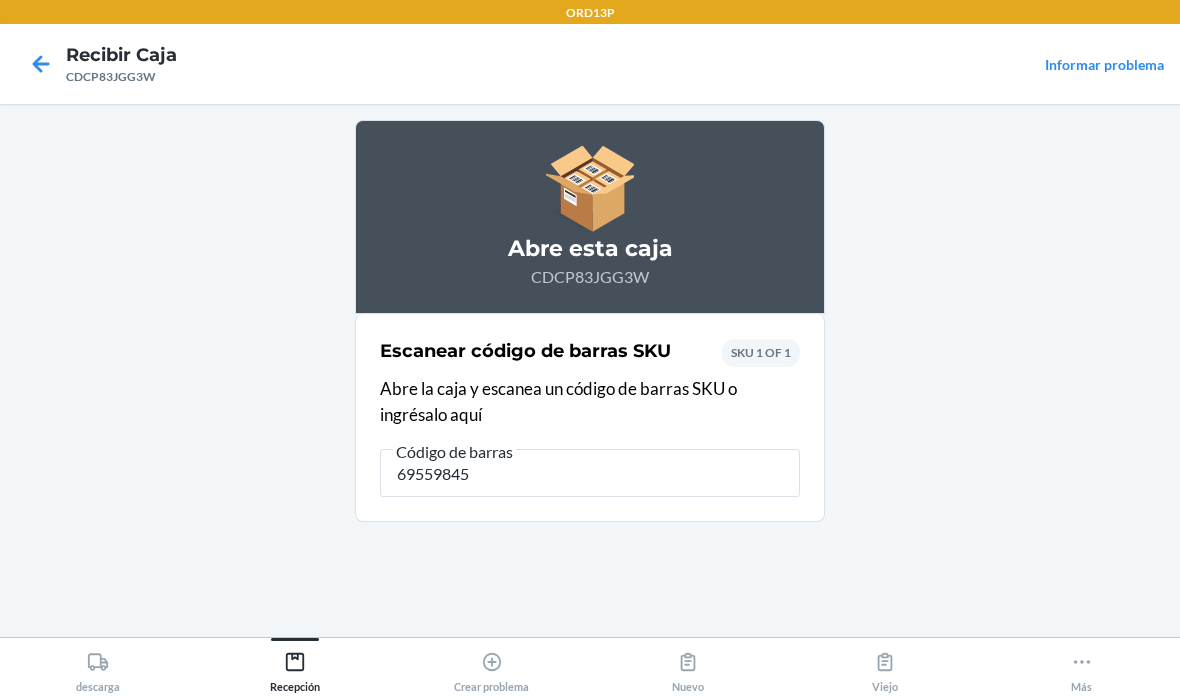 type on "695598450" 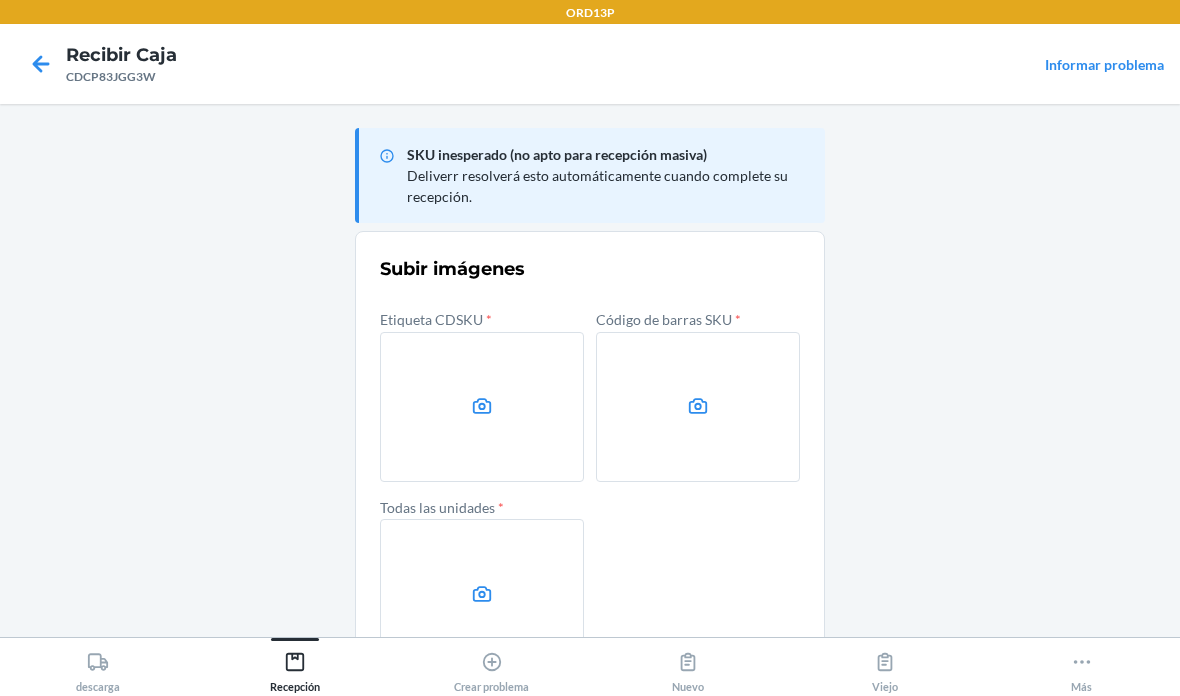 click at bounding box center (482, 407) 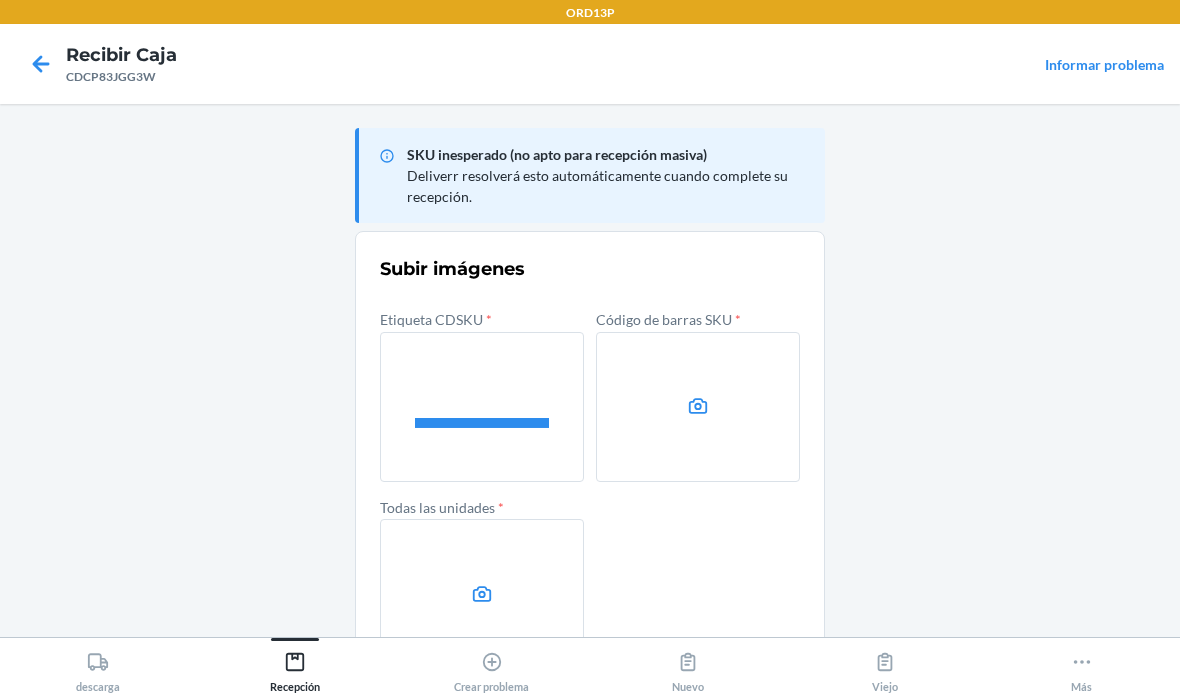 click 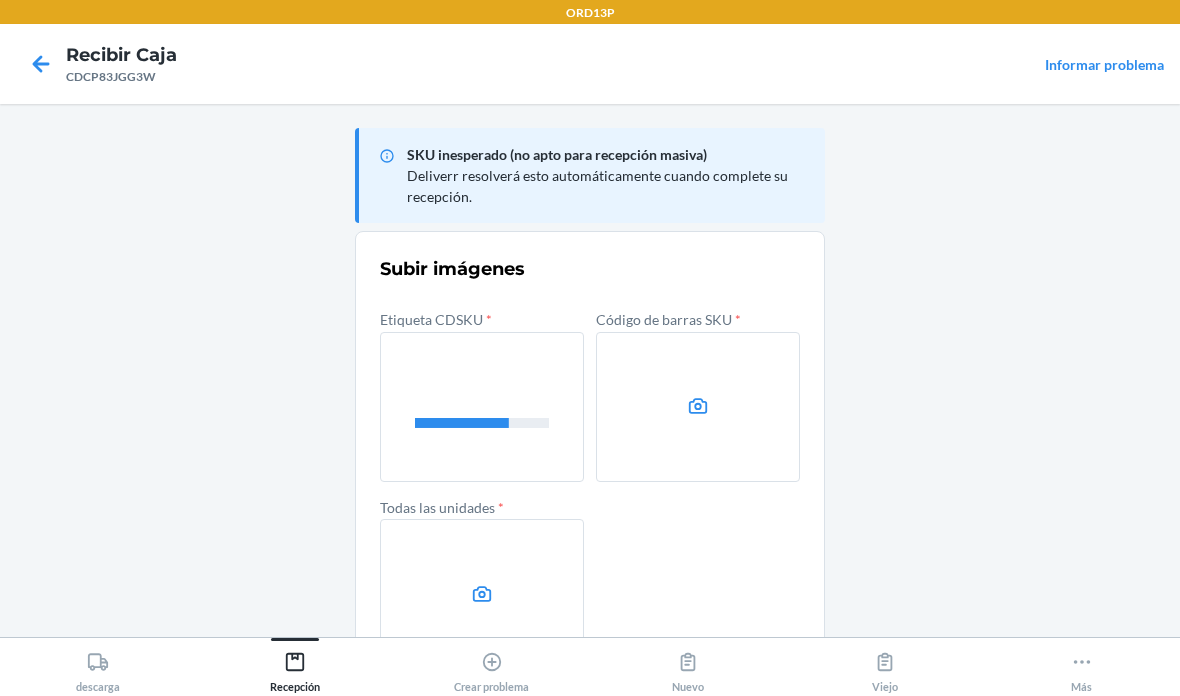 click at bounding box center [698, 407] 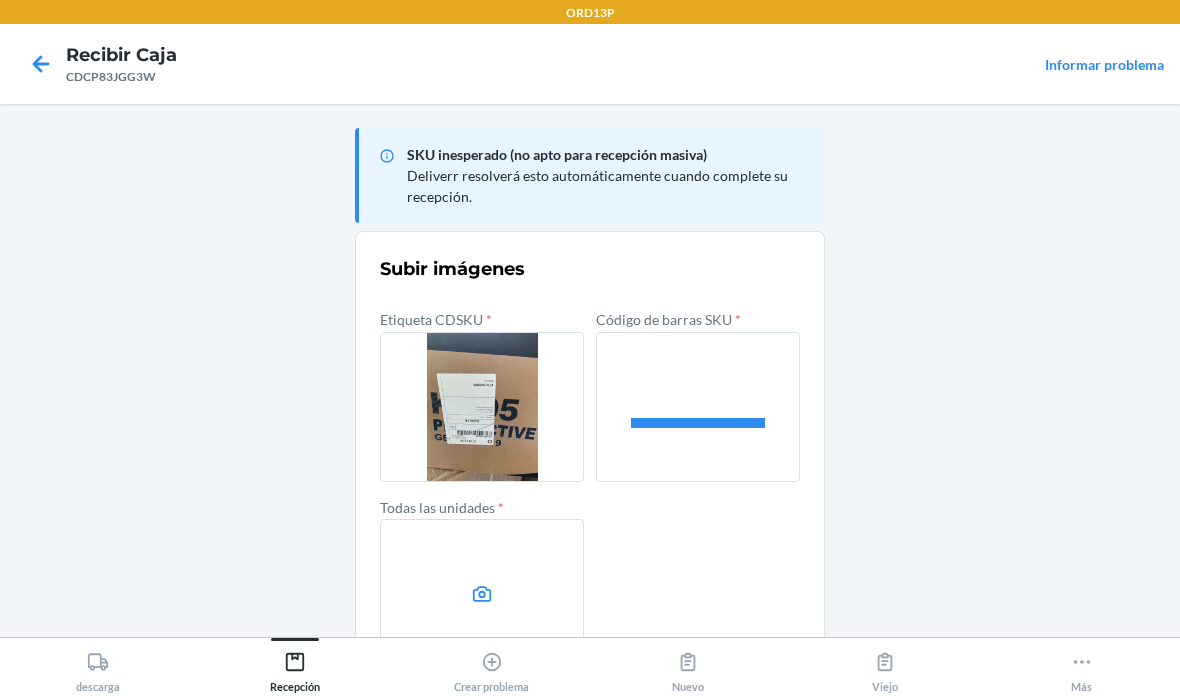 click at bounding box center (482, 594) 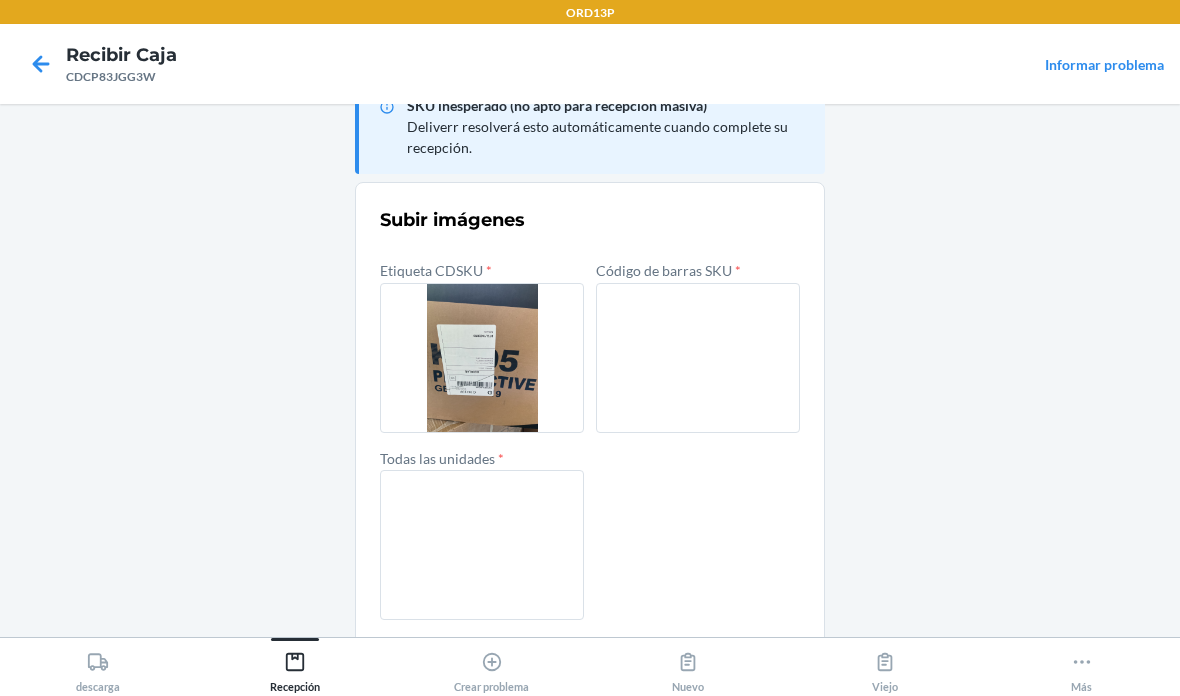 scroll, scrollTop: 48, scrollLeft: 0, axis: vertical 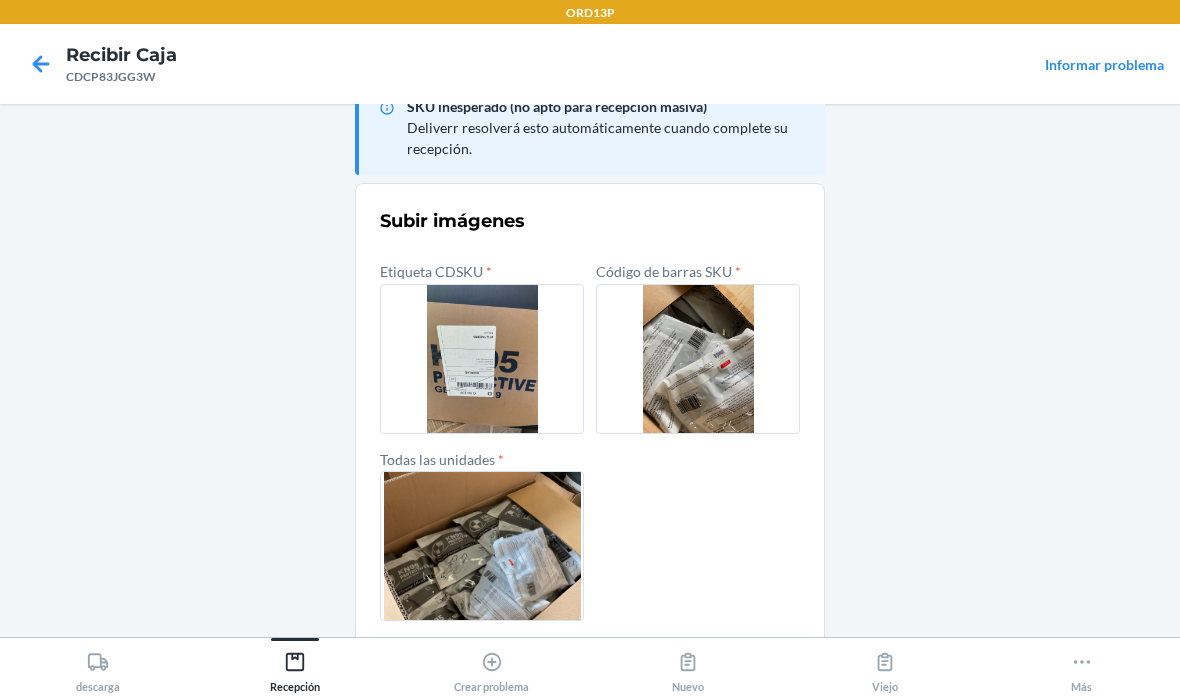 click on "confirmar" at bounding box center [590, 669] 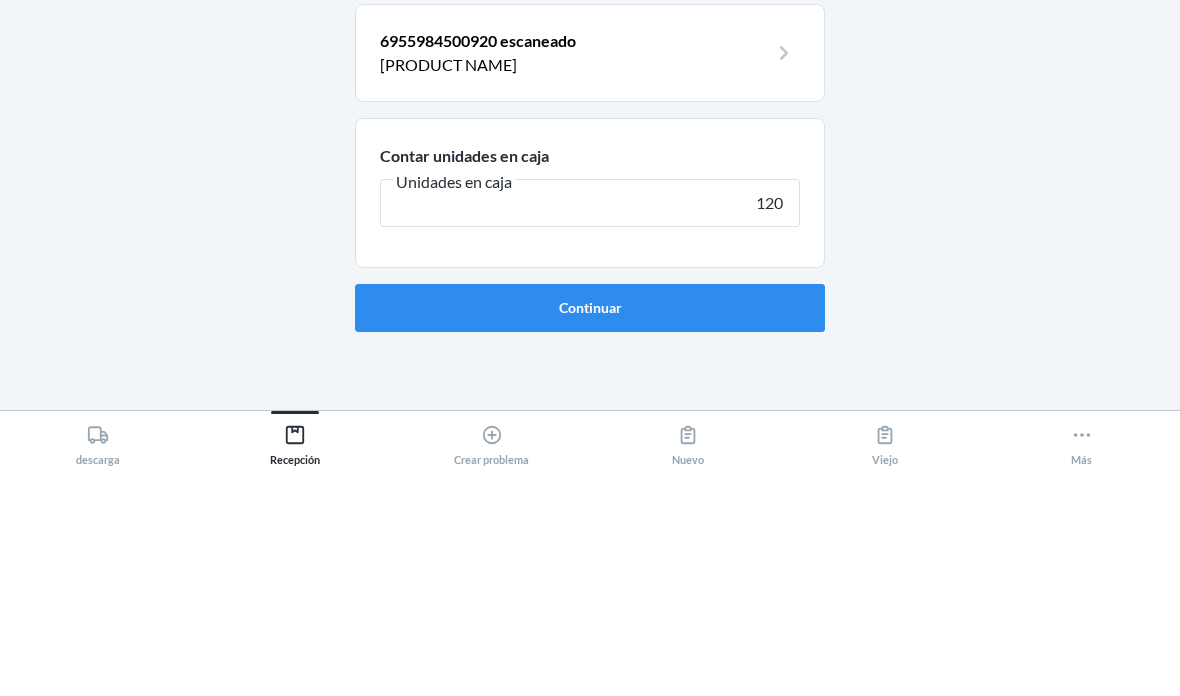 type on "120" 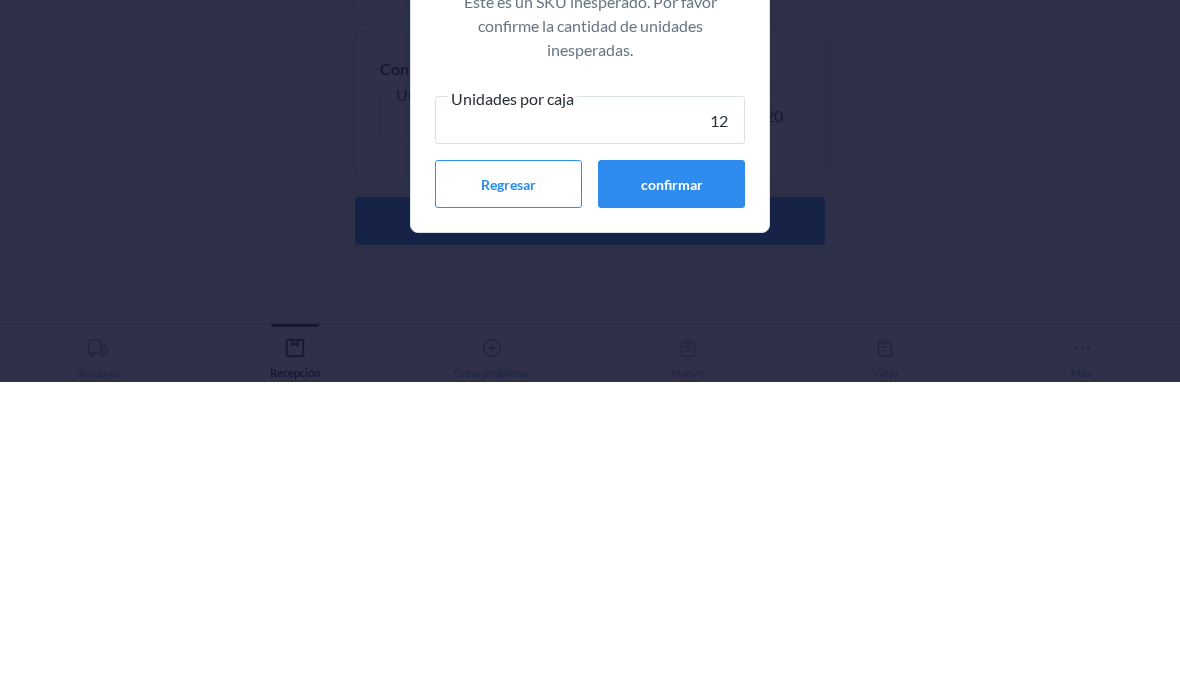 type on "120" 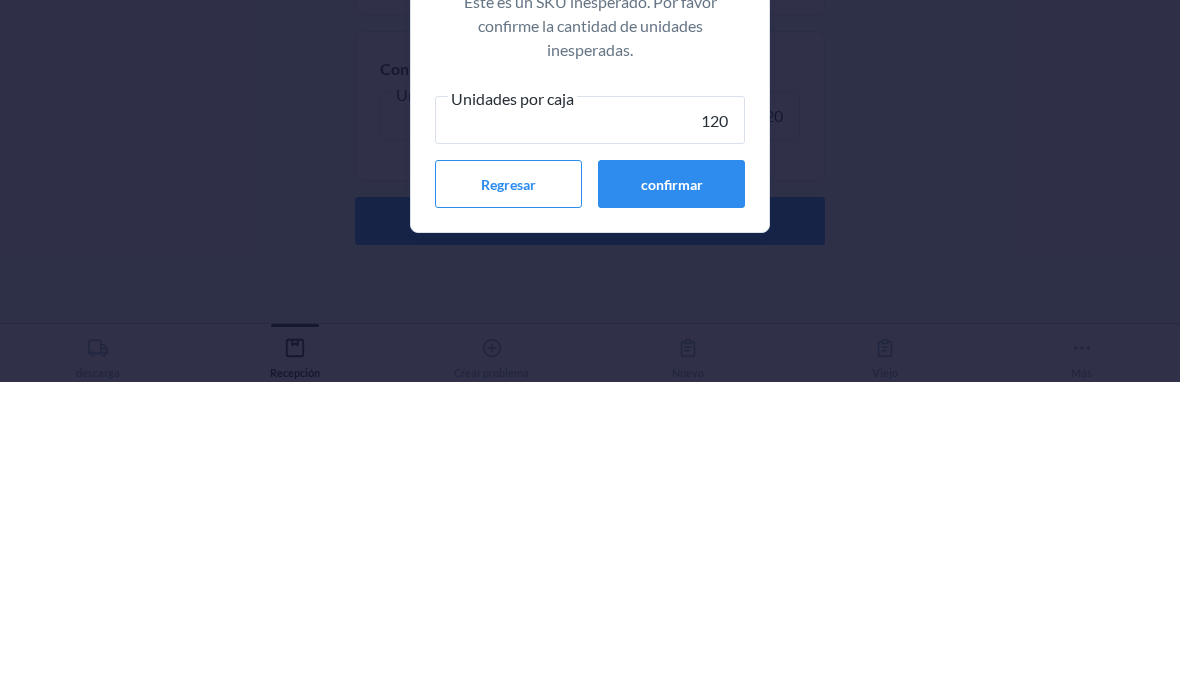 click on "confirmar" at bounding box center (671, 498) 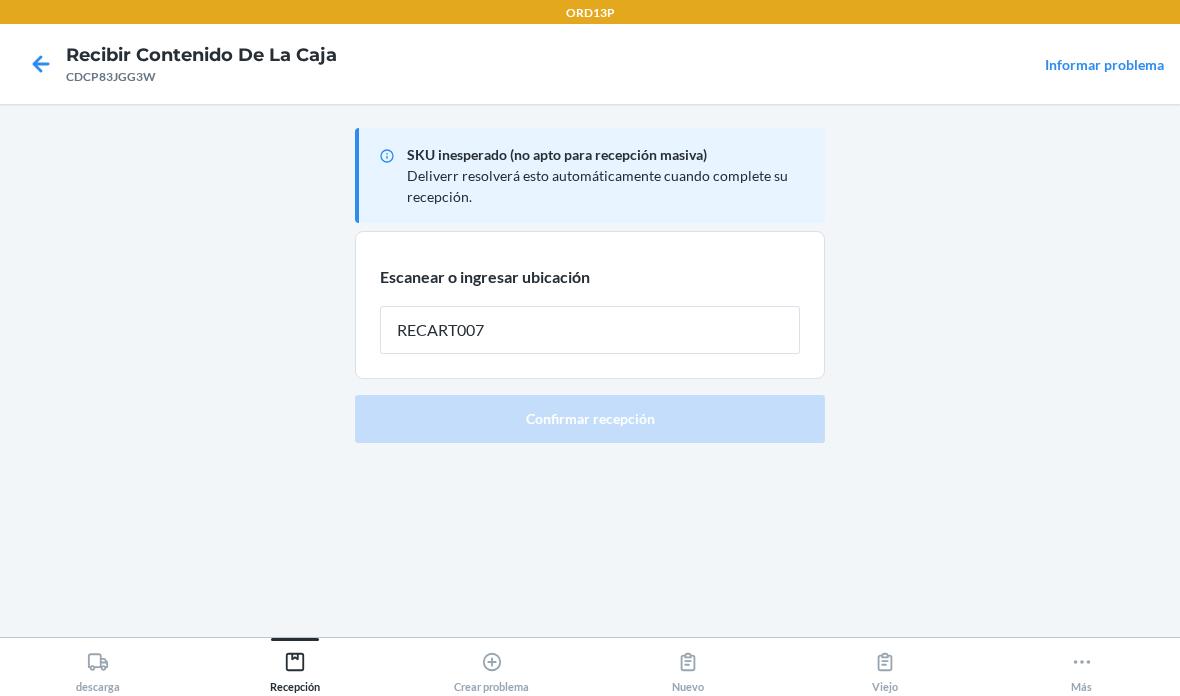 type on "RECART007" 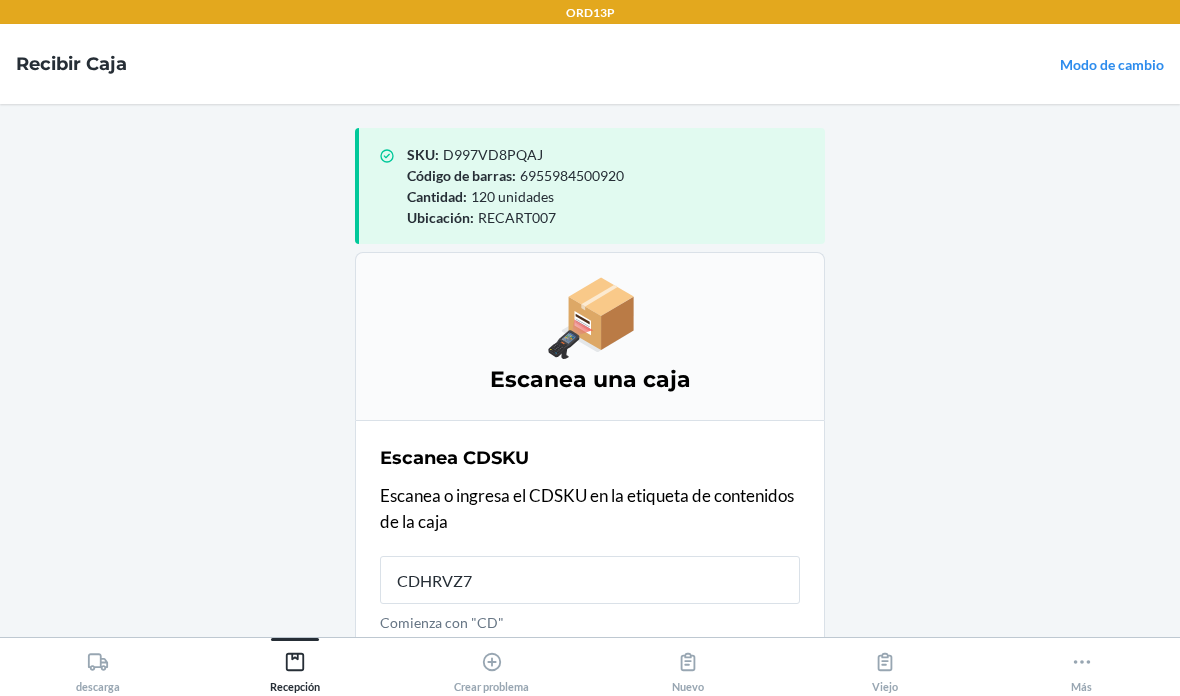 type on "CDHRVZ7K" 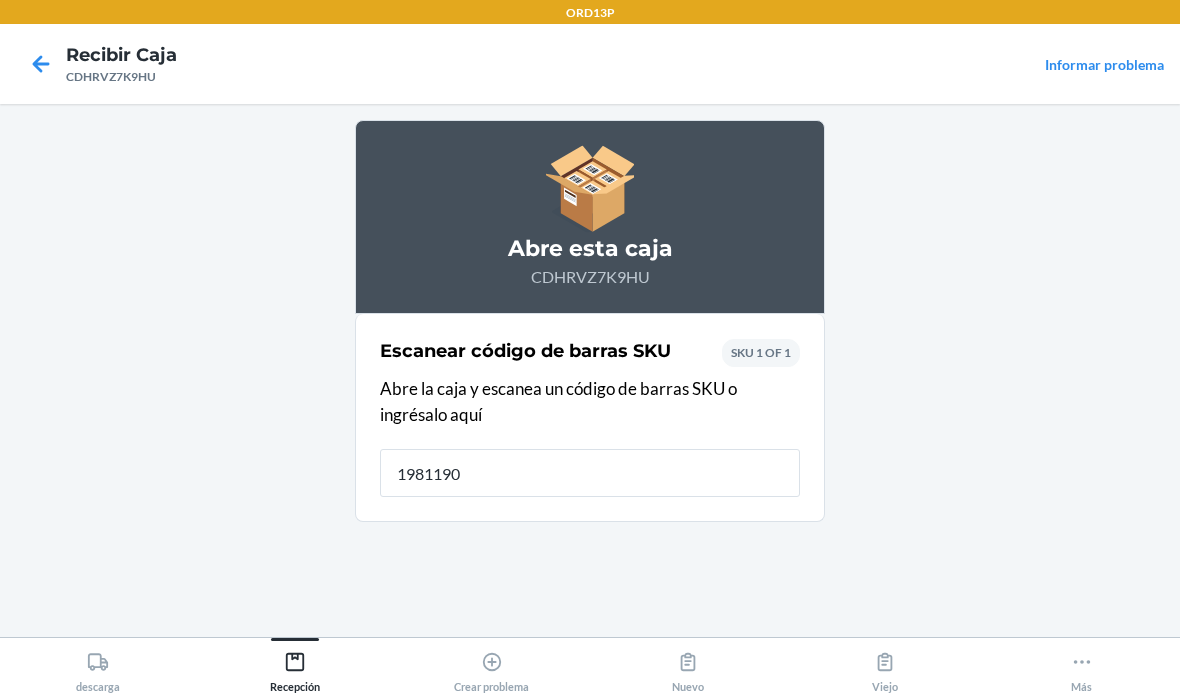type on "19811903" 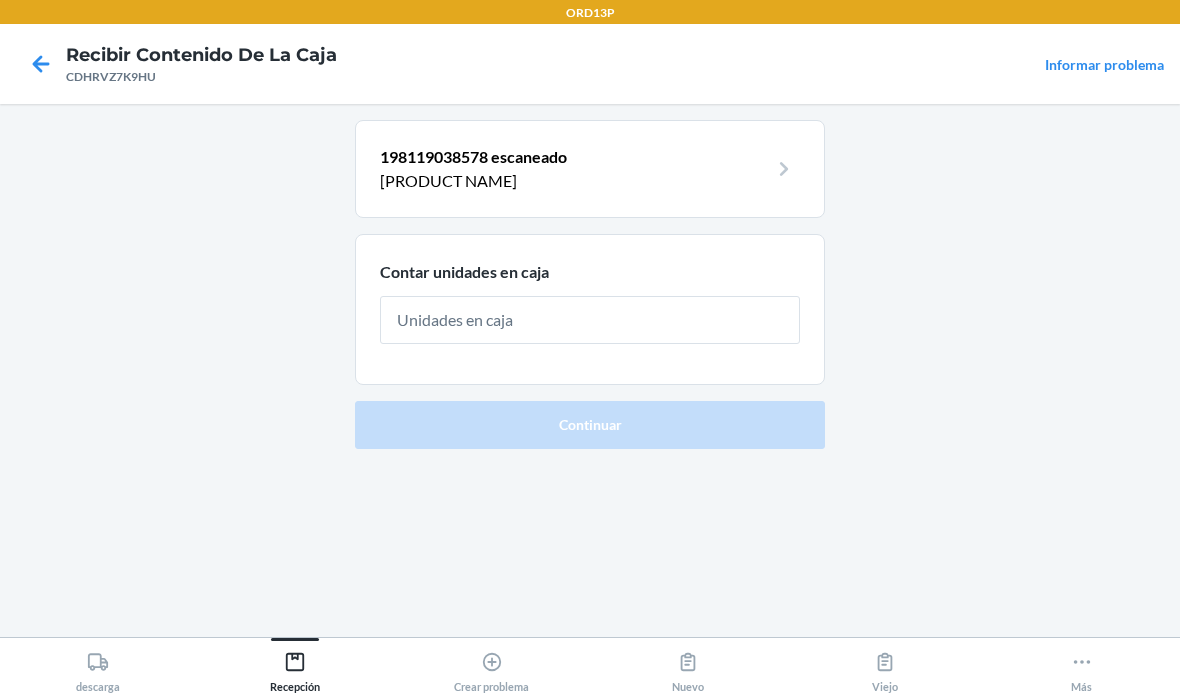 click at bounding box center [590, 320] 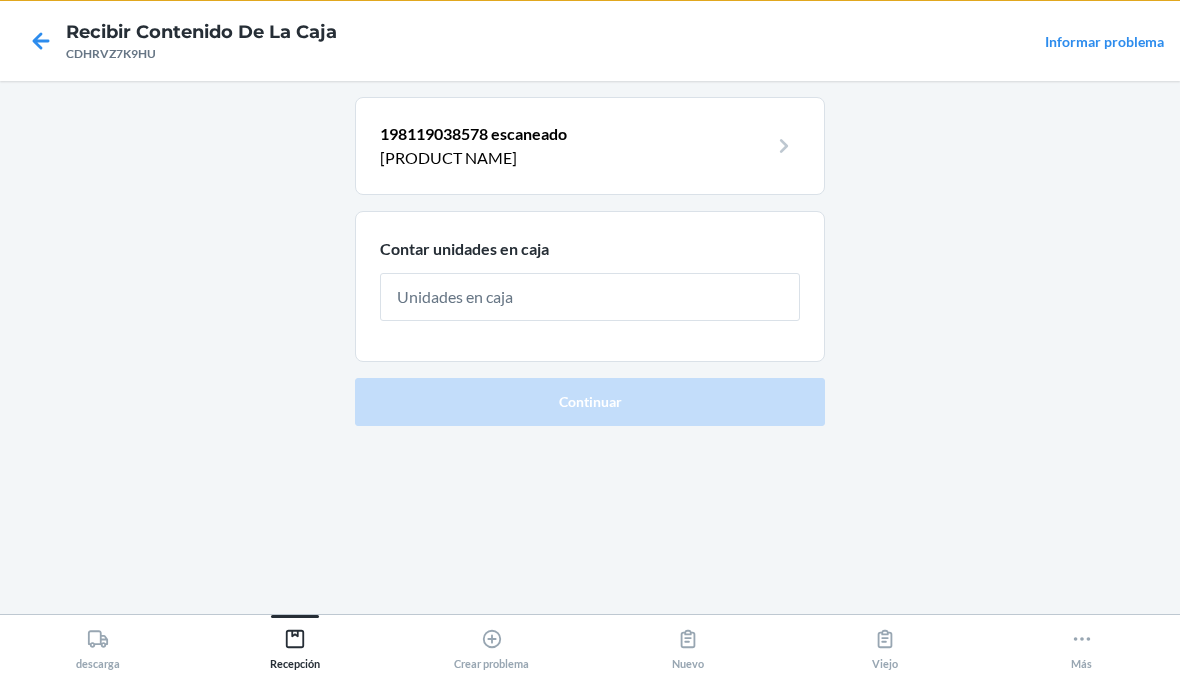type on "8" 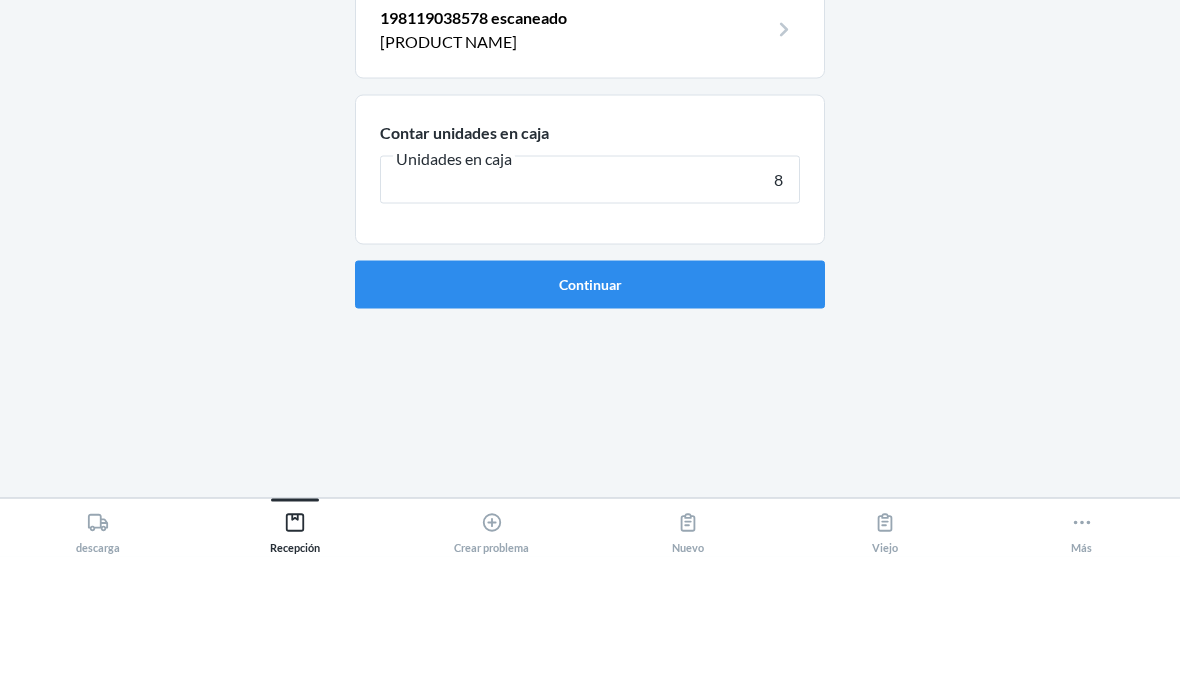 click on "Continuar" at bounding box center (590, 424) 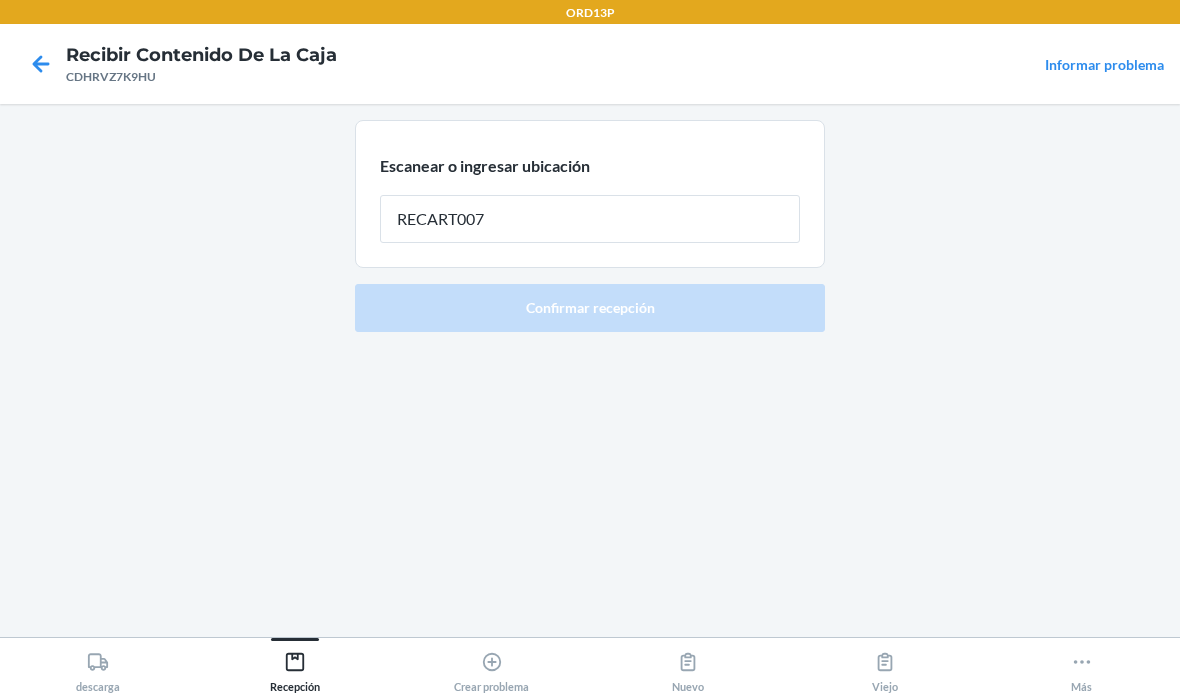 type on "RECART007" 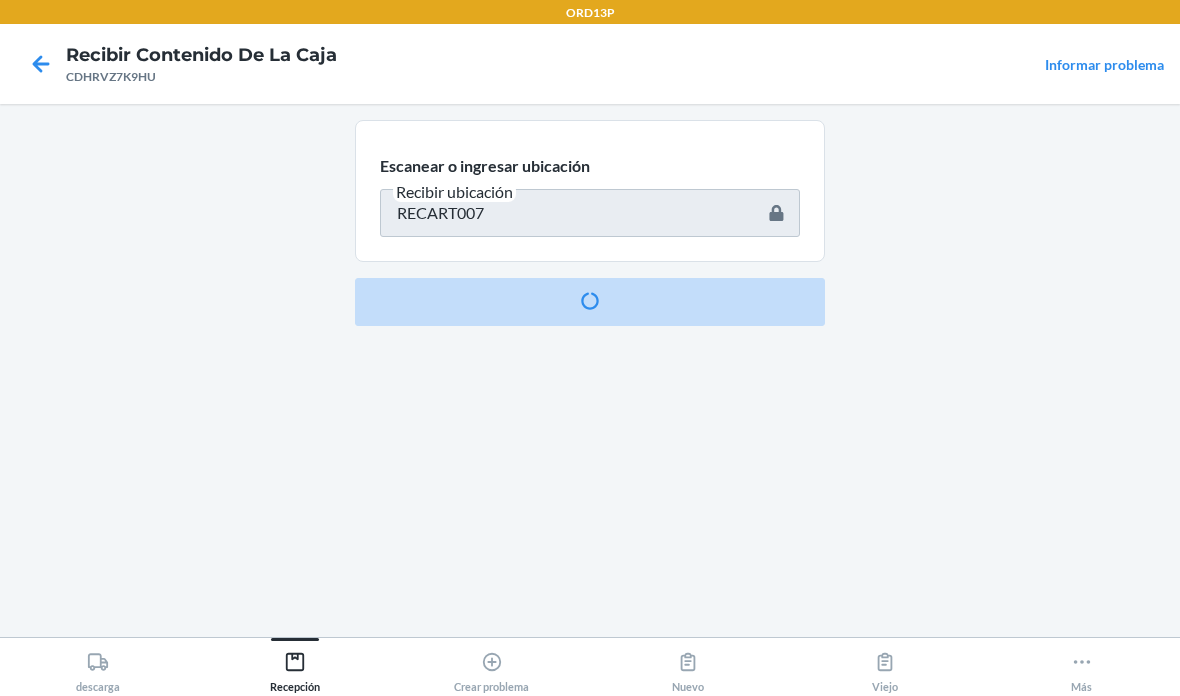 type 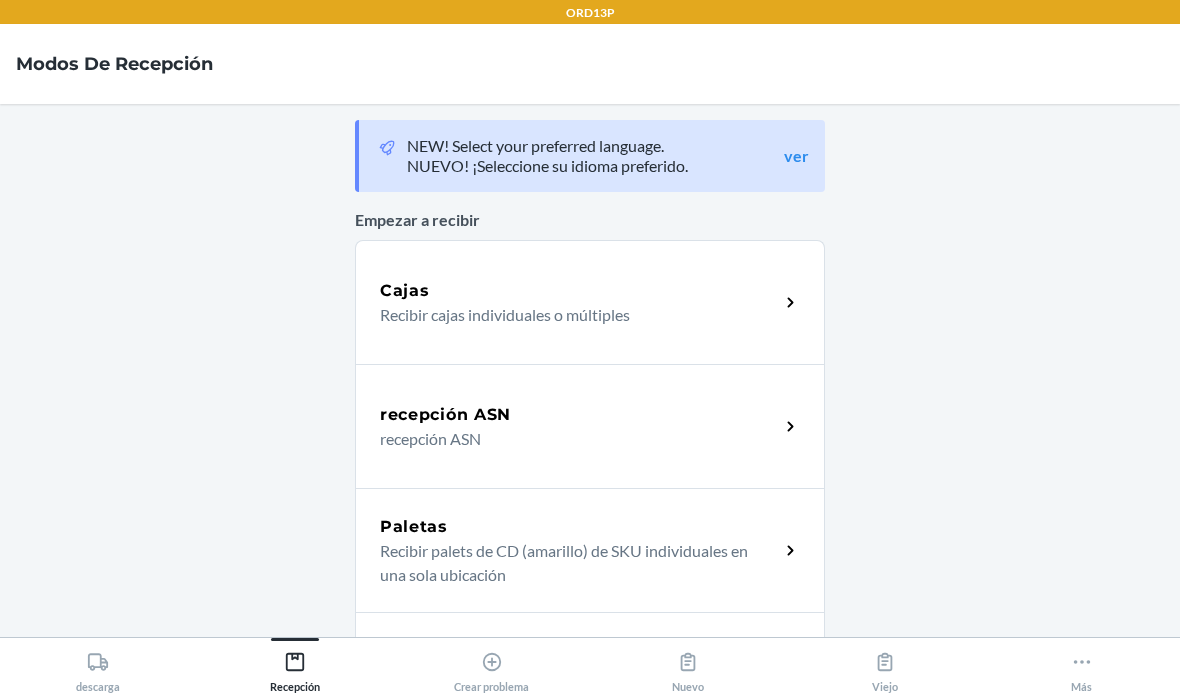 click on "Cajas" at bounding box center (579, 291) 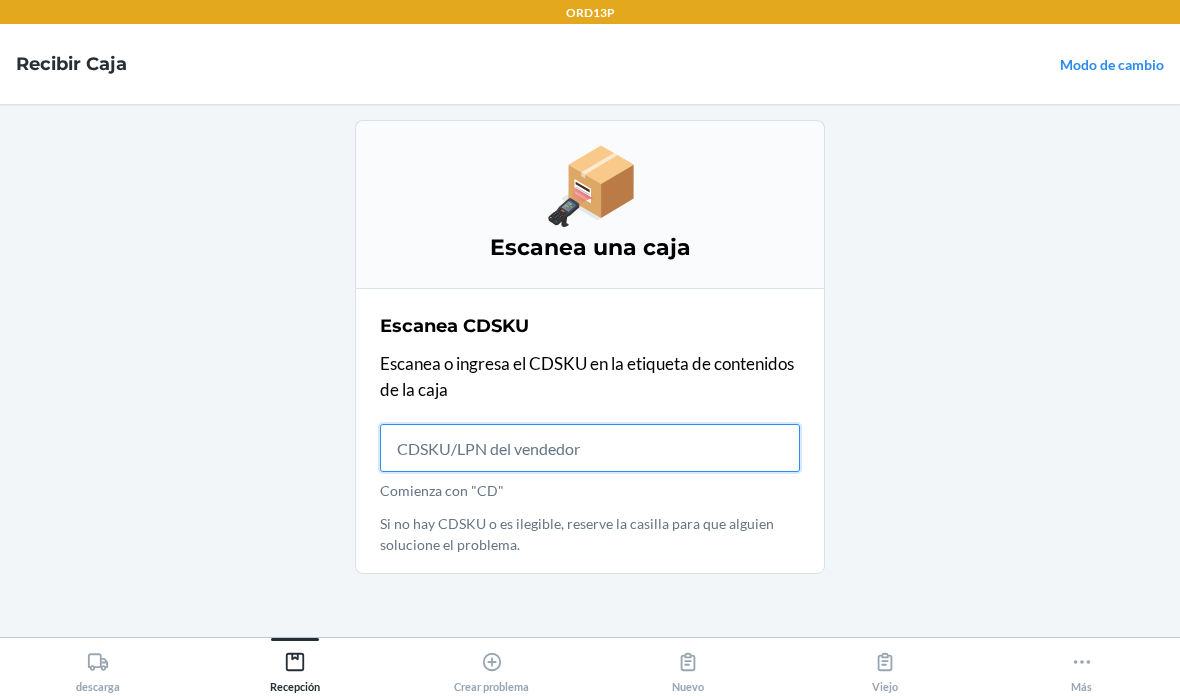 click on "Comienza con "CD"" at bounding box center [590, 448] 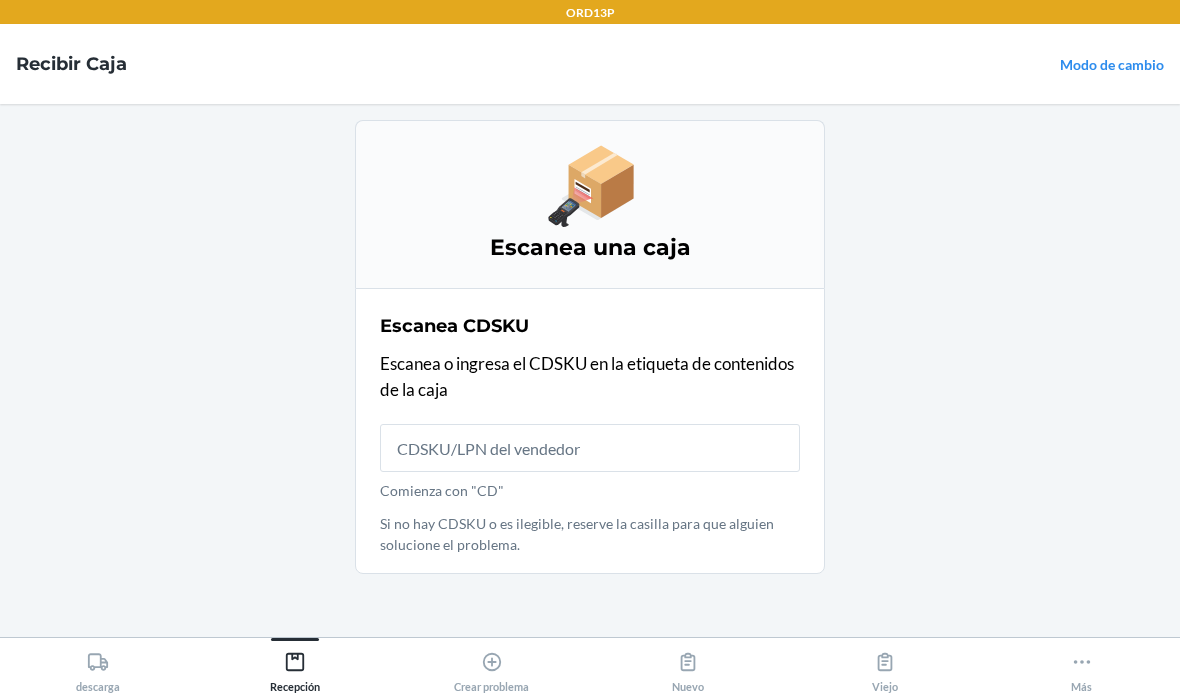 click on "Escanea CDSKU Escanea o ingresa el CDSKU en la etiqueta de contenidos de la caja Comienza con "CD" Si no hay CDSKU o es ilegible, reserve la casilla para que alguien solucione el problema." at bounding box center [590, 431] 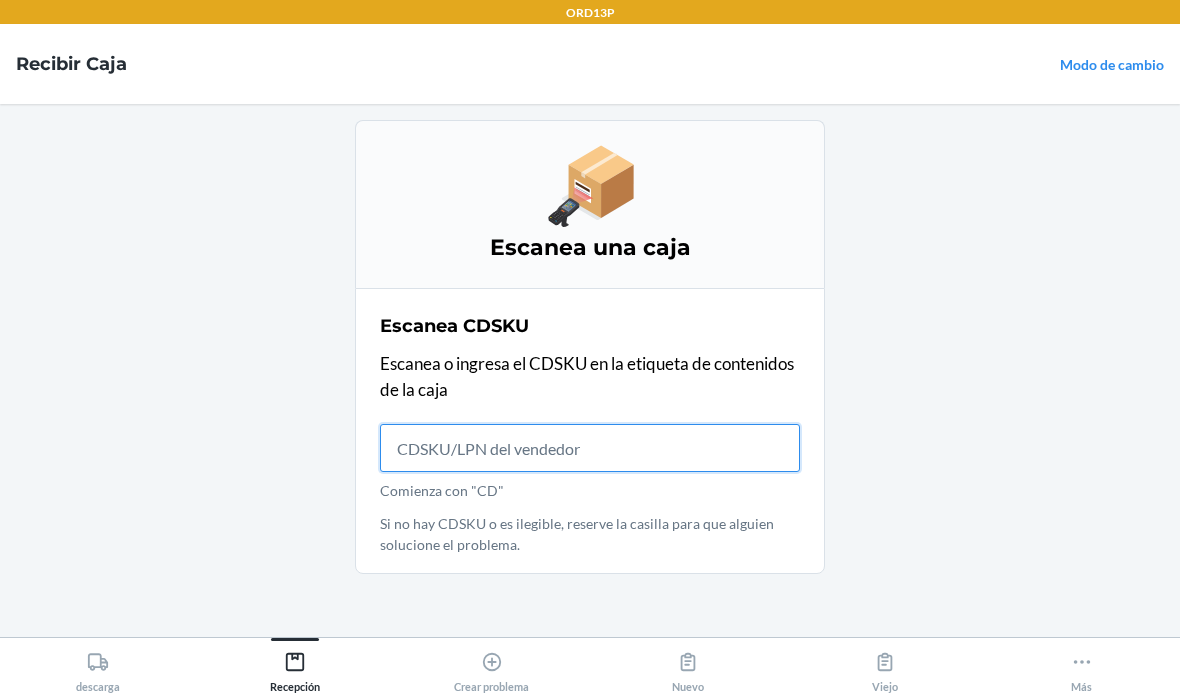 click on "Comienza con "CD"" at bounding box center (590, 448) 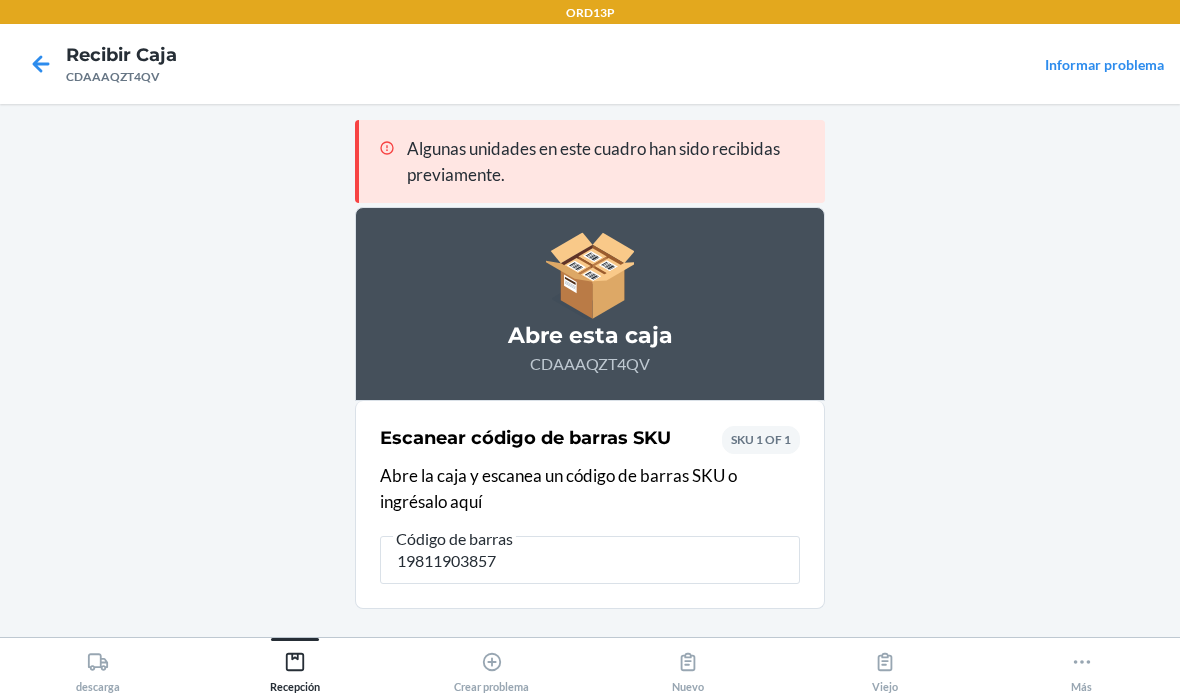 type on "198119038578" 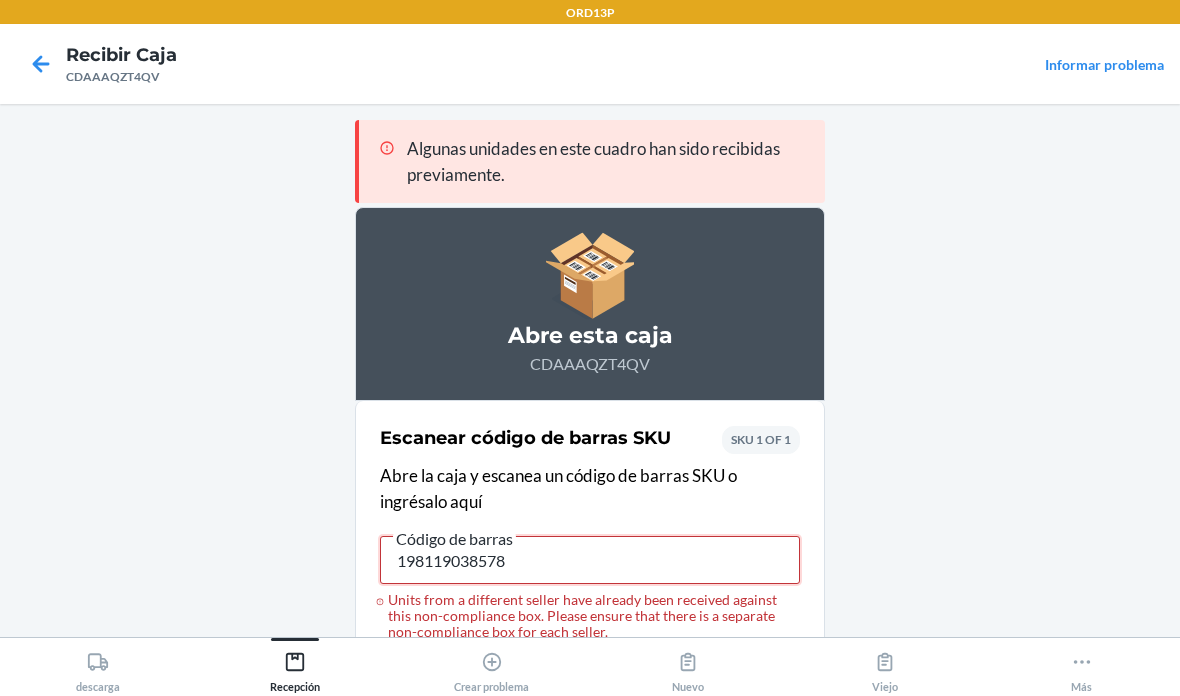 click on "198119038578" at bounding box center (590, 560) 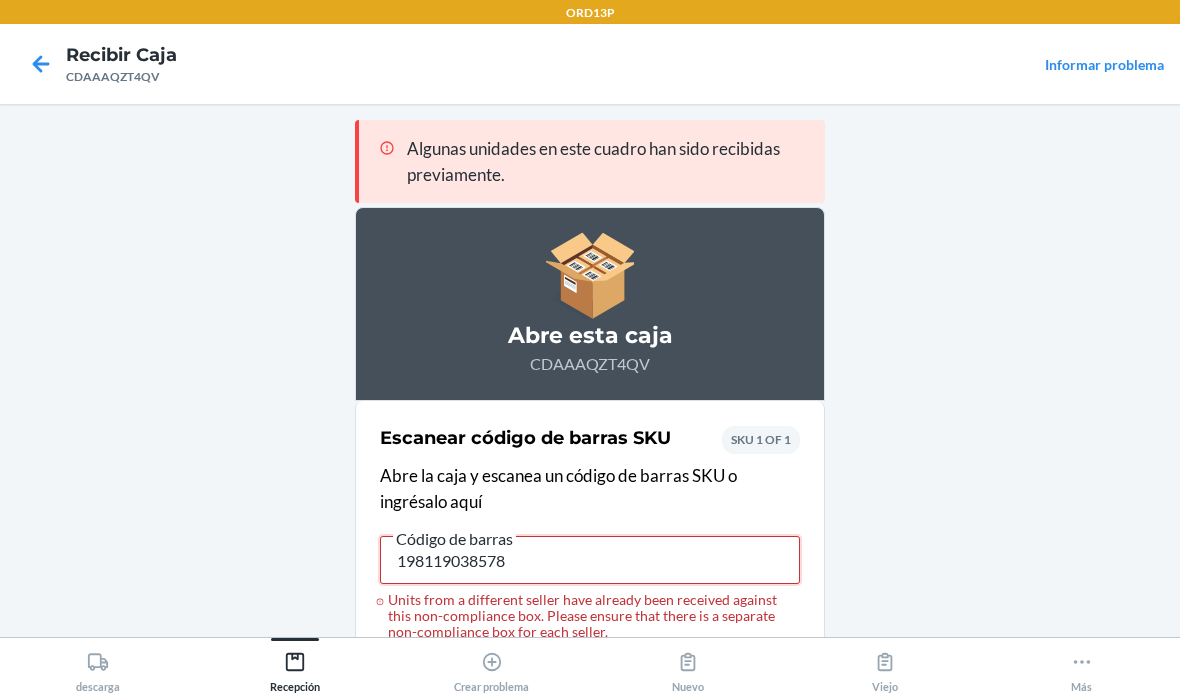 click on "198119038578" at bounding box center (590, 560) 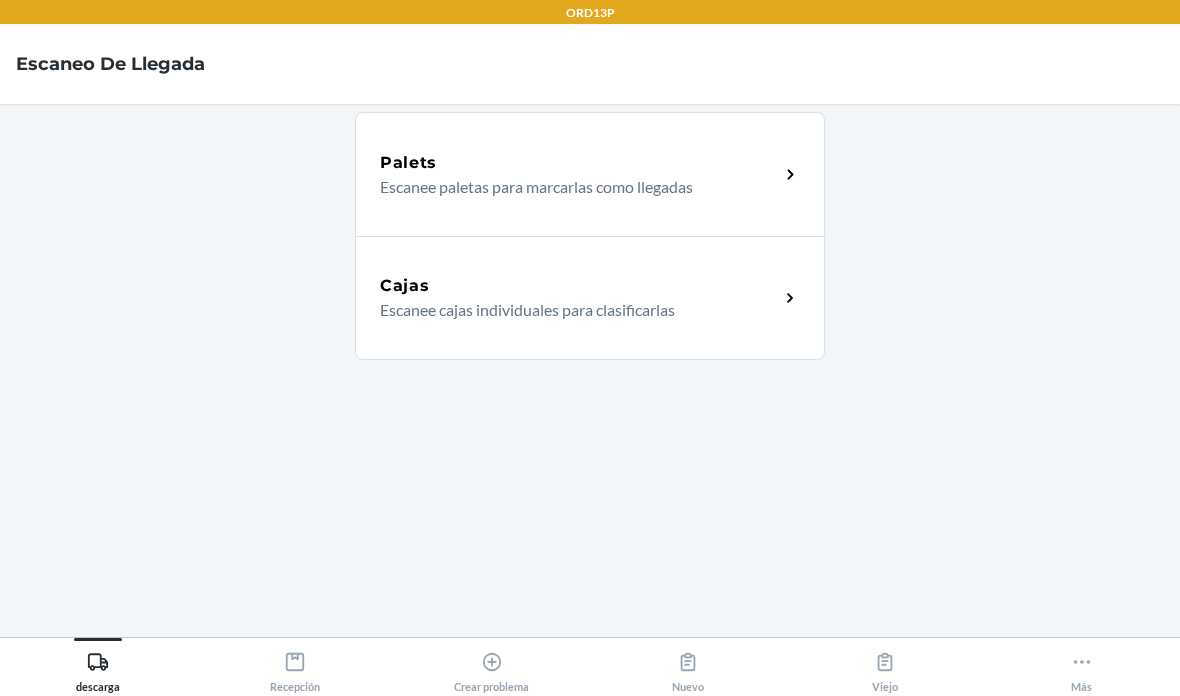 click on "Recepción" at bounding box center [295, 668] 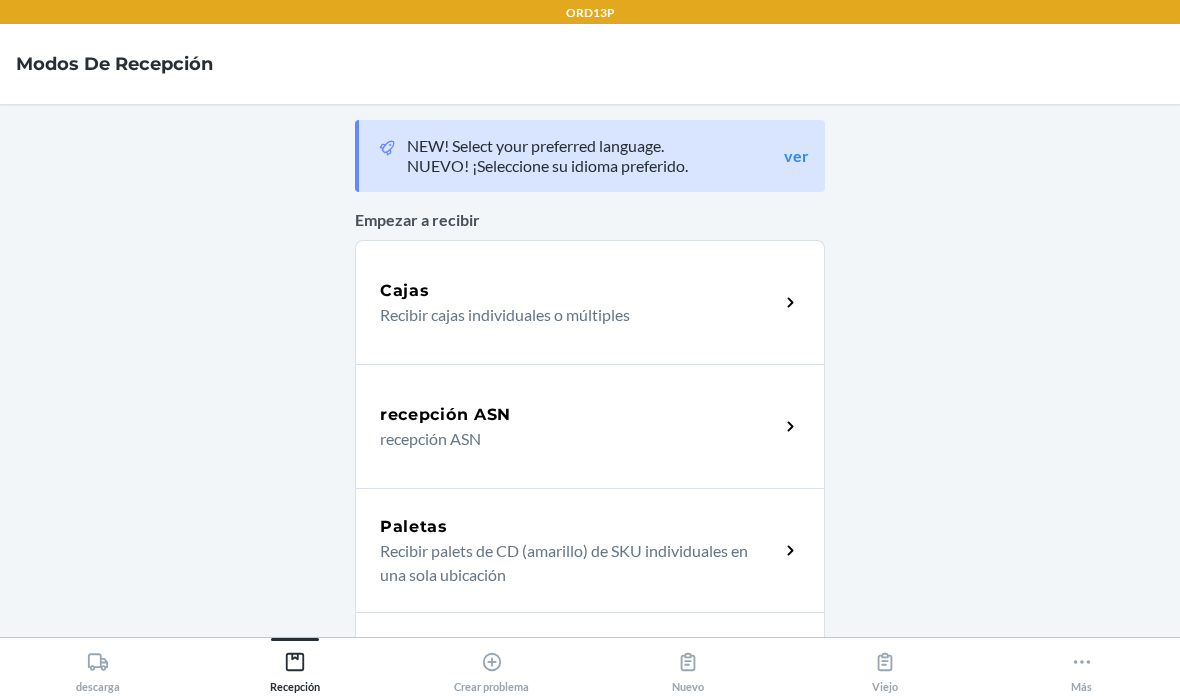 click on "Recibir cajas individuales o múltiples" at bounding box center (571, 315) 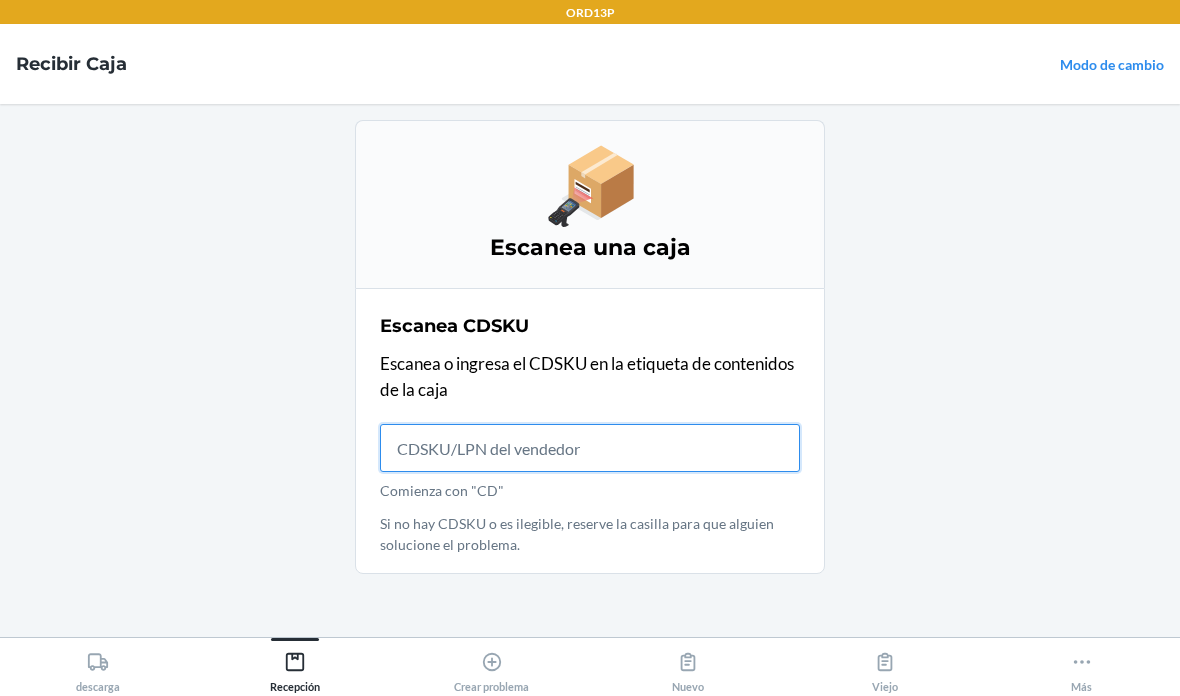 click on "Comienza con "CD"" at bounding box center [590, 448] 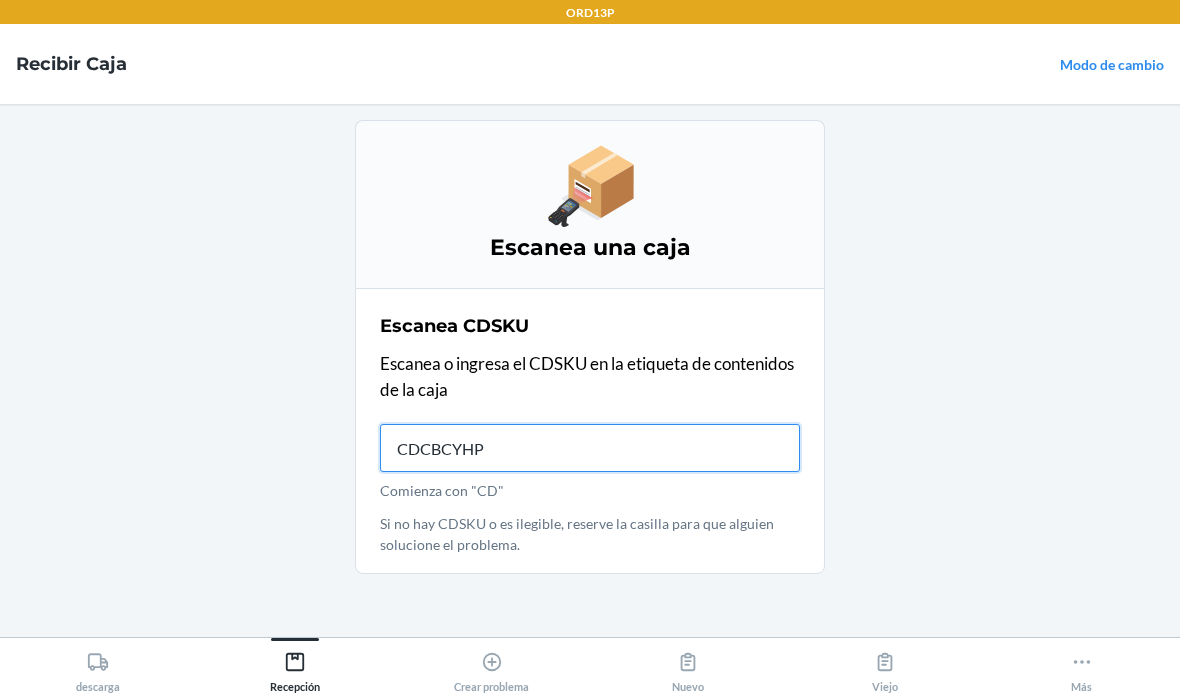 type on "CDCBCYHPX" 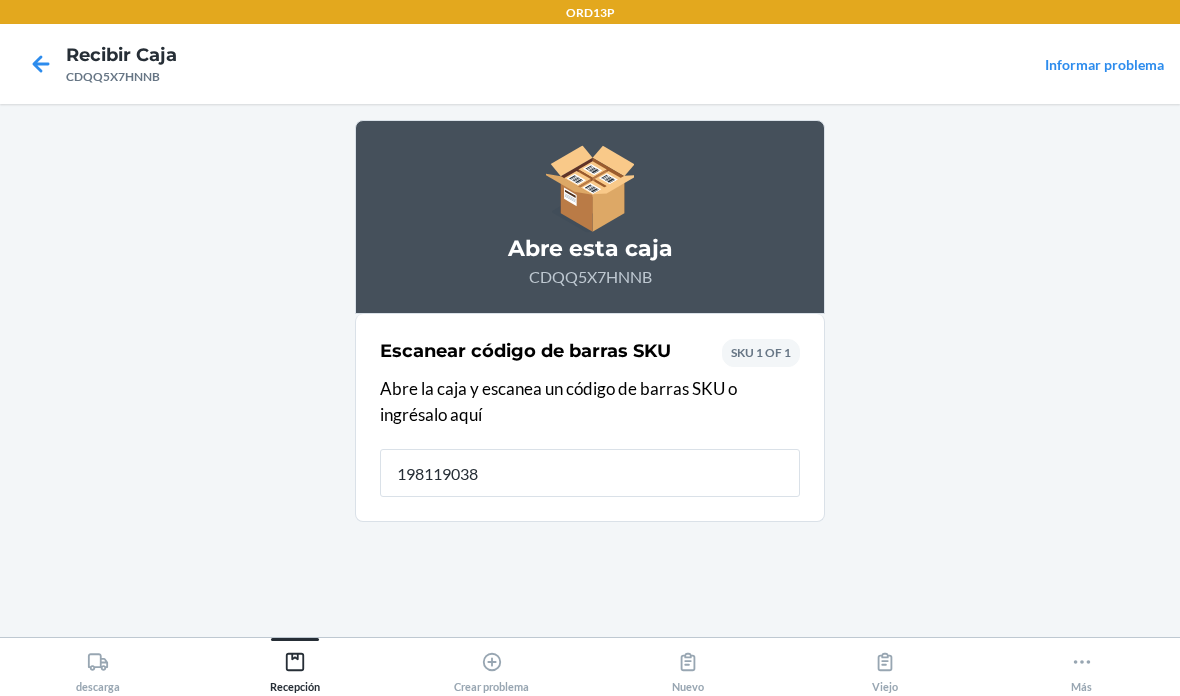 type on "1981190385" 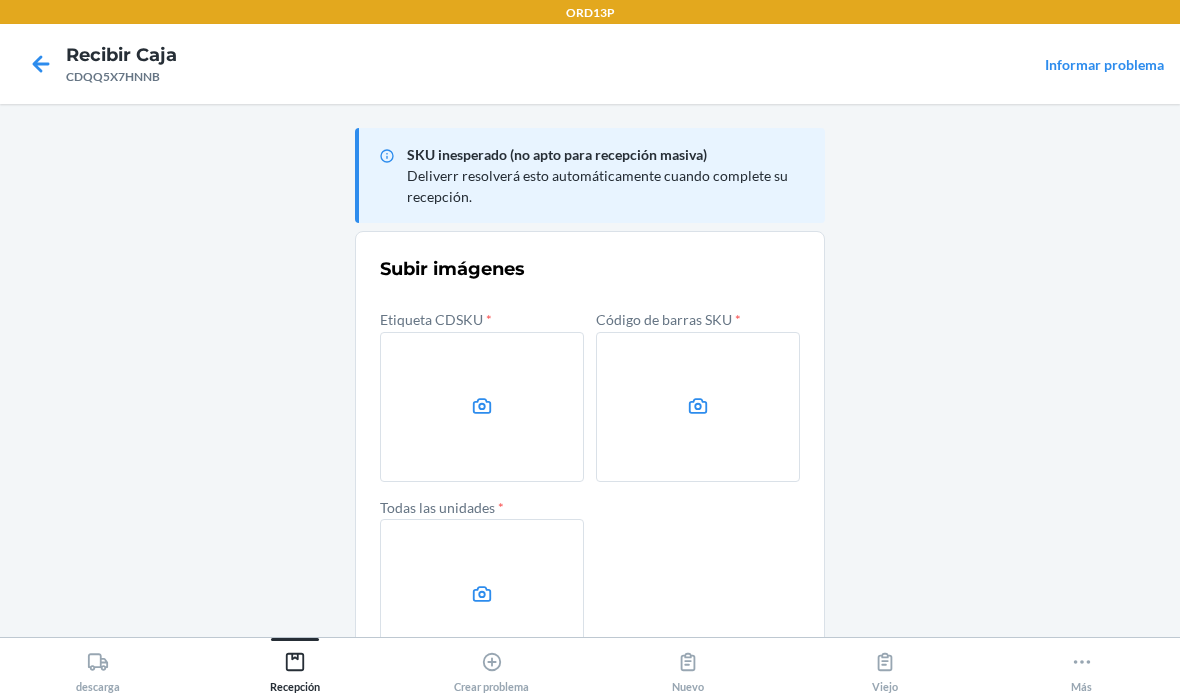click at bounding box center (482, 407) 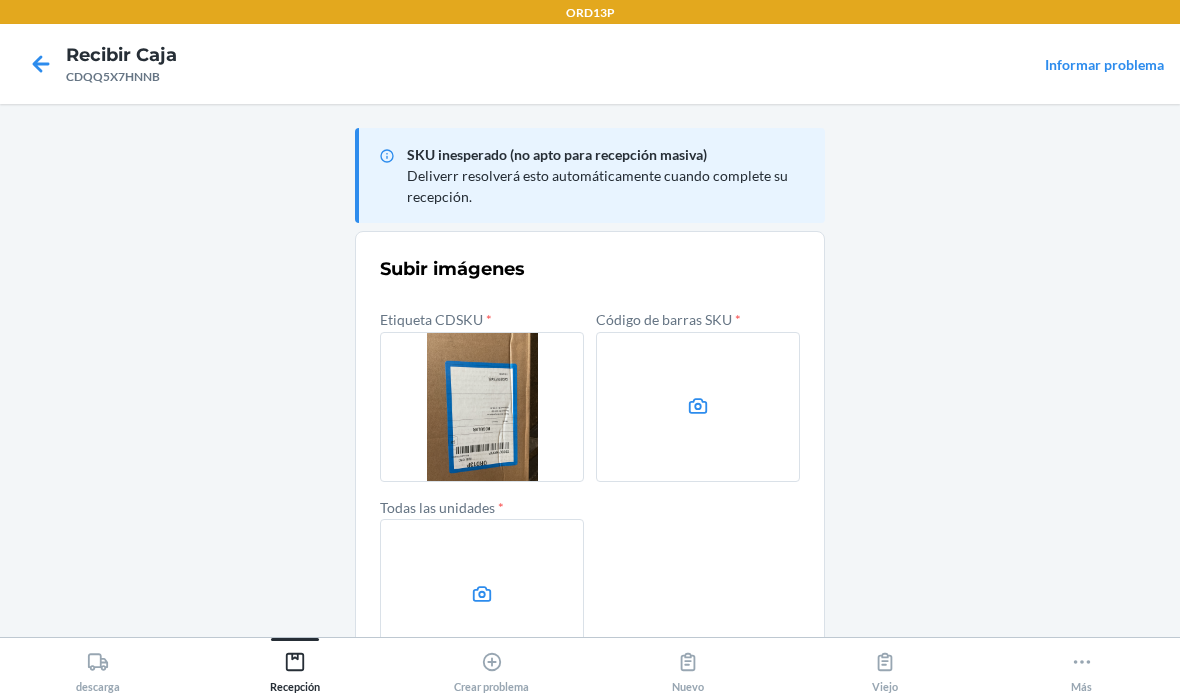 click at bounding box center [698, 407] 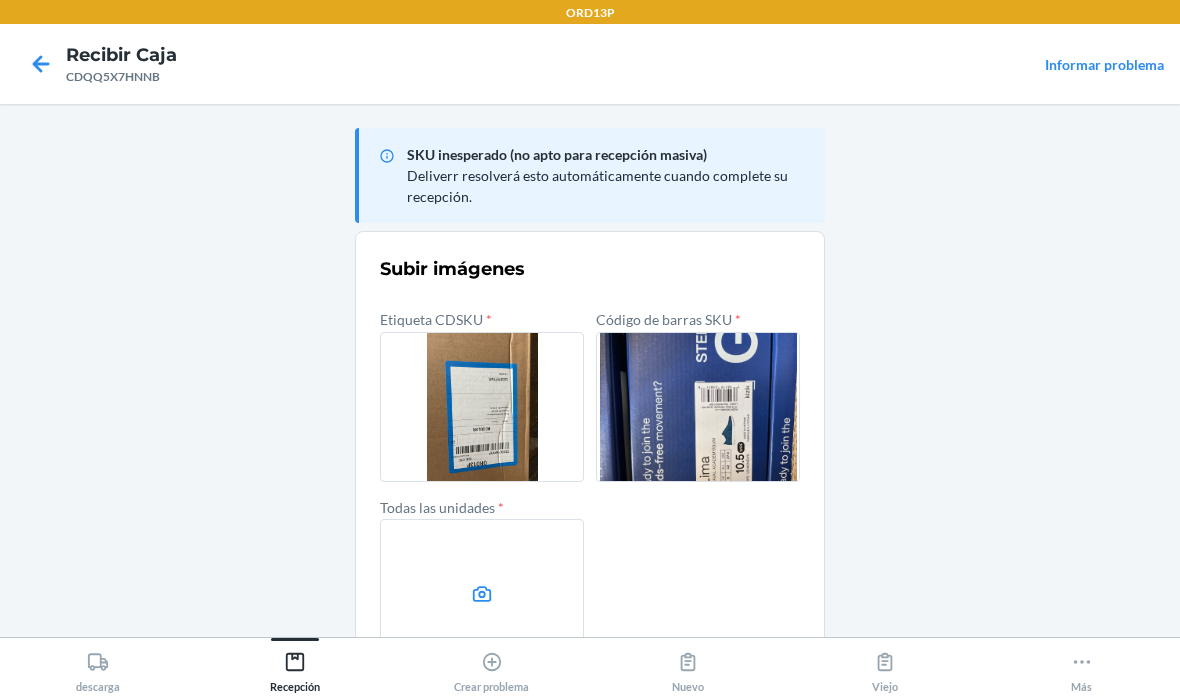 click at bounding box center [482, 594] 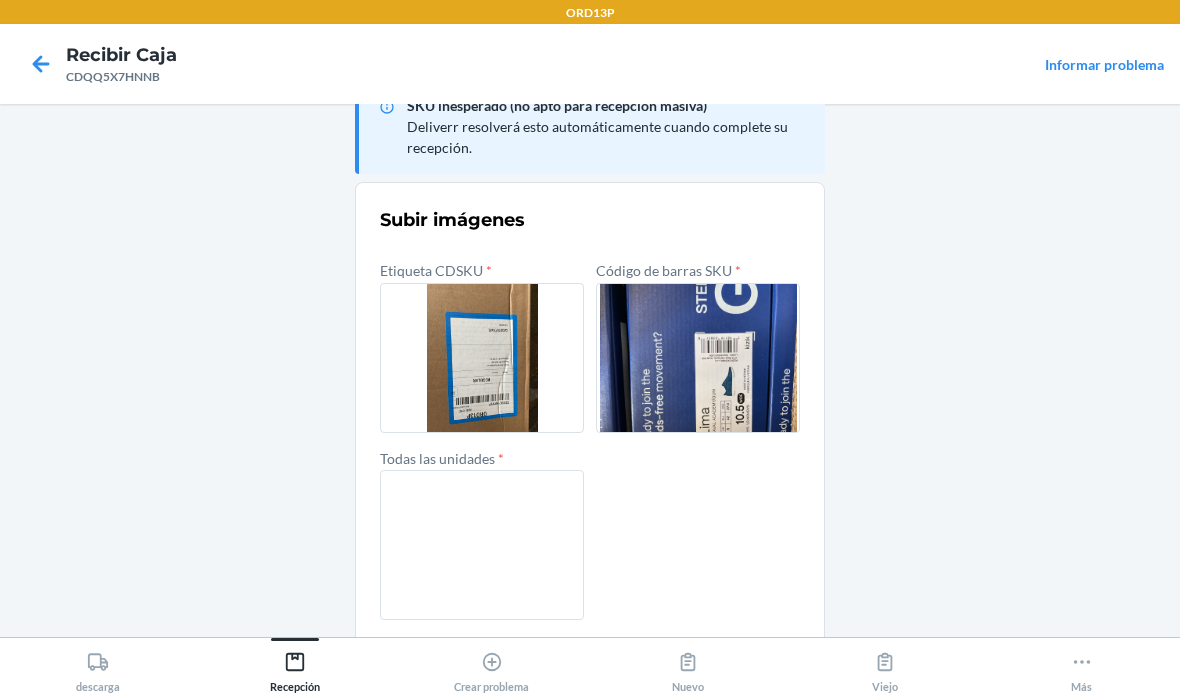 scroll, scrollTop: 48, scrollLeft: 0, axis: vertical 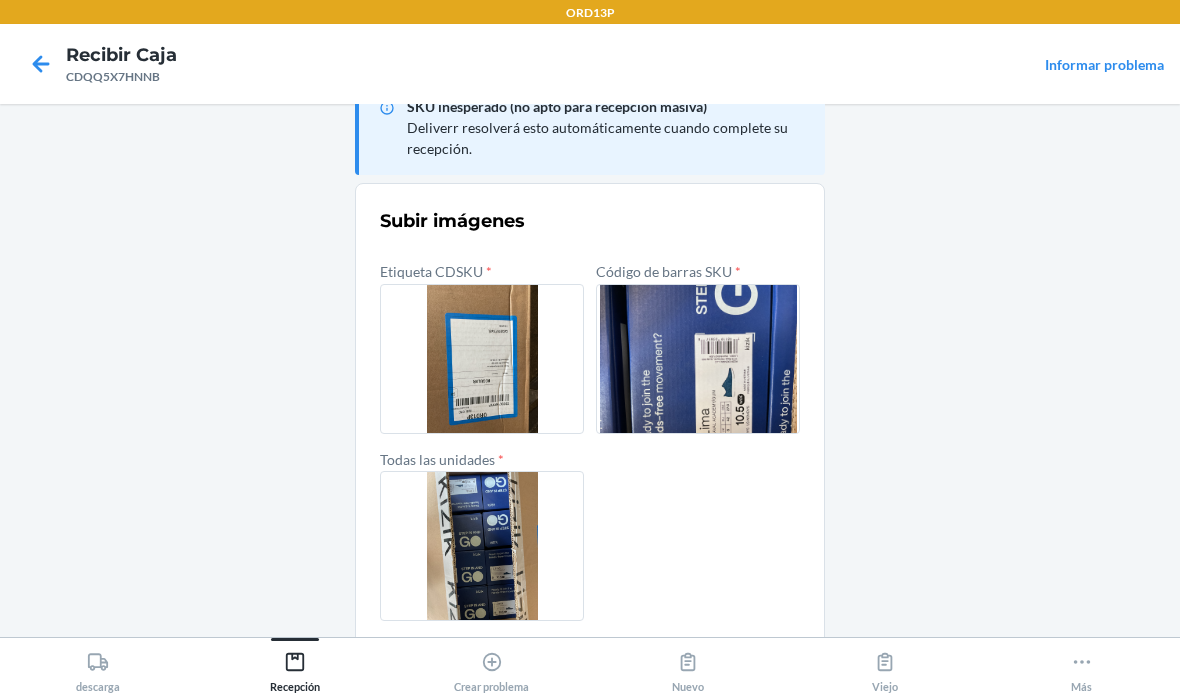 click on "confirmar" at bounding box center (590, 669) 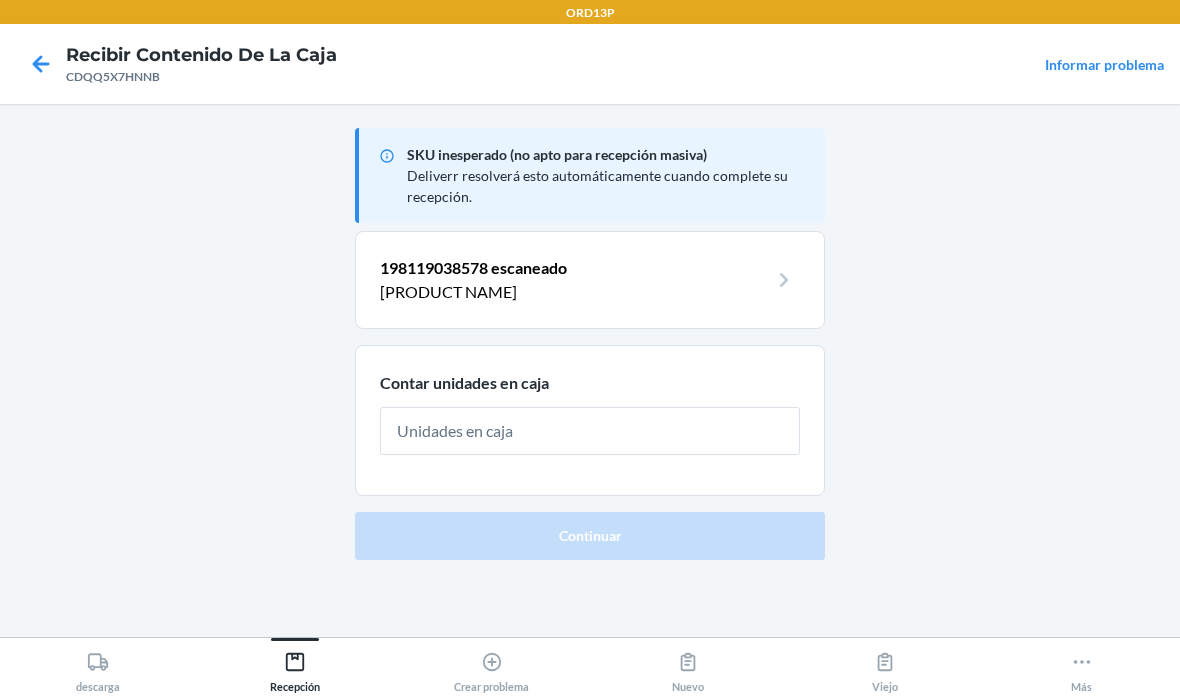 scroll, scrollTop: 0, scrollLeft: 0, axis: both 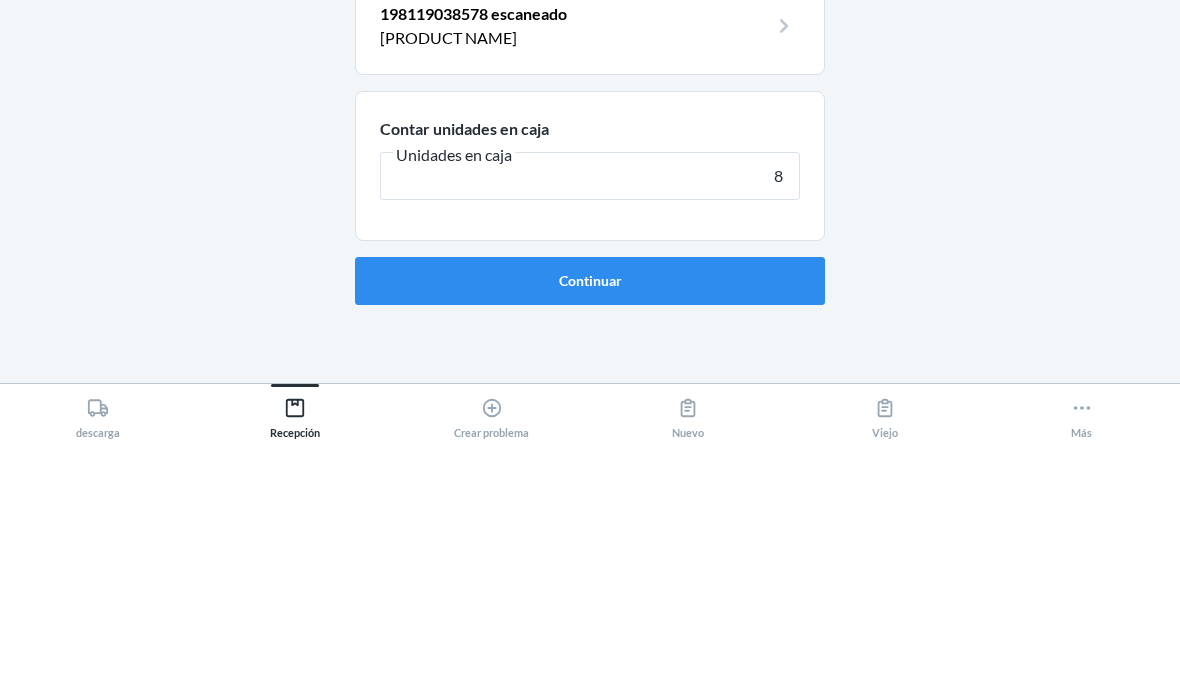 type on "8" 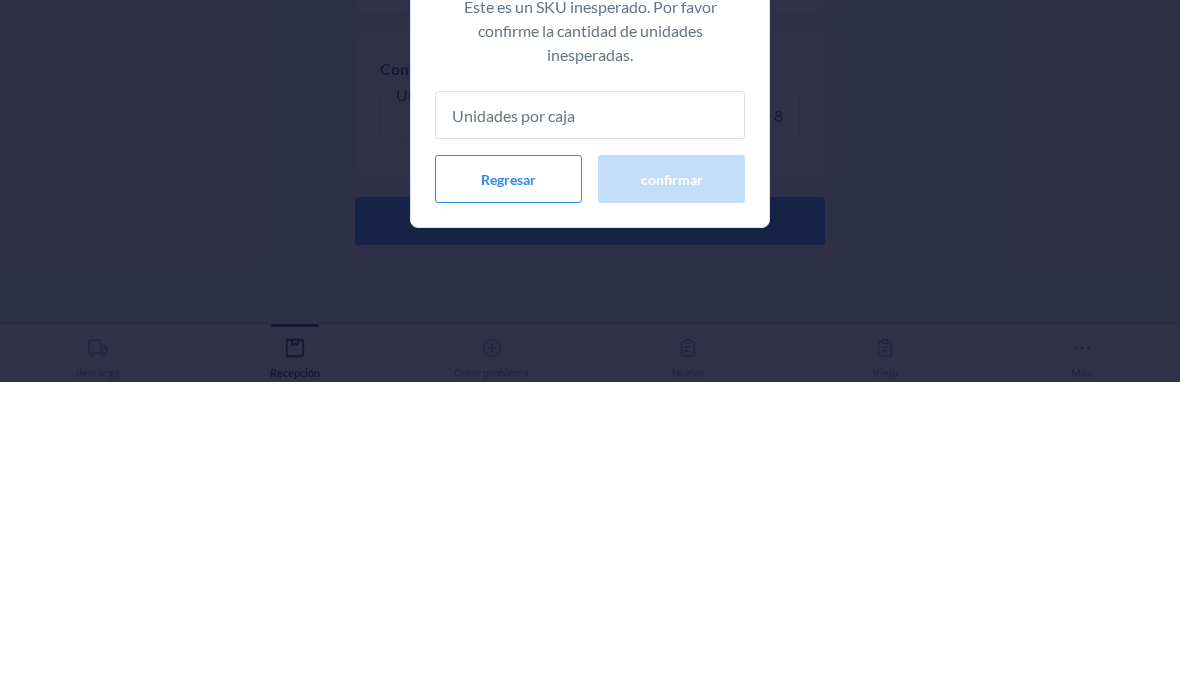 type on "8" 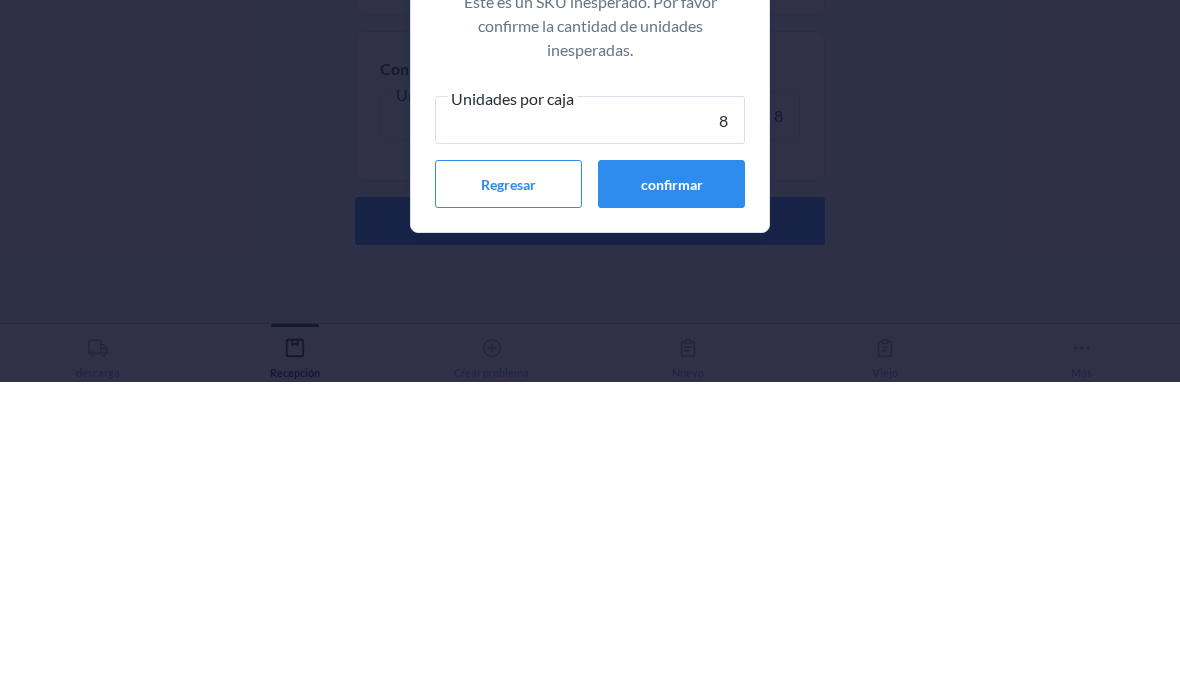 click on "confirmar" at bounding box center (671, 498) 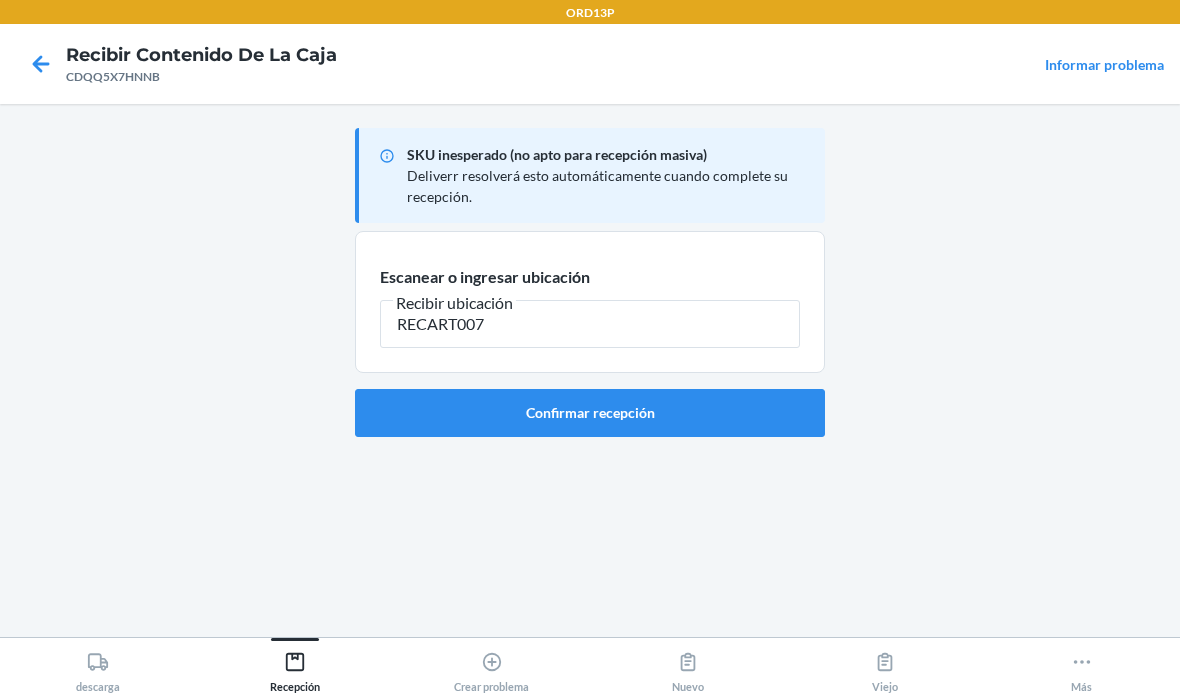 type on "RECART007" 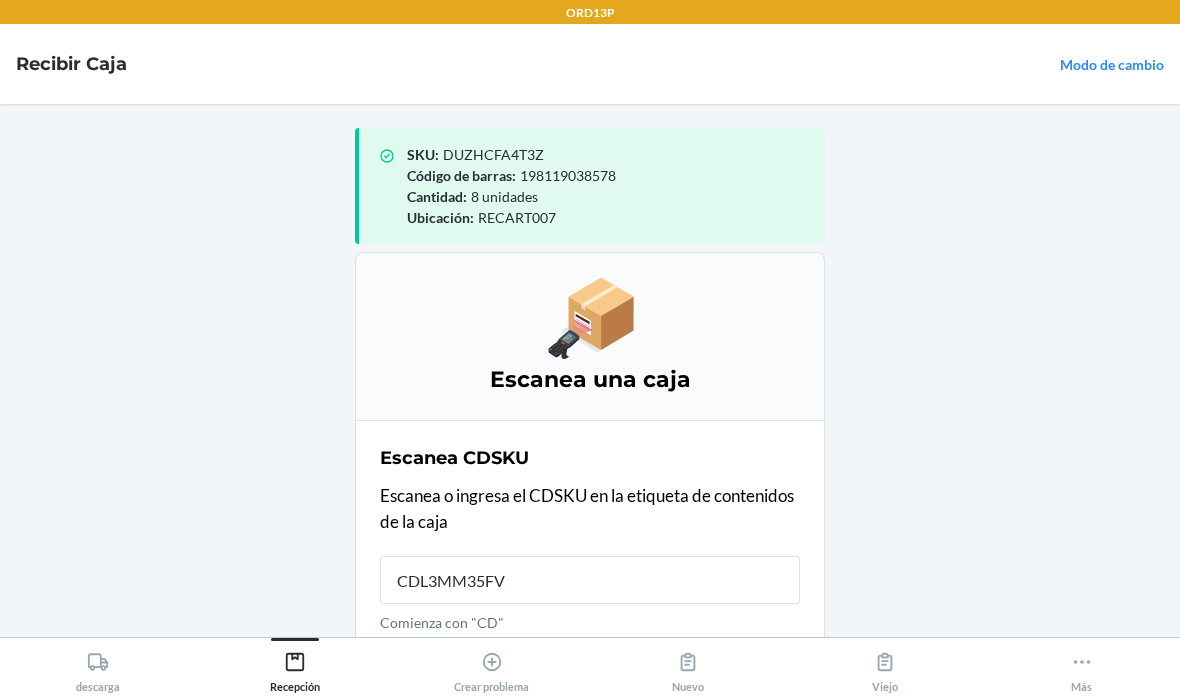 type on "CDL3MM35FVH" 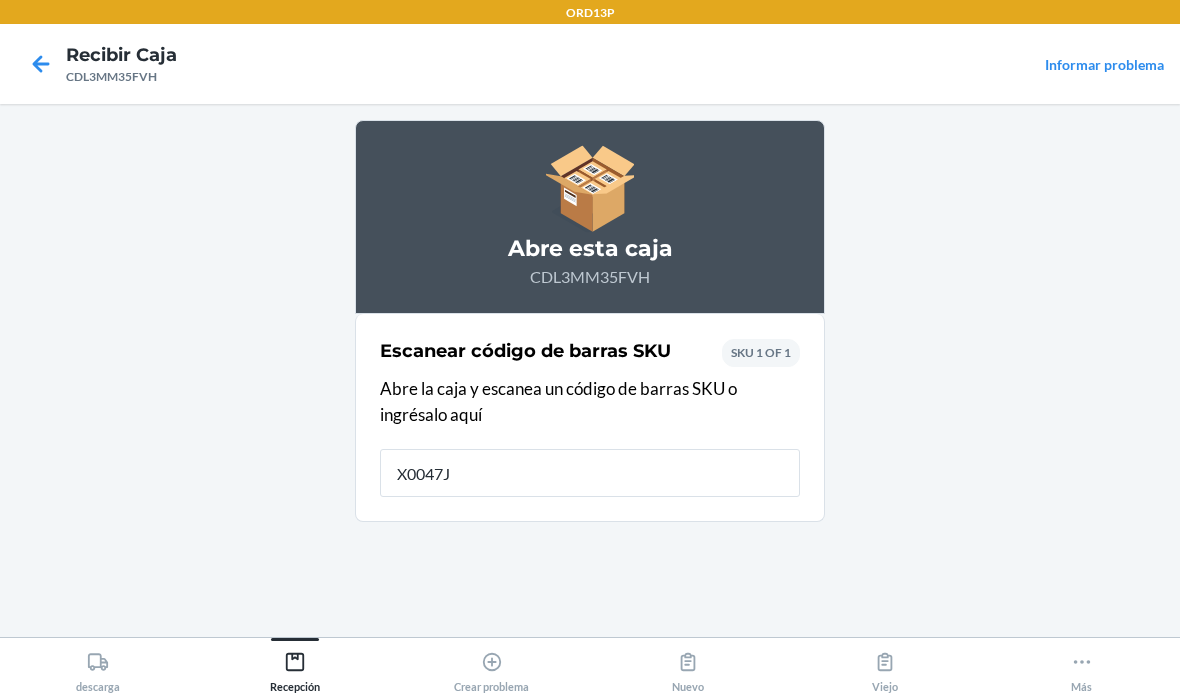 type on "X0047JR" 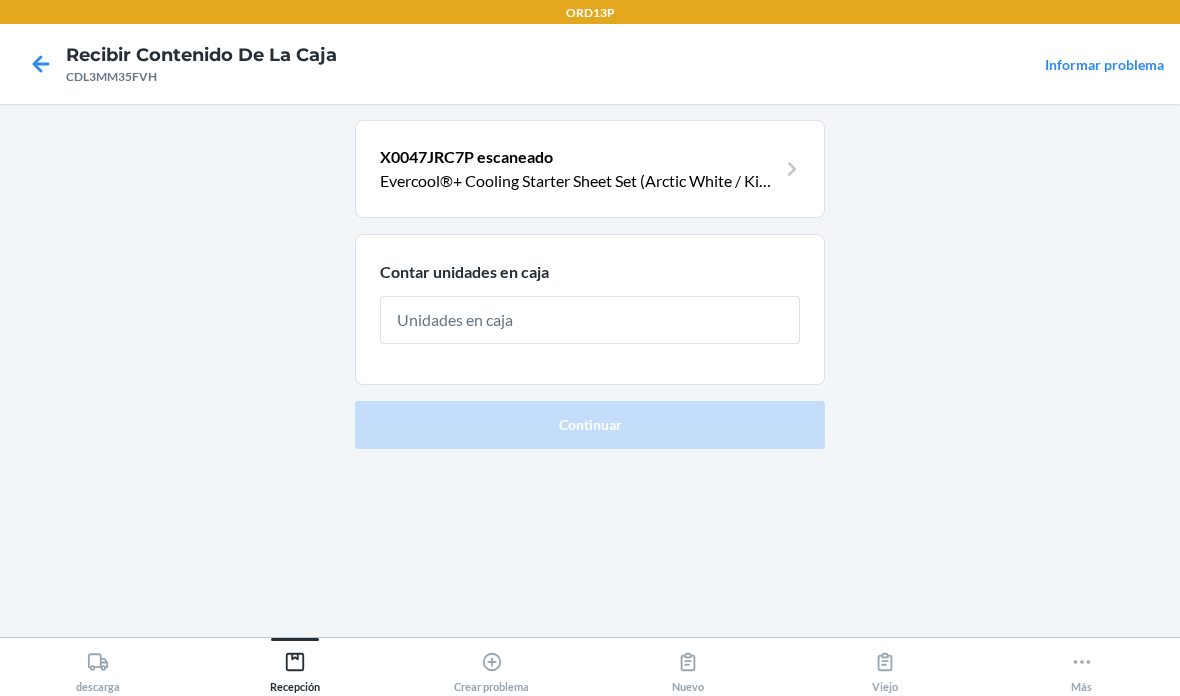 click at bounding box center (590, 320) 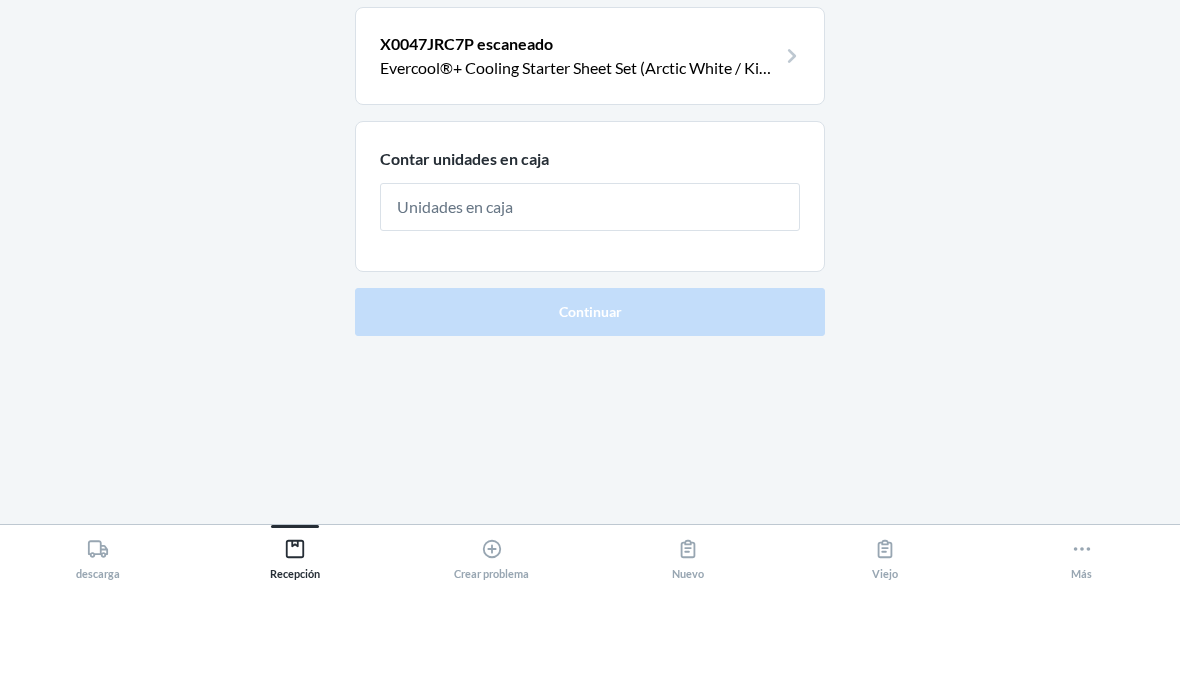 click at bounding box center (590, 320) 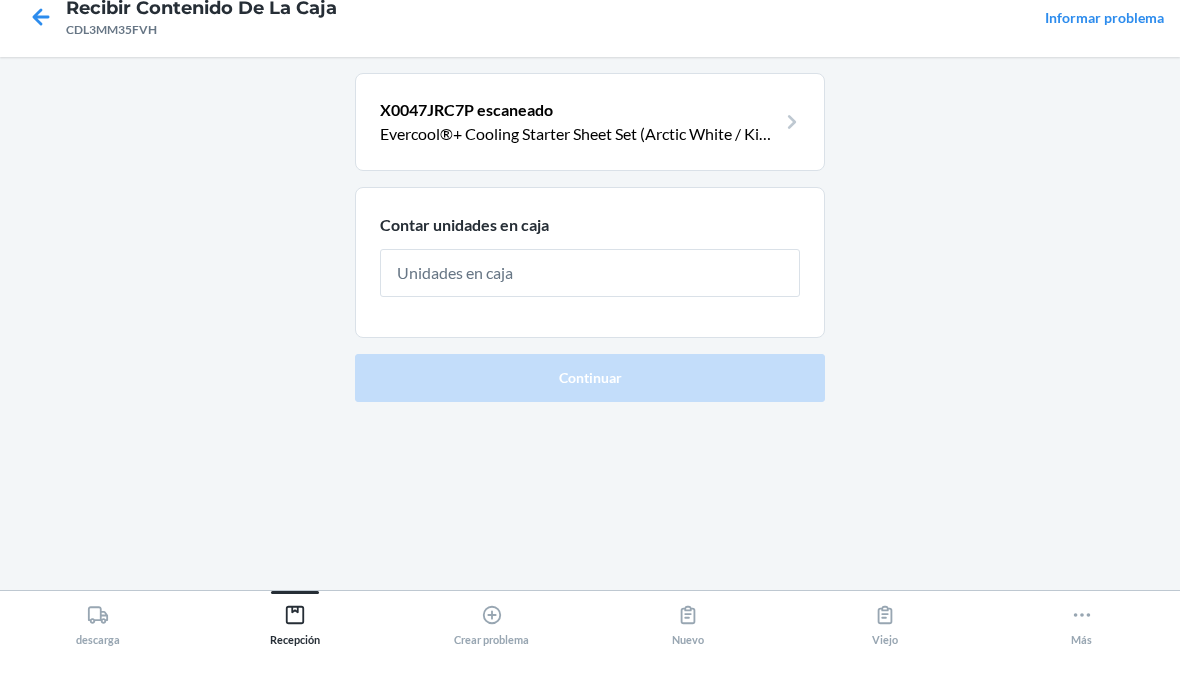 type on "8" 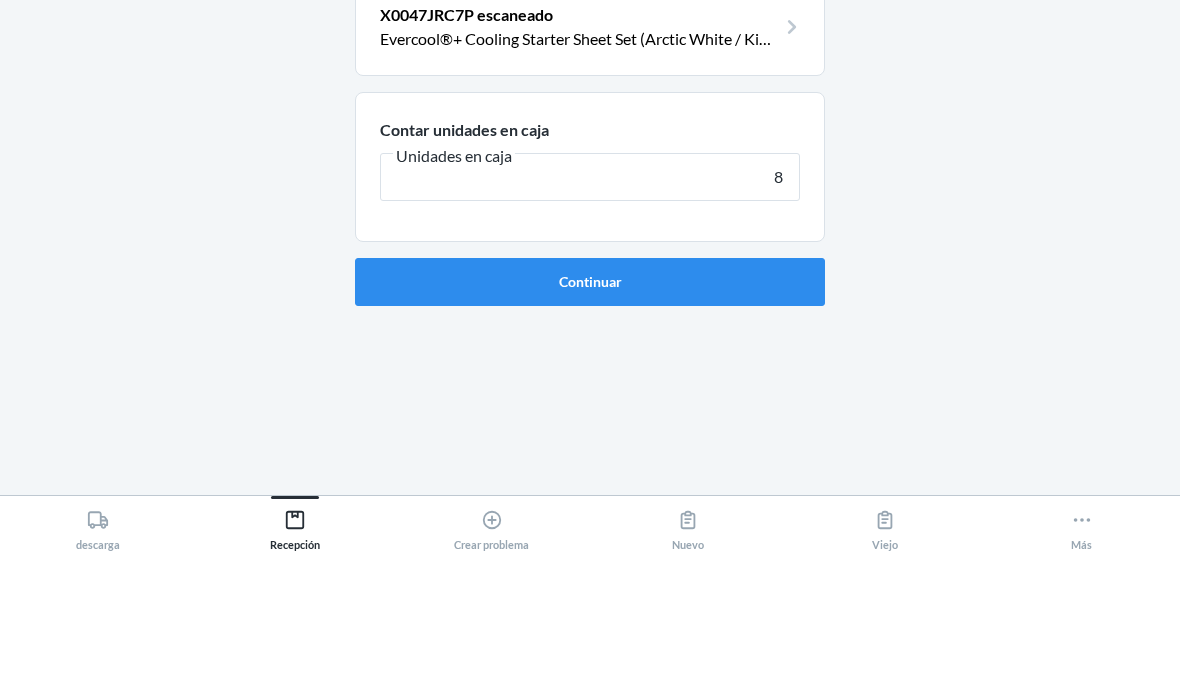 click on "Continuar" at bounding box center [590, 424] 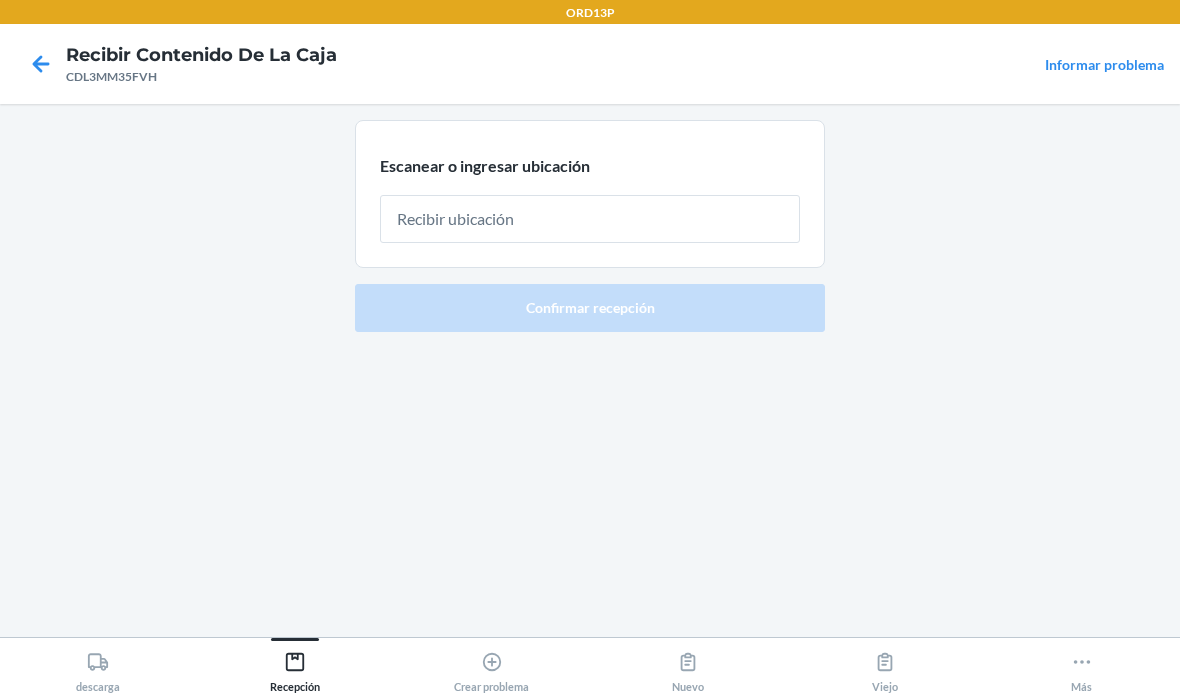 click at bounding box center [590, 219] 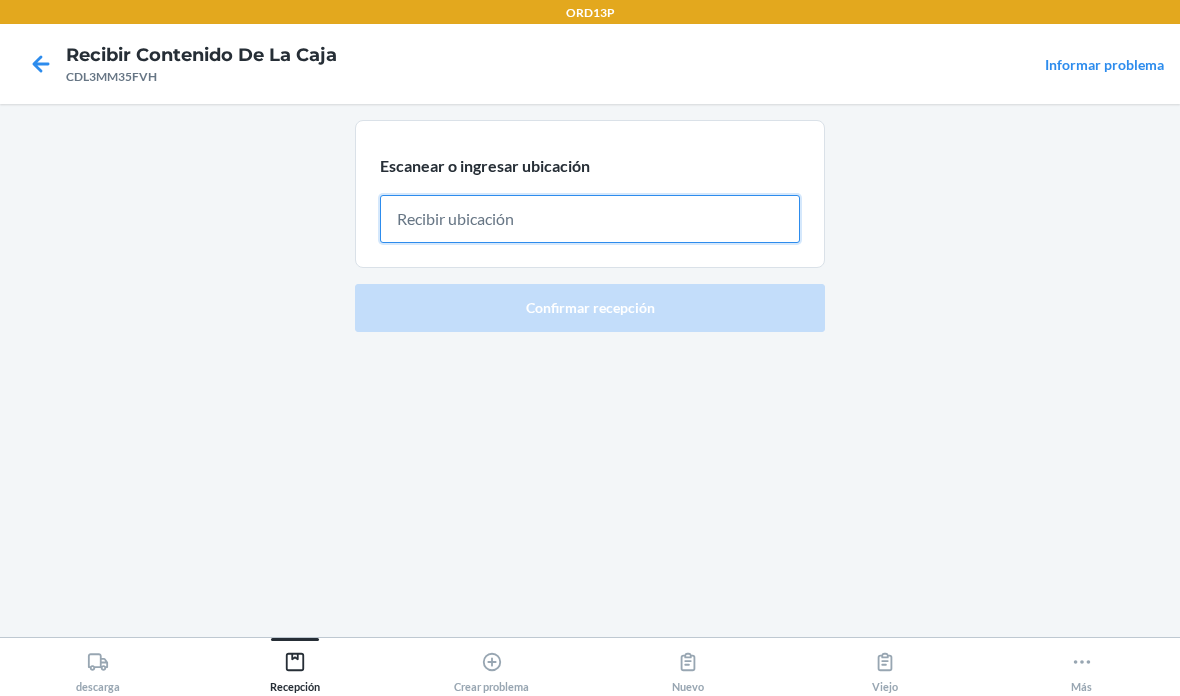click at bounding box center (590, 219) 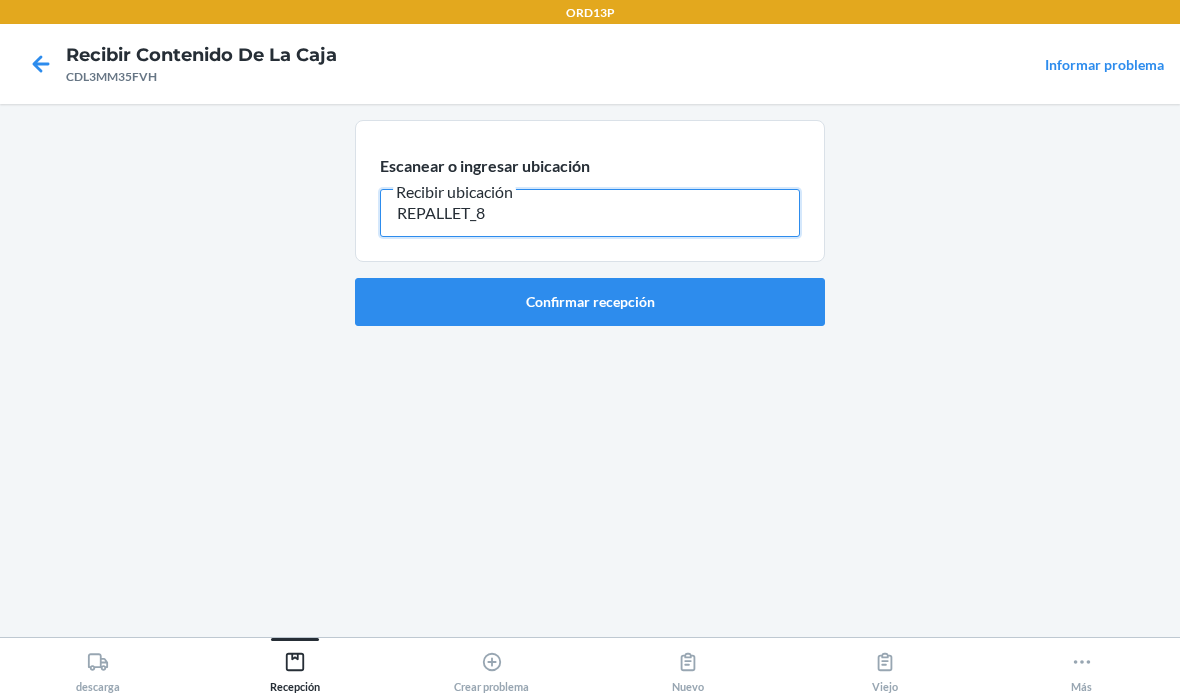 type on "REPALLET_8" 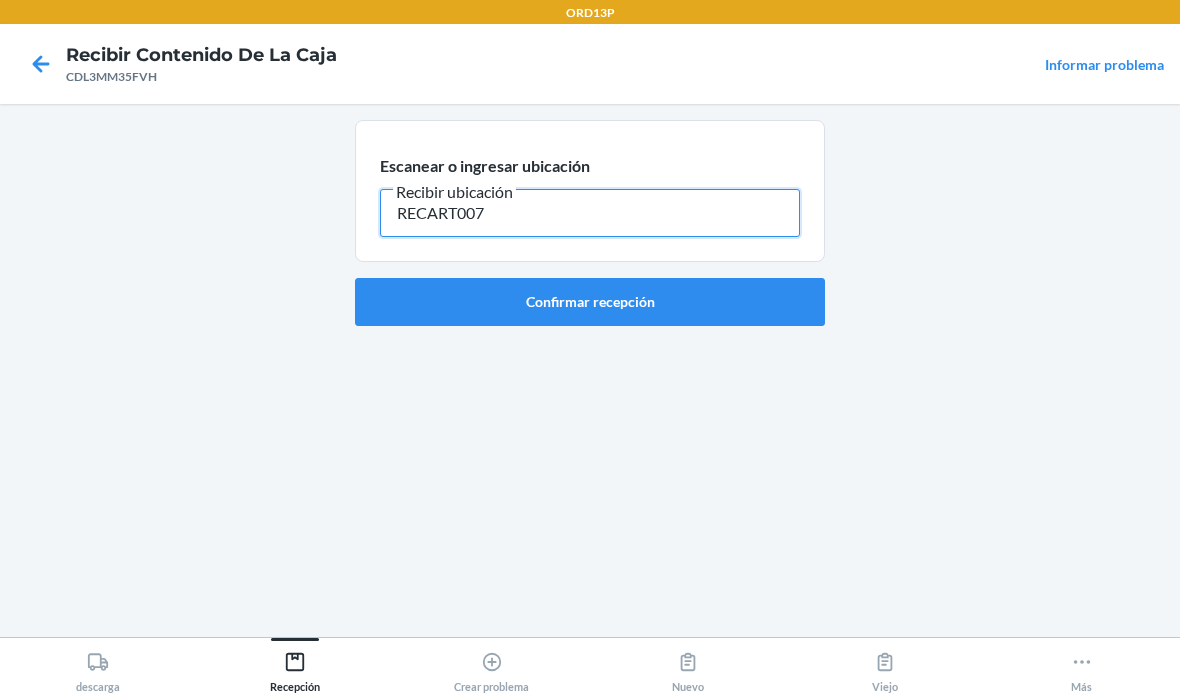 type on "RECART007" 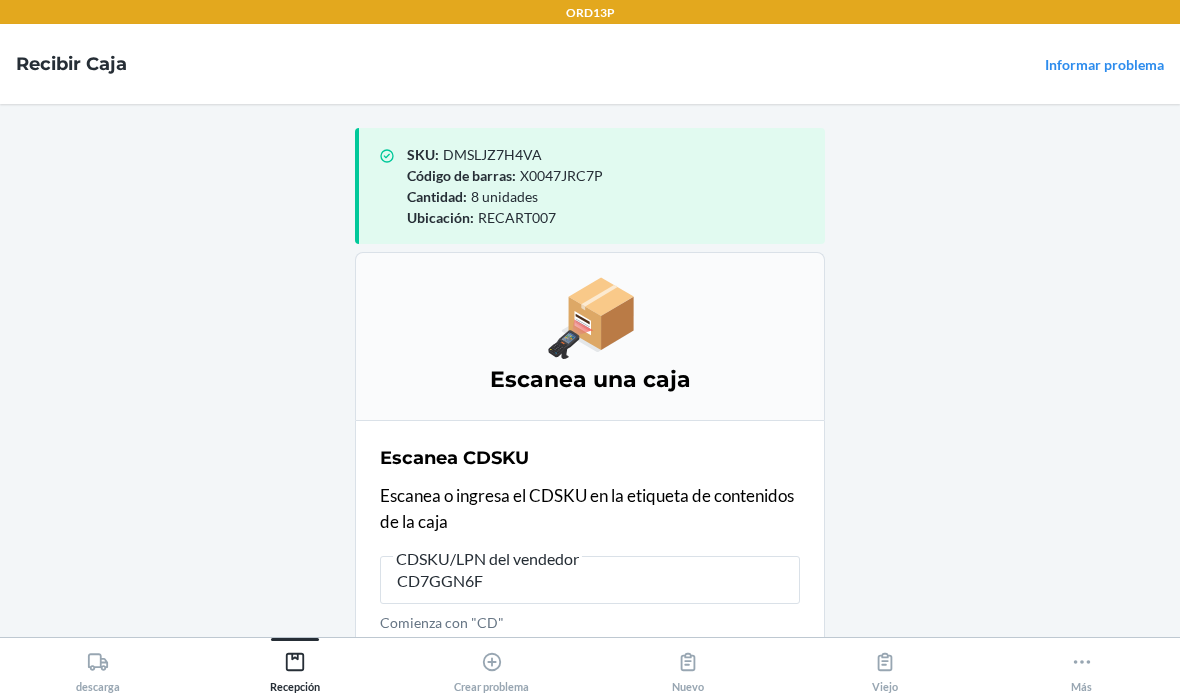 type on "CD7GGN6FF" 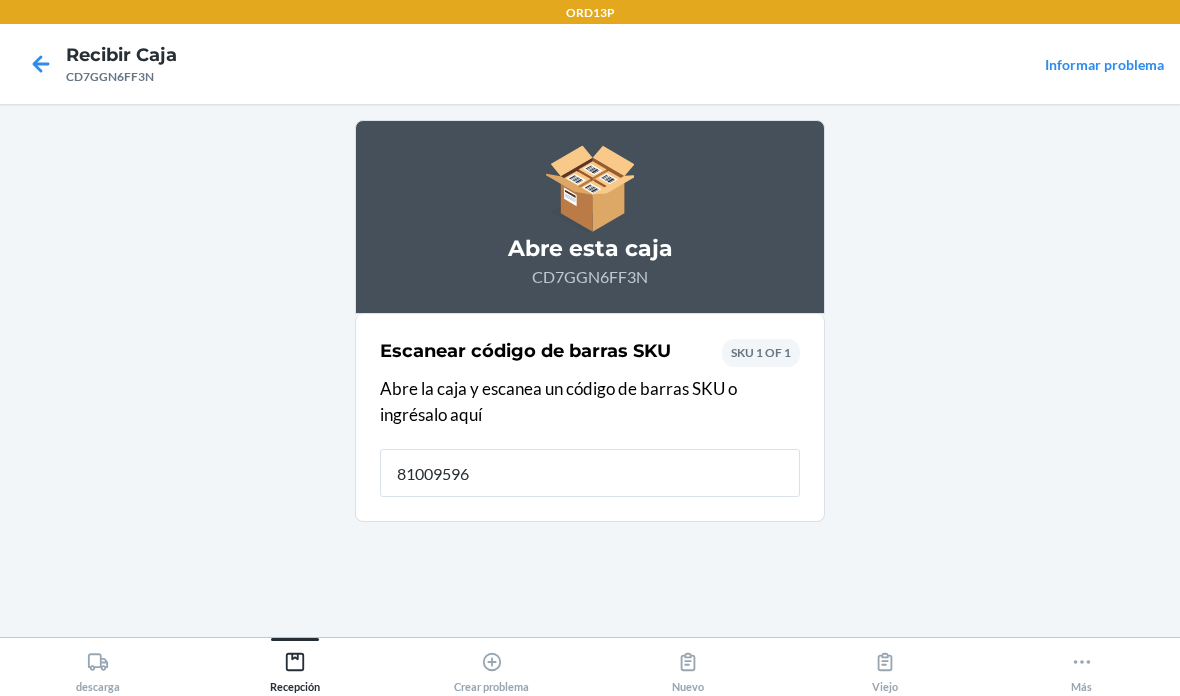 type on "810095965" 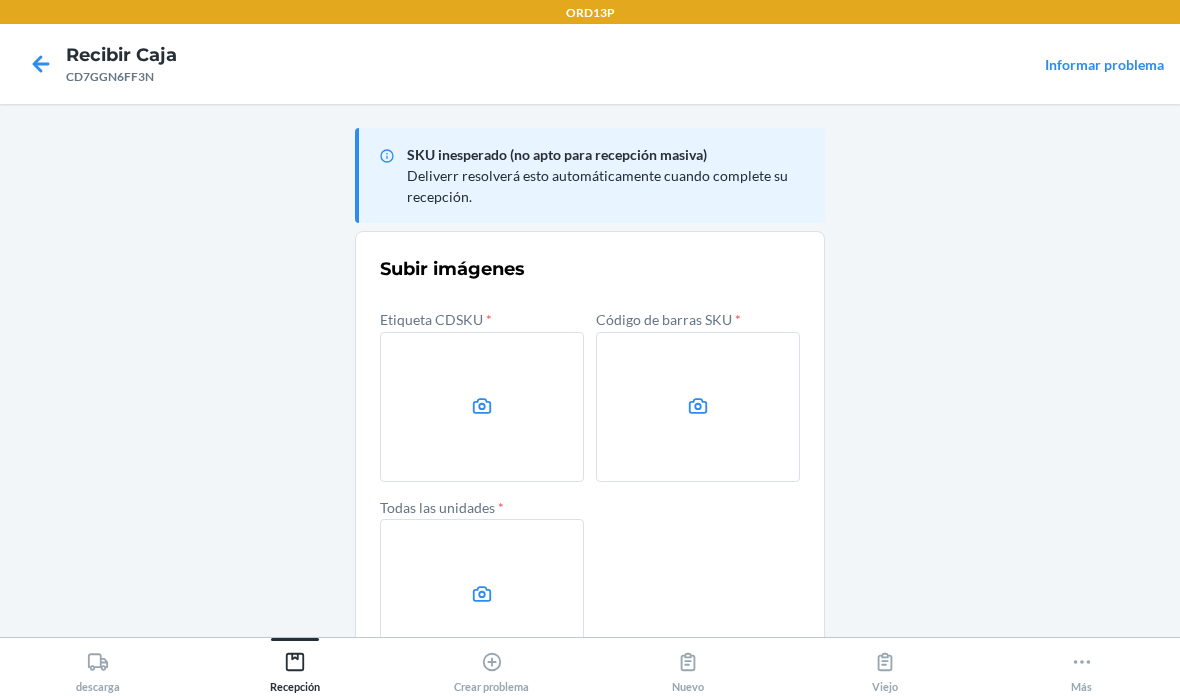 click at bounding box center [482, 407] 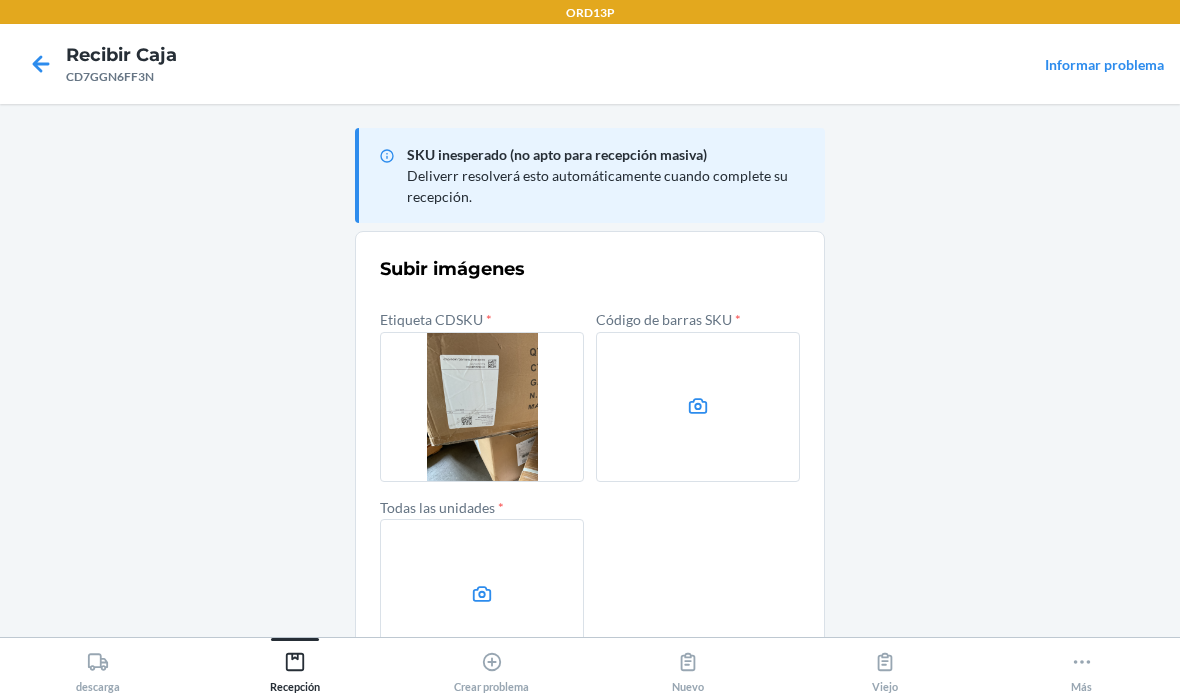 click at bounding box center (698, 407) 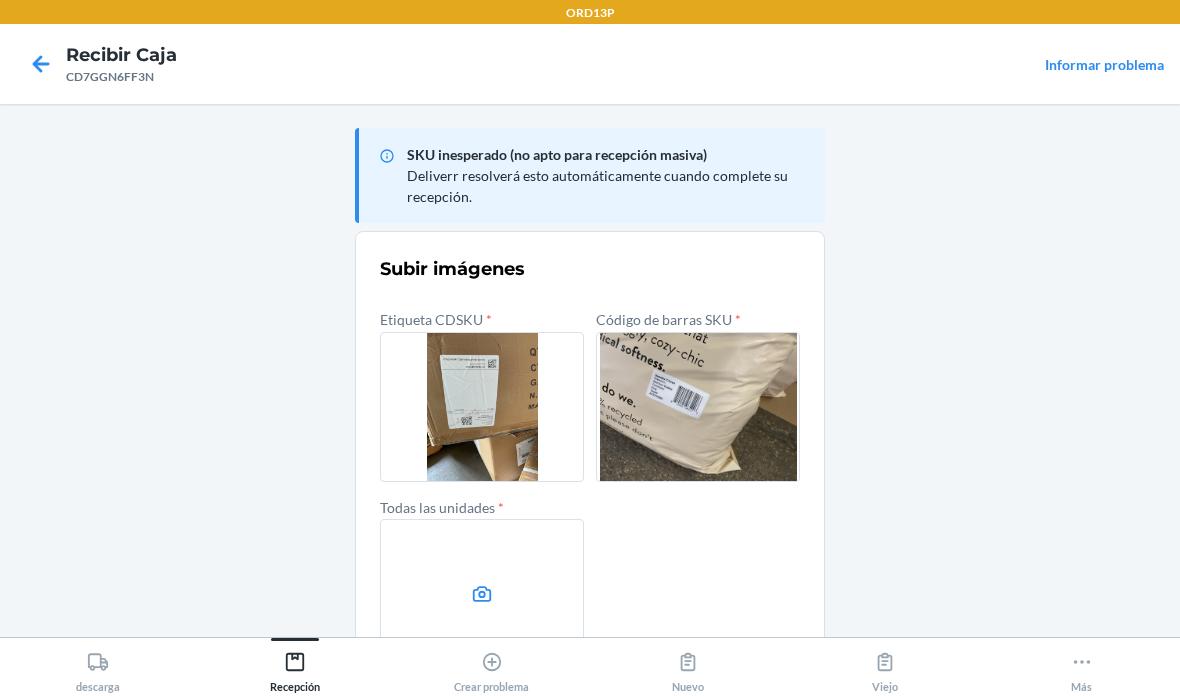 click at bounding box center (482, 594) 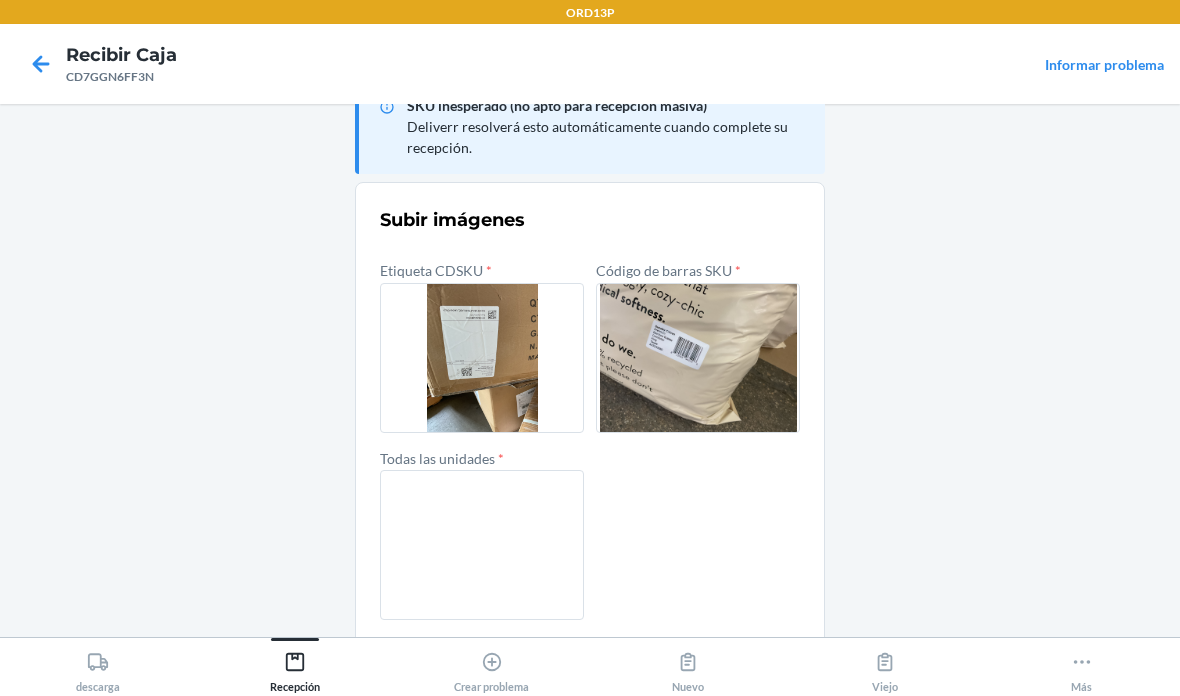 scroll, scrollTop: 48, scrollLeft: 0, axis: vertical 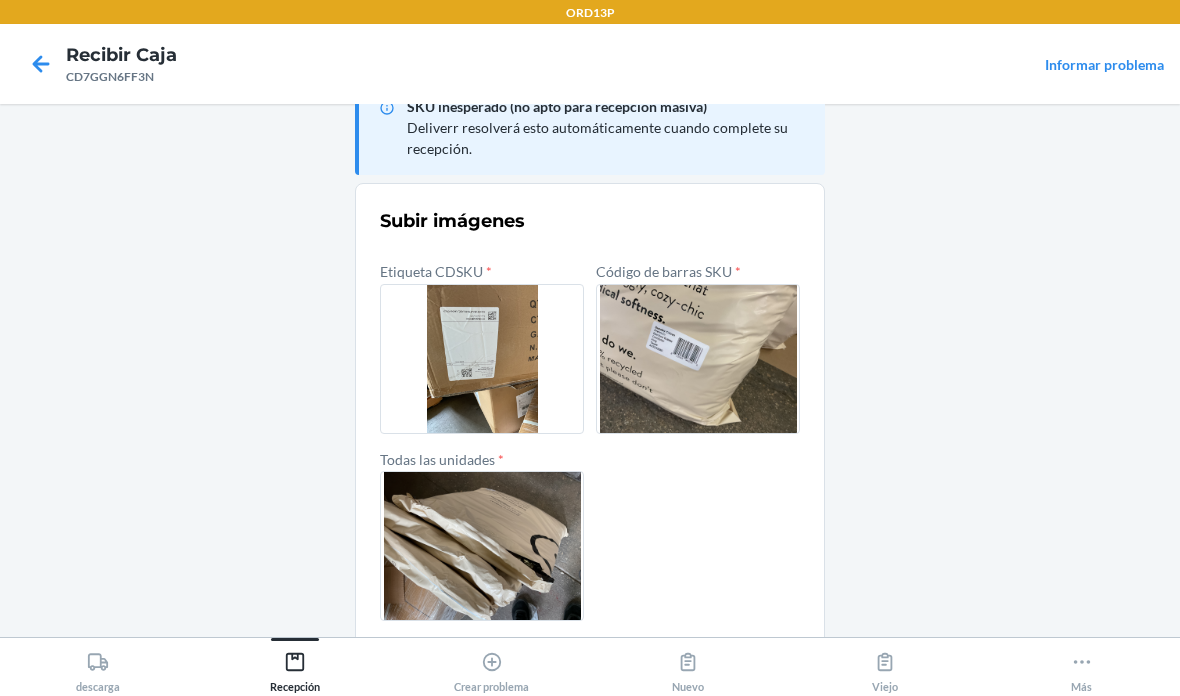 click on "confirmar" at bounding box center (590, 669) 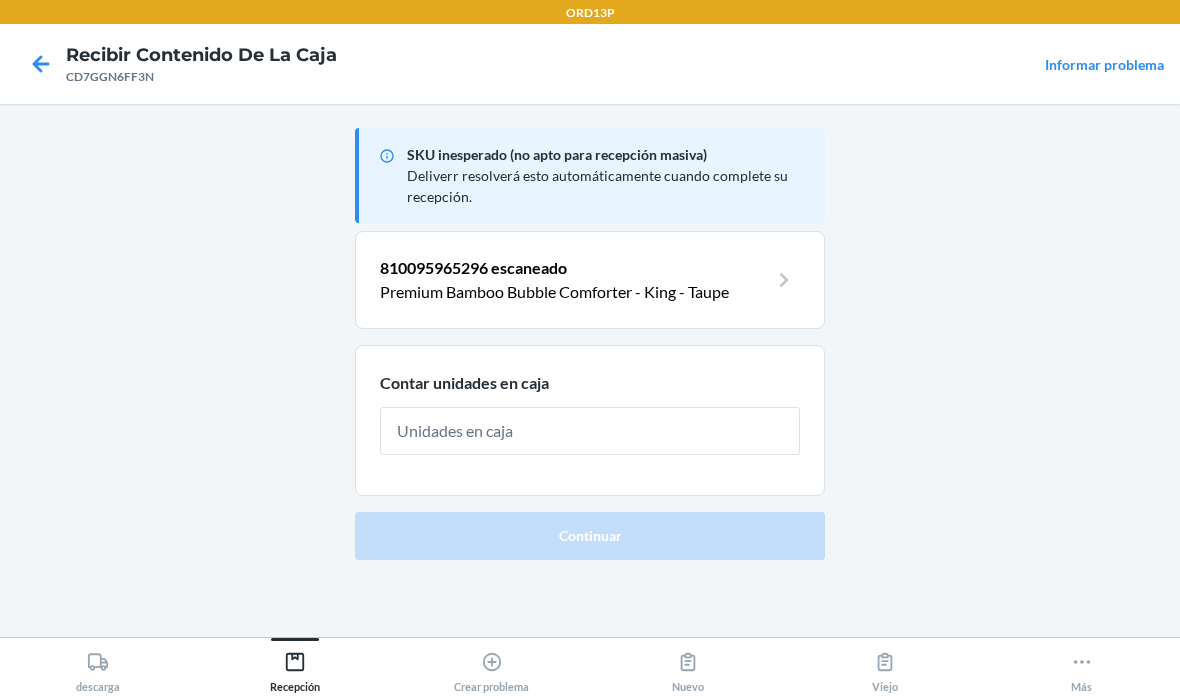 scroll, scrollTop: 0, scrollLeft: 0, axis: both 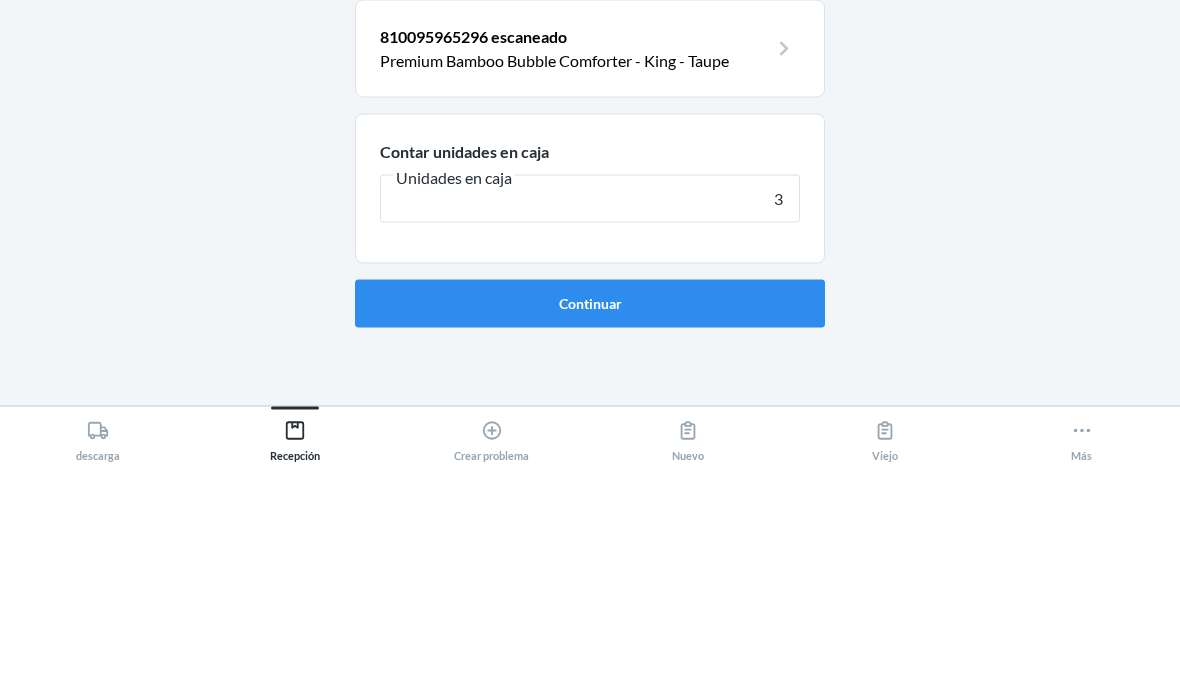 type on "3" 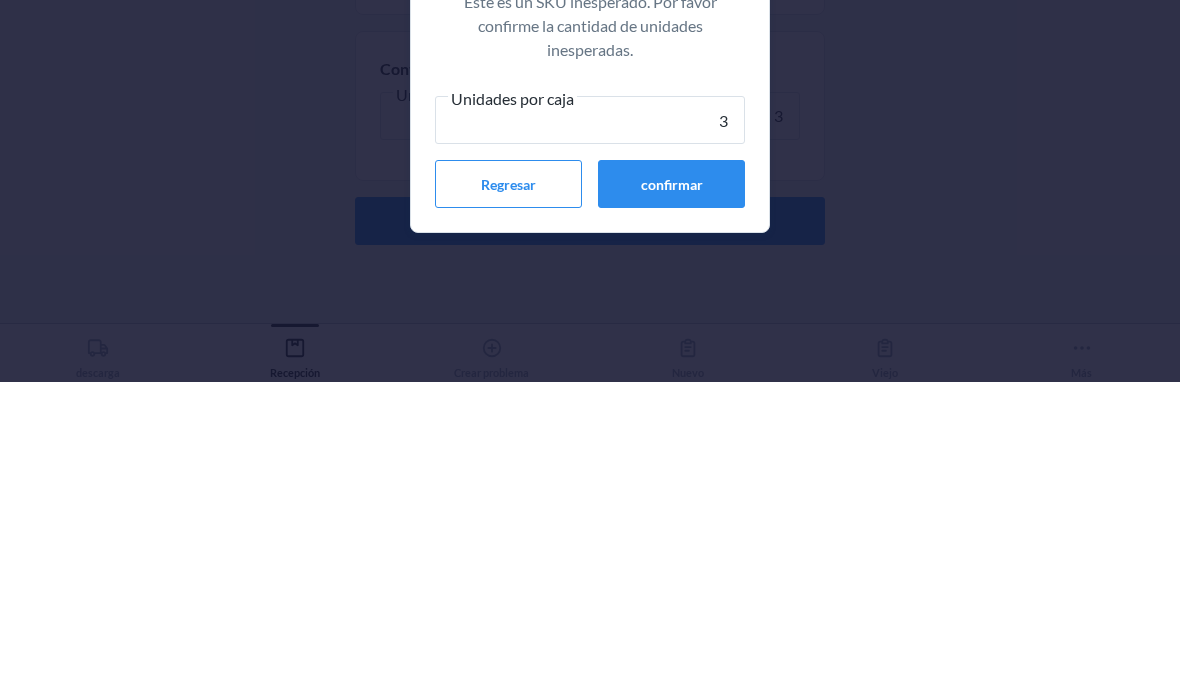 type on "3" 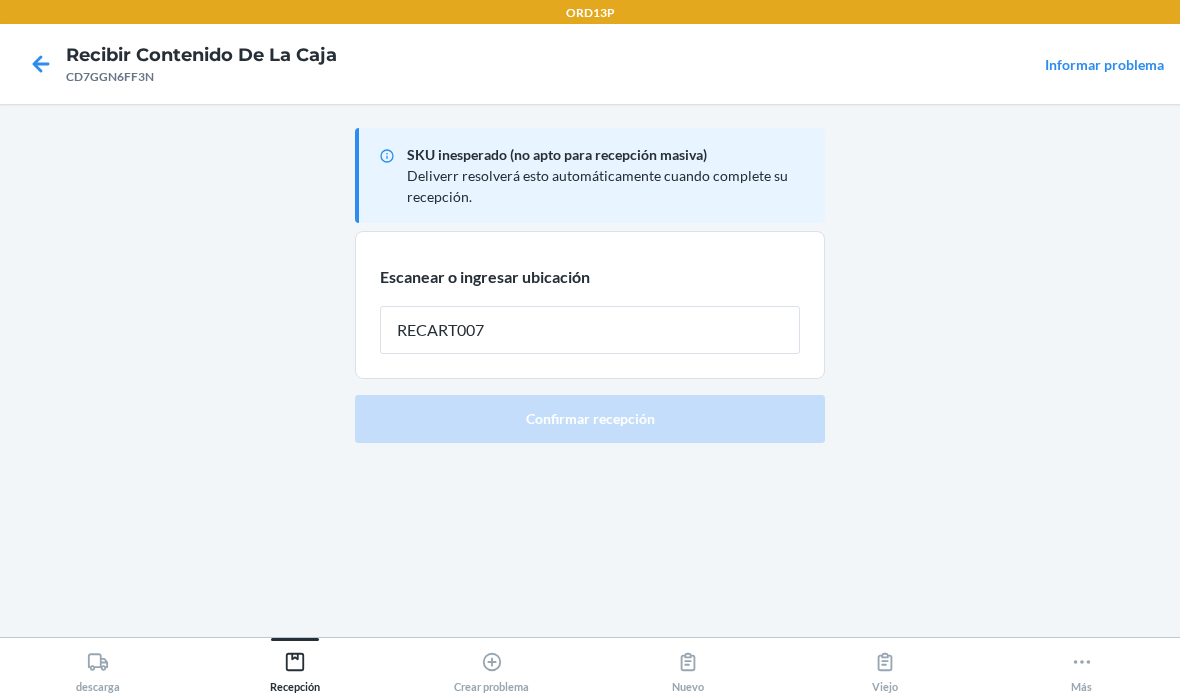 type on "RECART007" 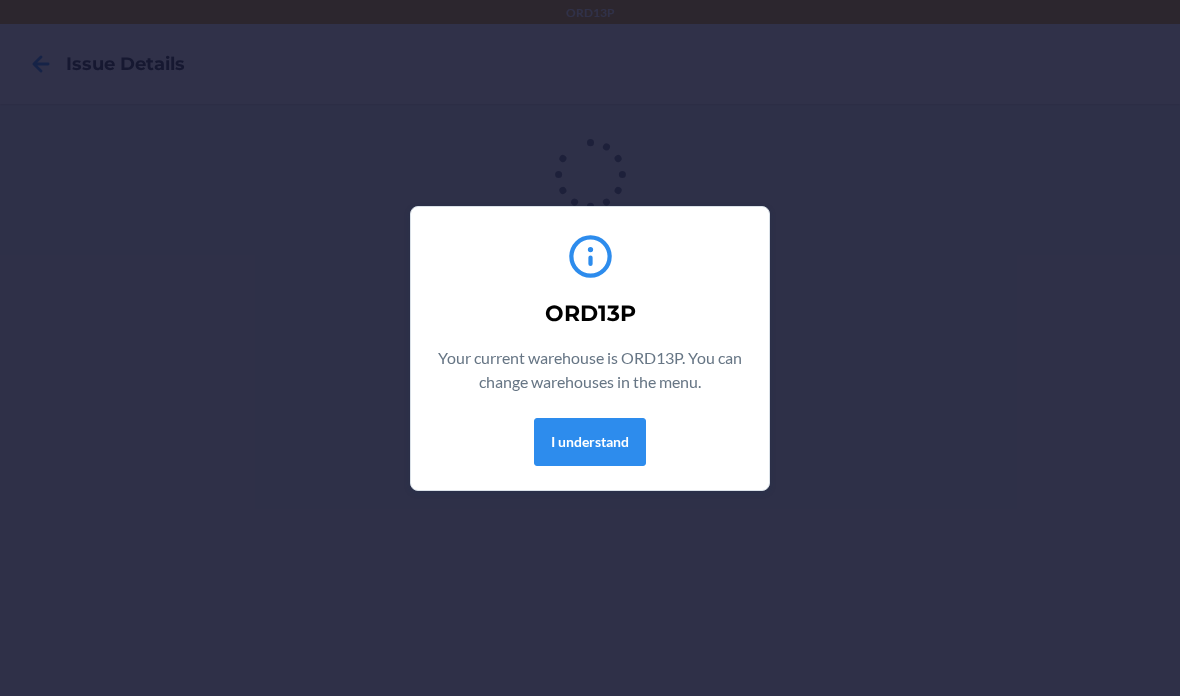 scroll, scrollTop: 0, scrollLeft: 0, axis: both 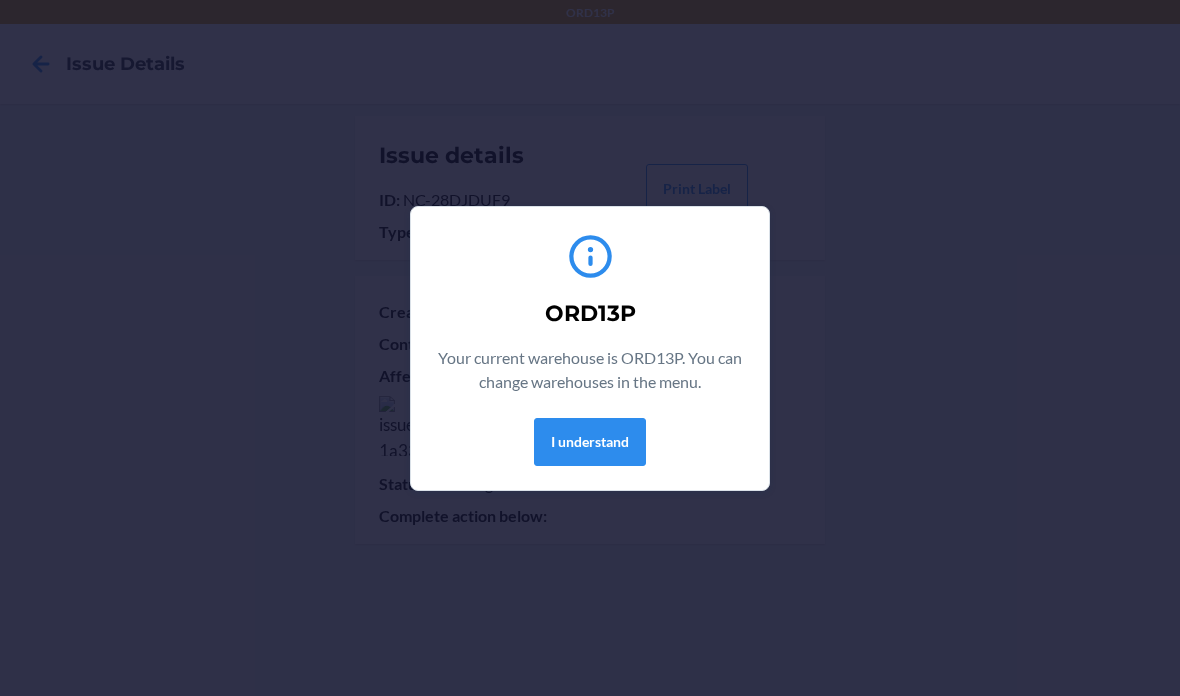 click on "I understand" at bounding box center (590, 442) 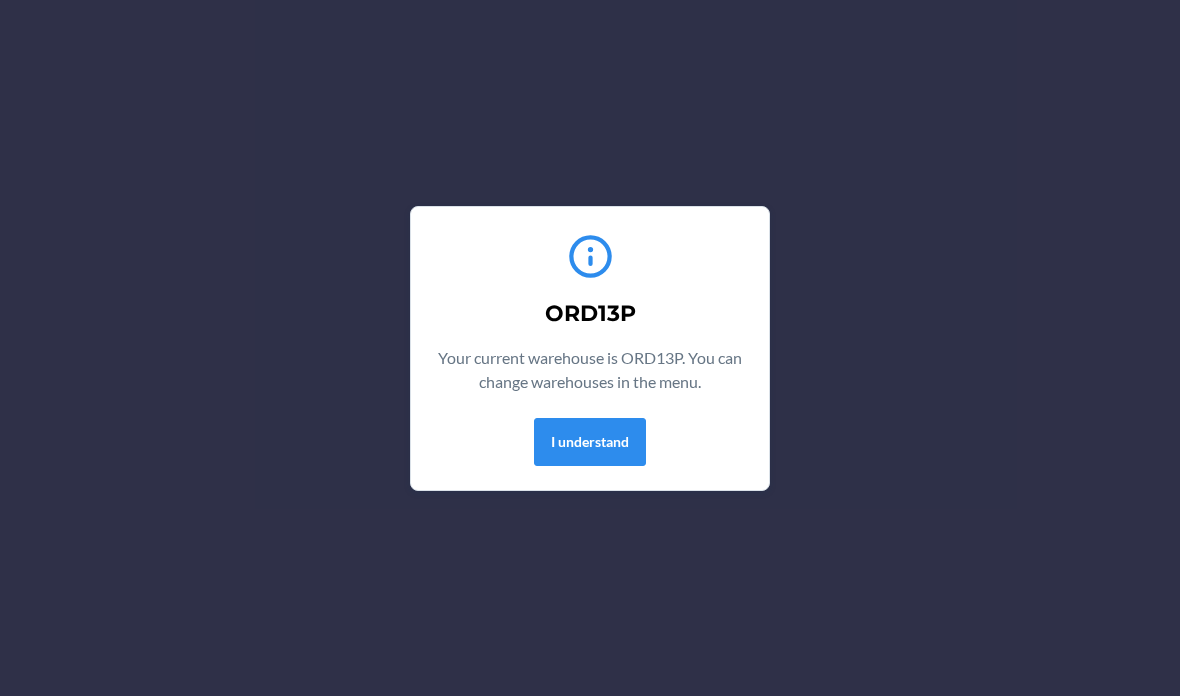 scroll, scrollTop: 0, scrollLeft: 0, axis: both 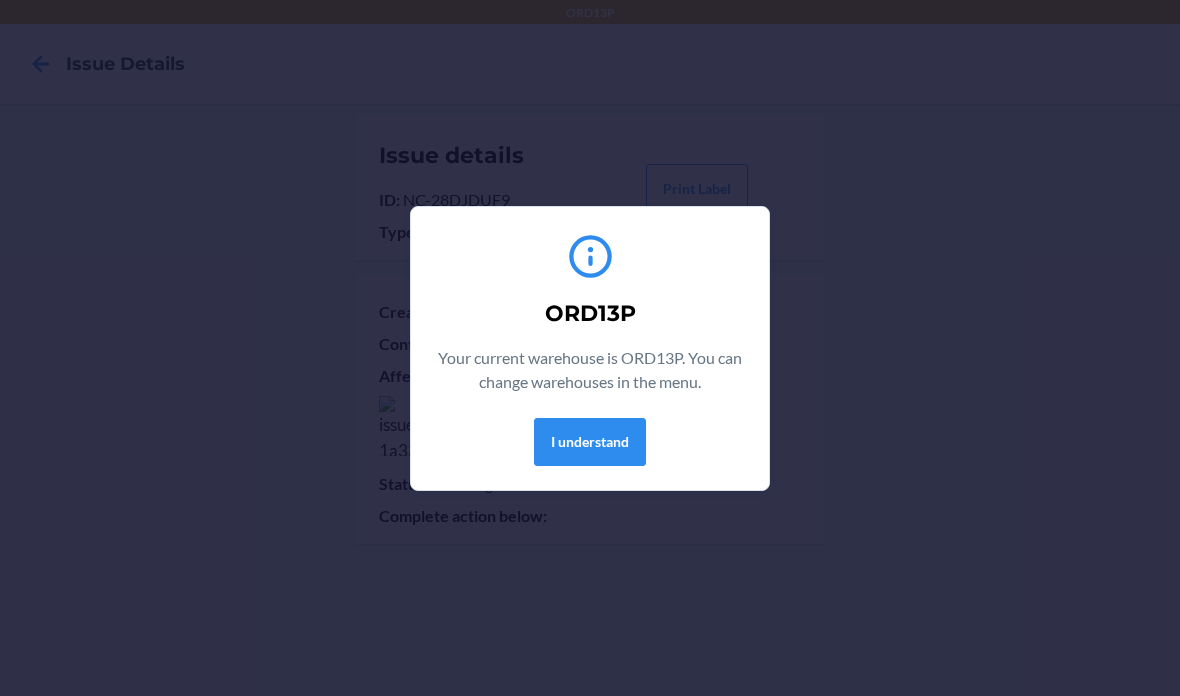 click on "I understand" at bounding box center (590, 442) 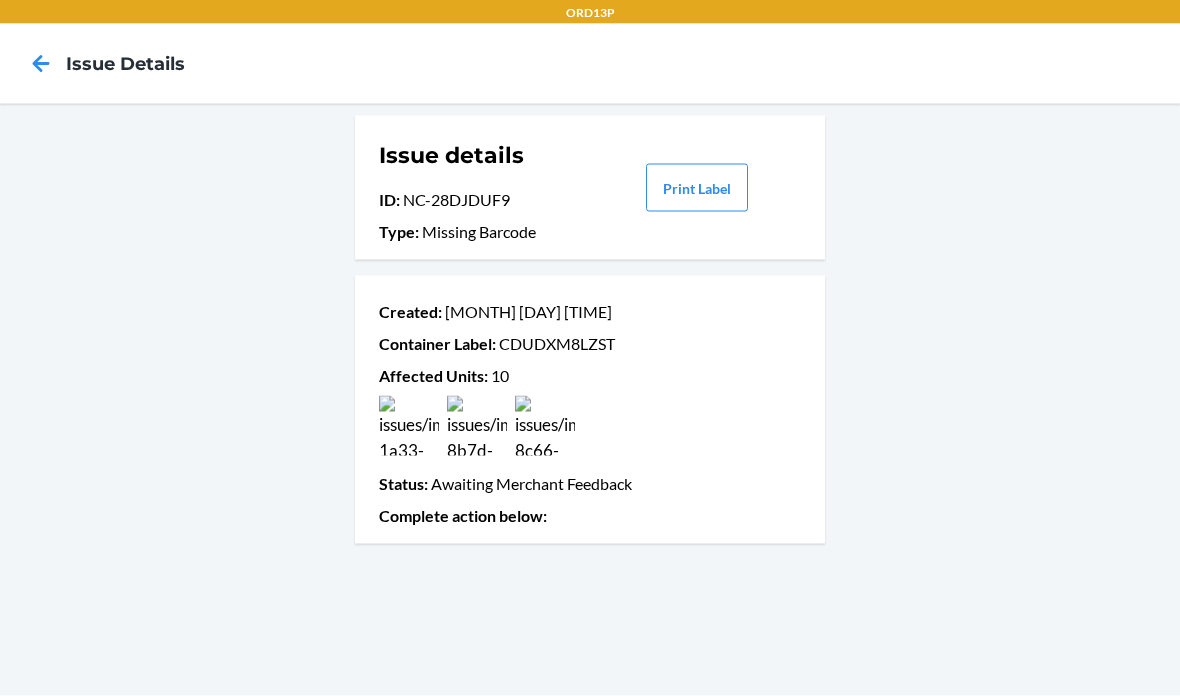scroll, scrollTop: 0, scrollLeft: 0, axis: both 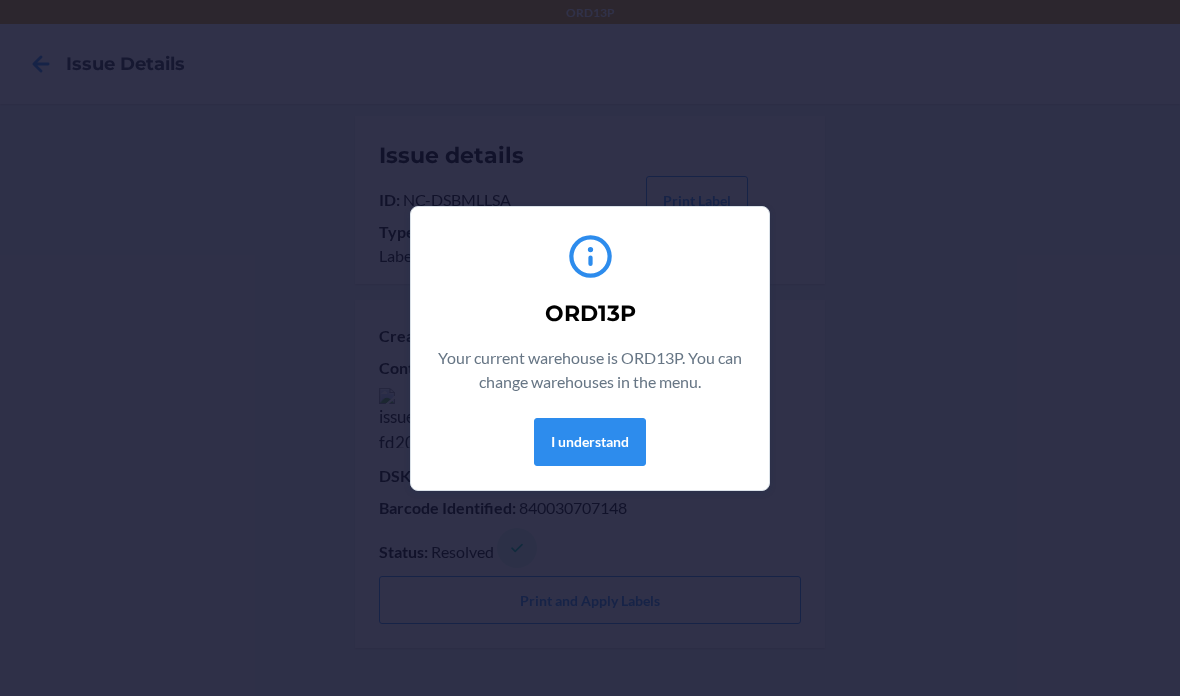 click on "I understand" at bounding box center [590, 442] 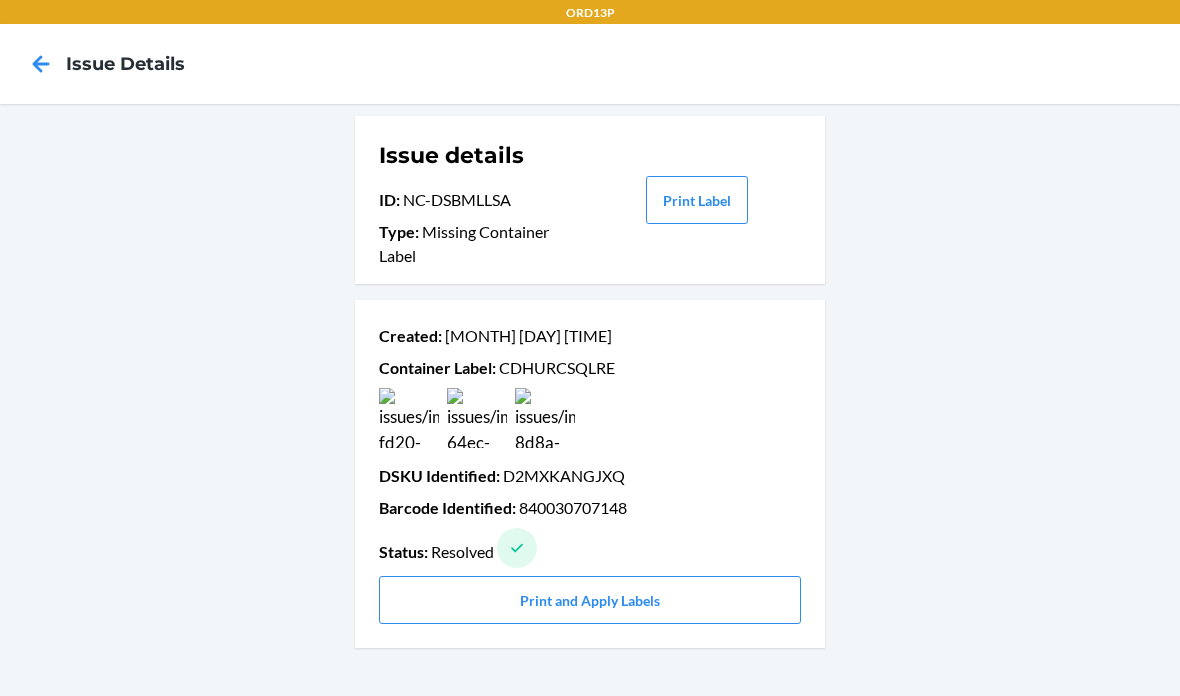 scroll, scrollTop: 80, scrollLeft: 0, axis: vertical 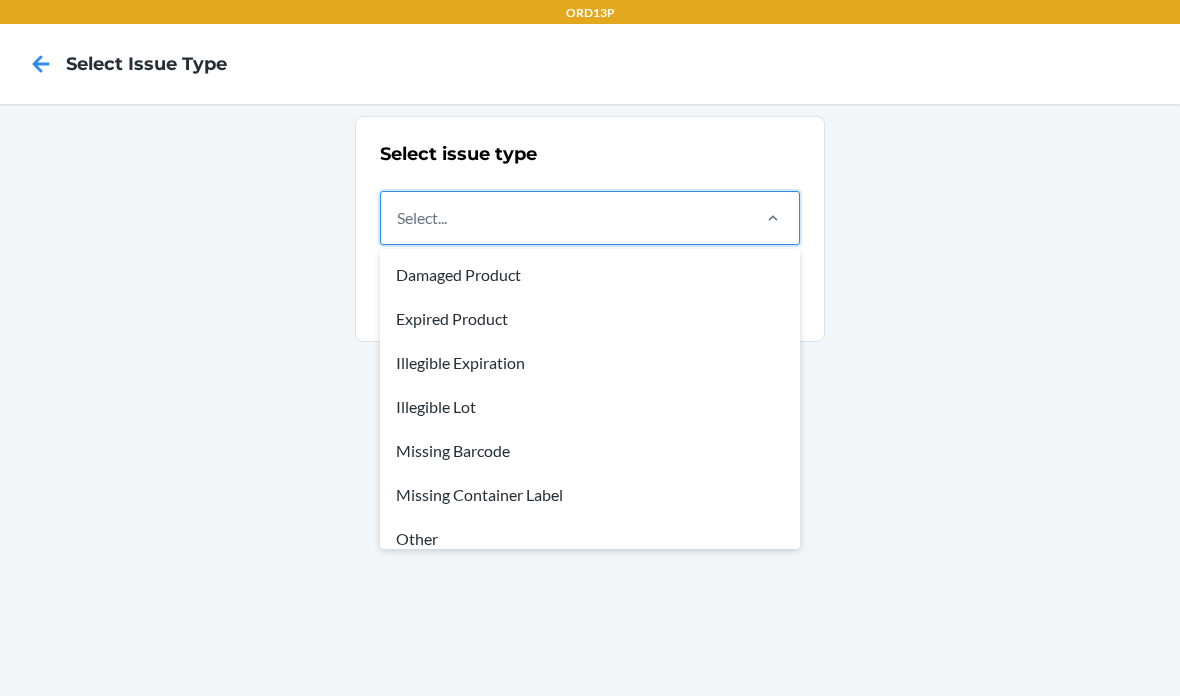 click on "Missing Container Label" at bounding box center (590, 495) 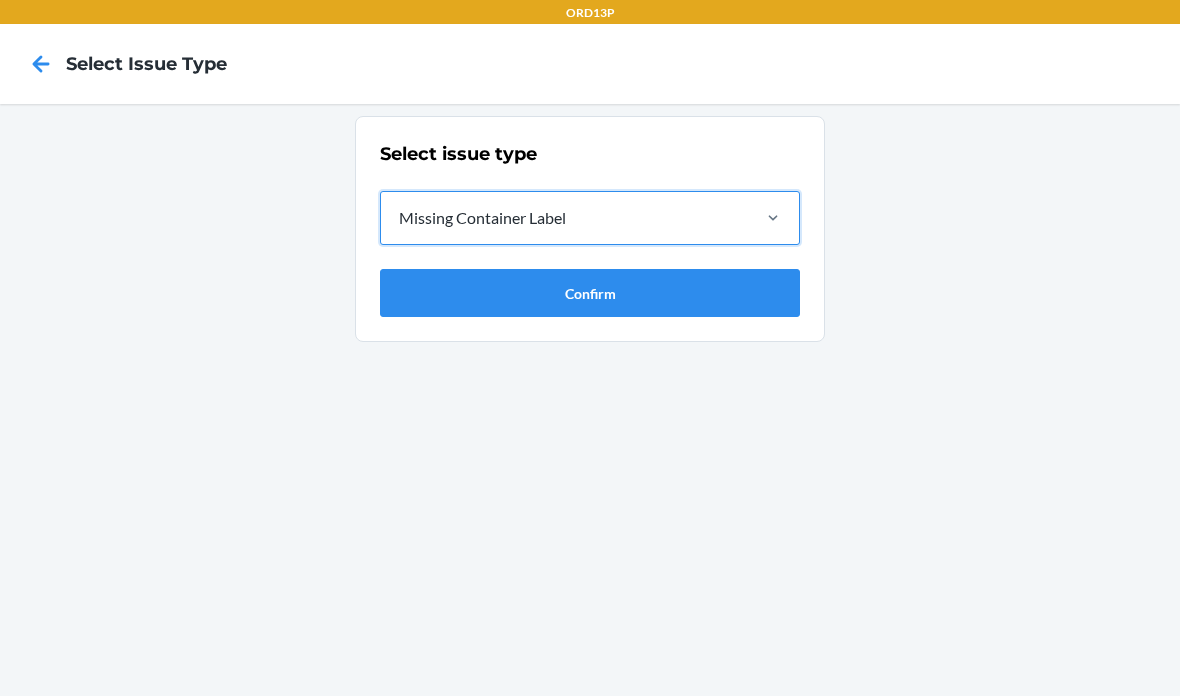 click on "Confirm" at bounding box center (590, 293) 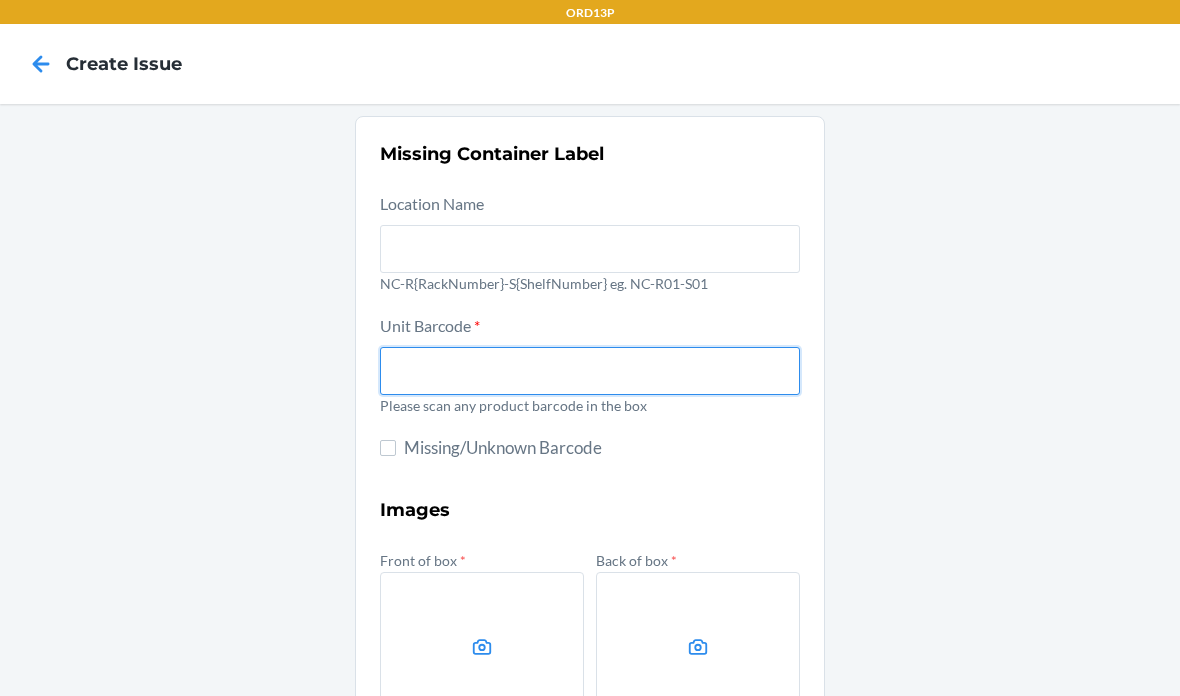 click at bounding box center (590, 371) 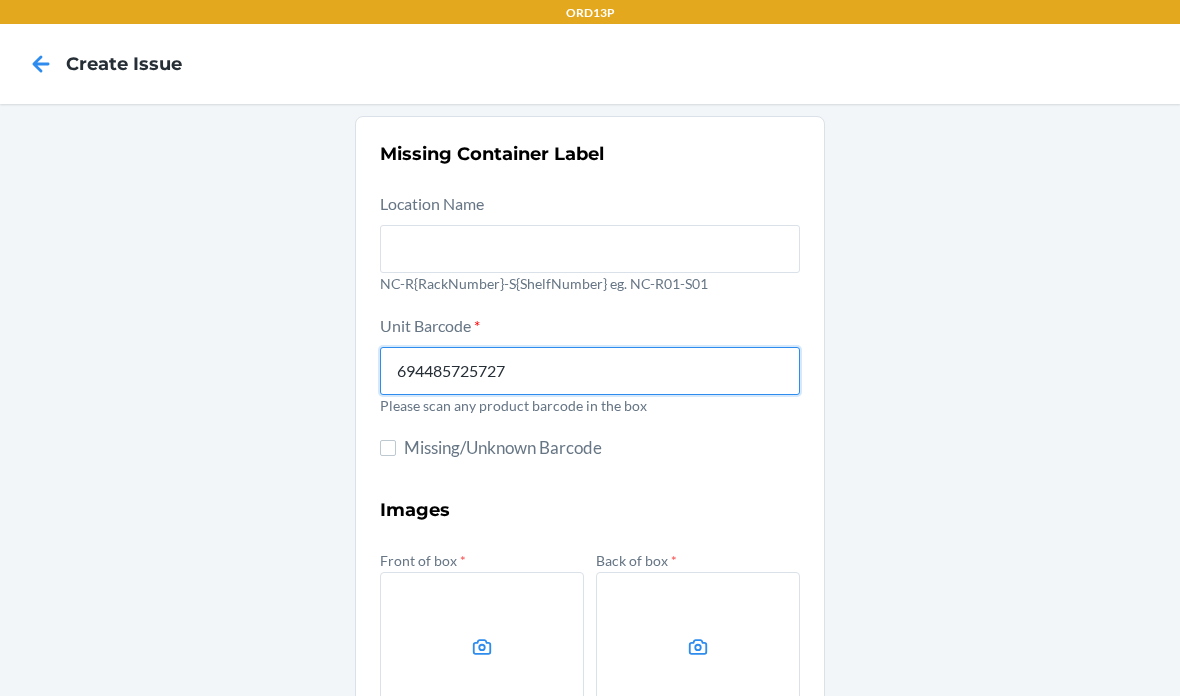 type on "694485725727" 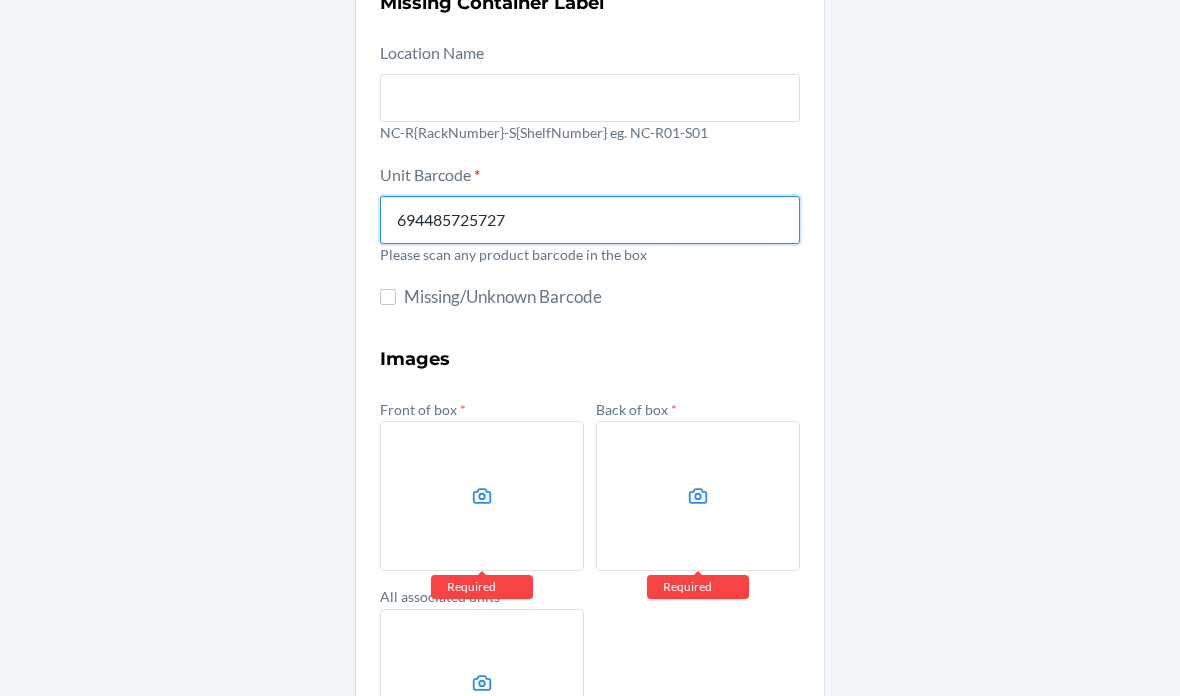 scroll, scrollTop: 159, scrollLeft: 0, axis: vertical 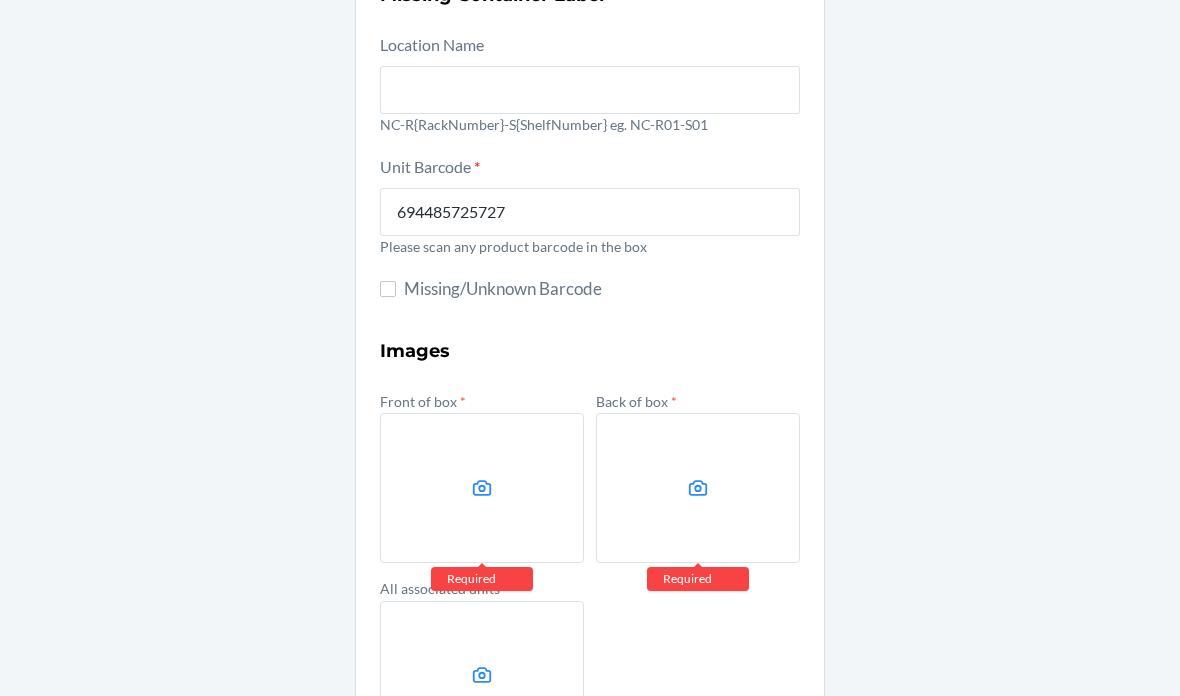 click at bounding box center (482, 488) 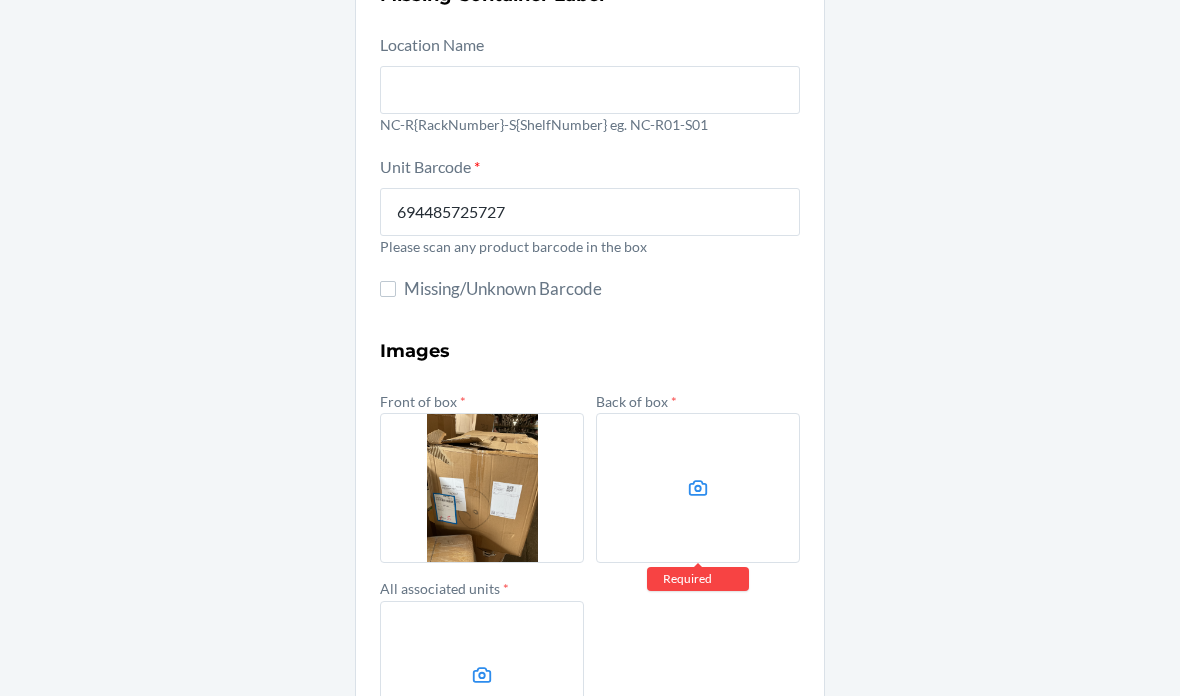 click at bounding box center [698, 488] 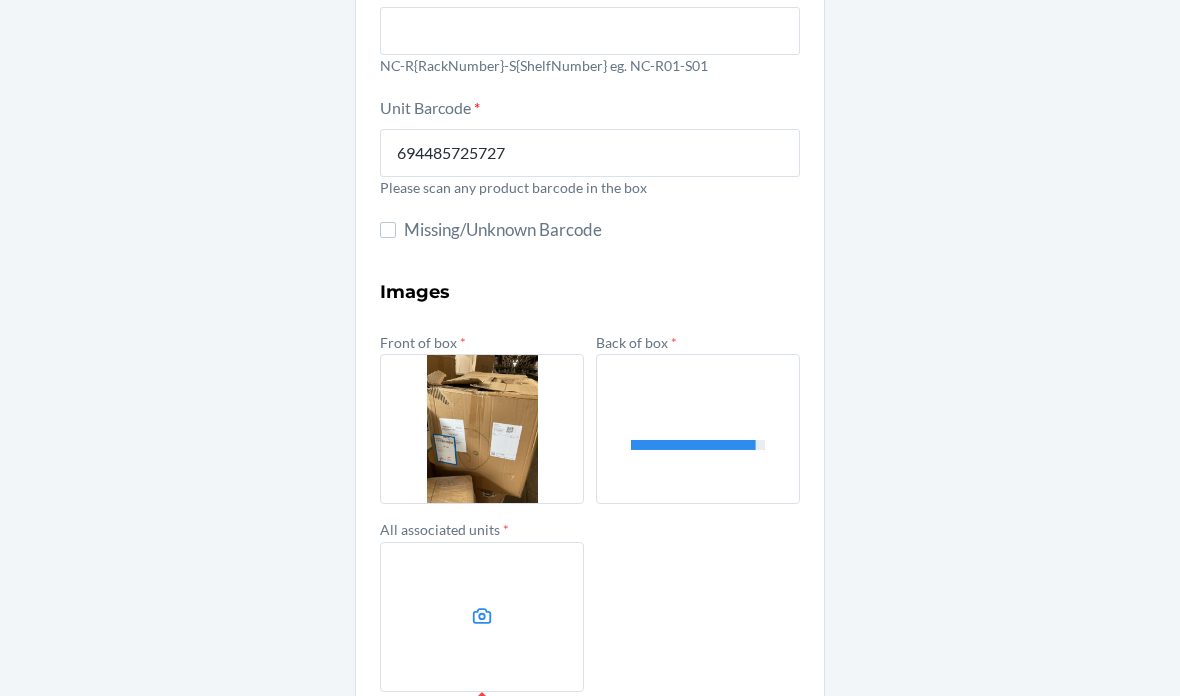 scroll, scrollTop: 223, scrollLeft: 0, axis: vertical 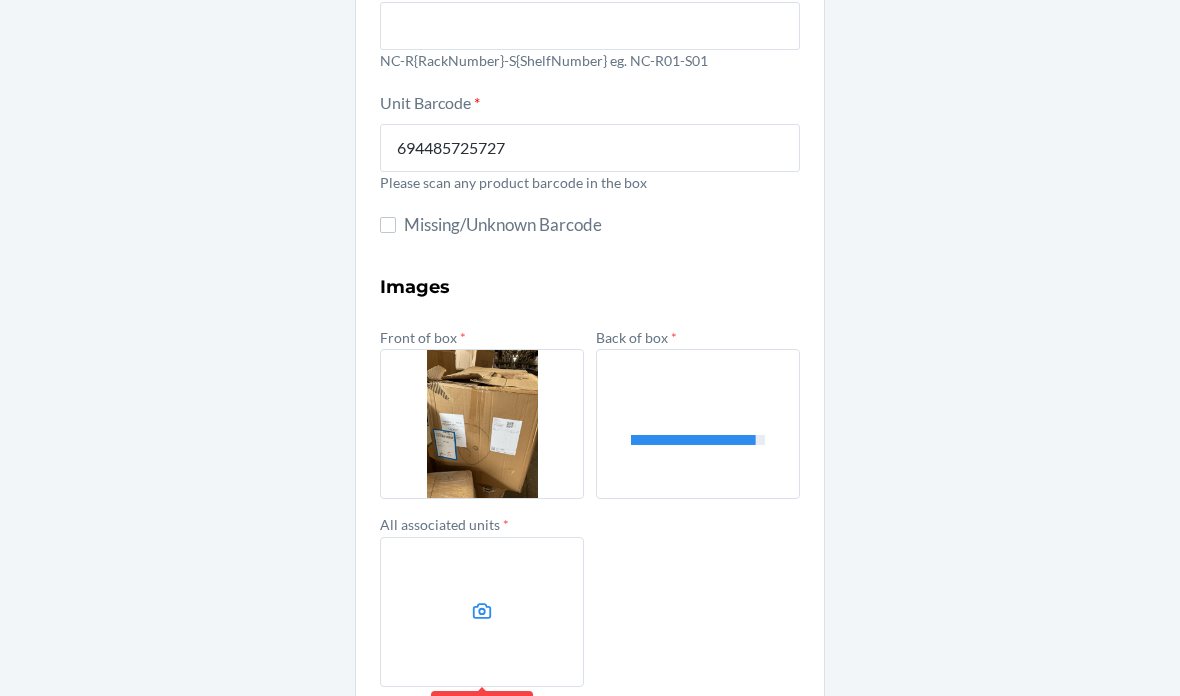 click at bounding box center (482, 612) 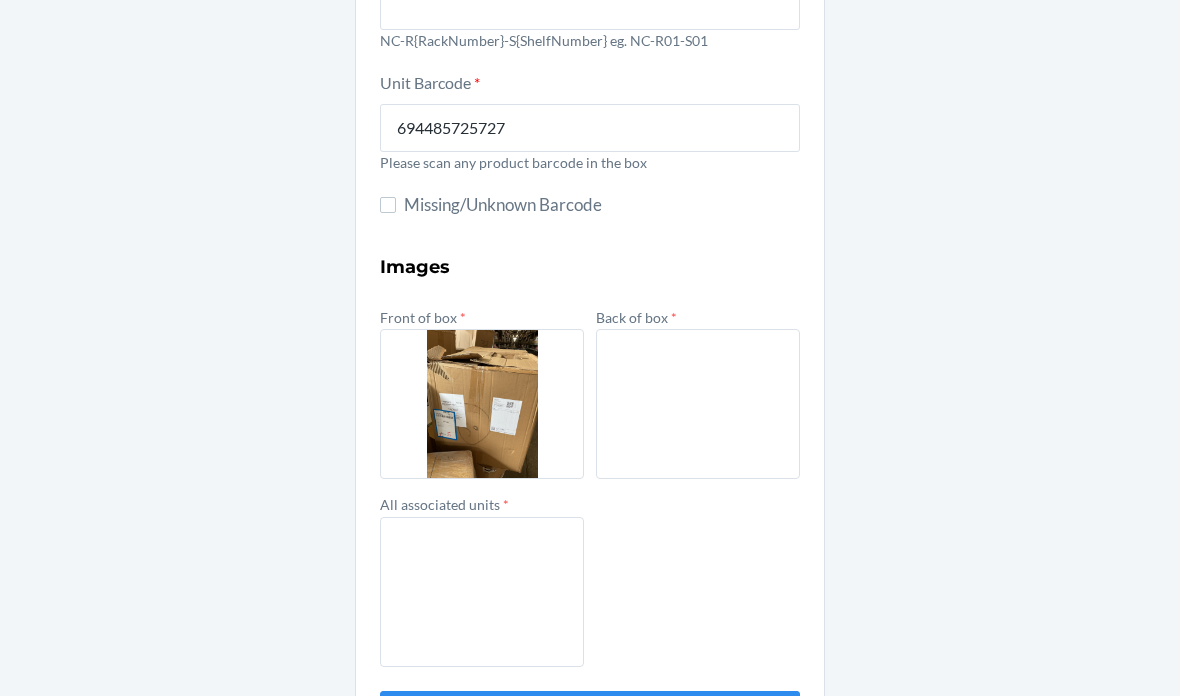 scroll, scrollTop: 241, scrollLeft: 0, axis: vertical 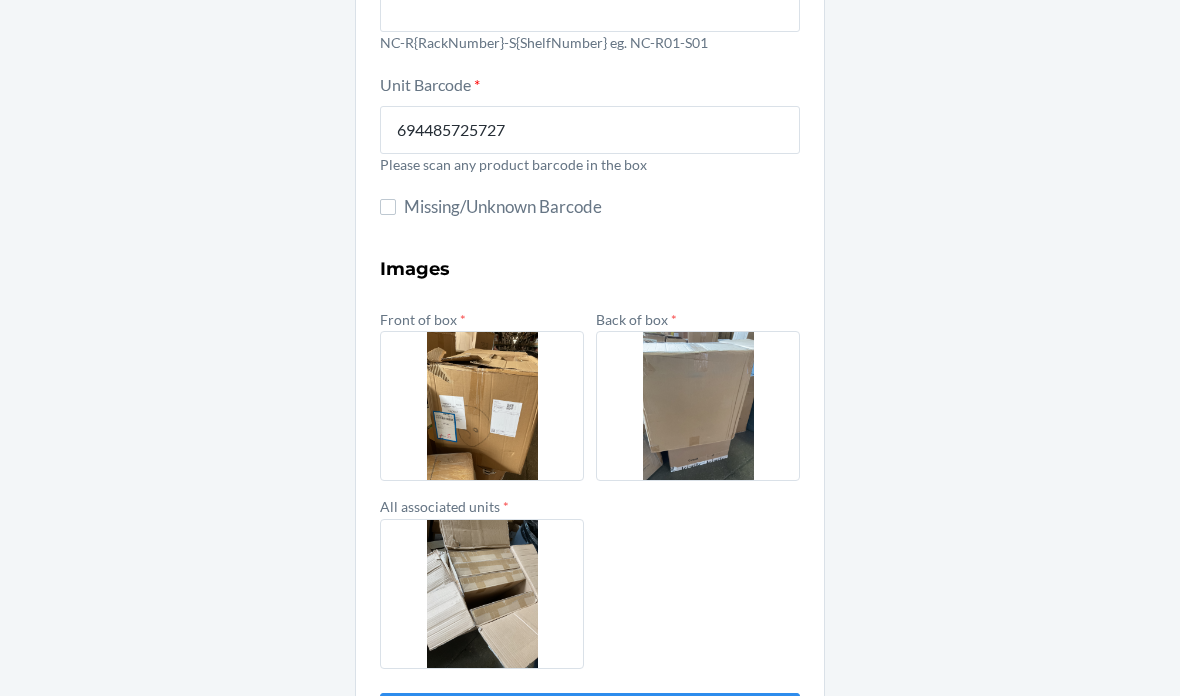 click on "Submit" at bounding box center [590, 717] 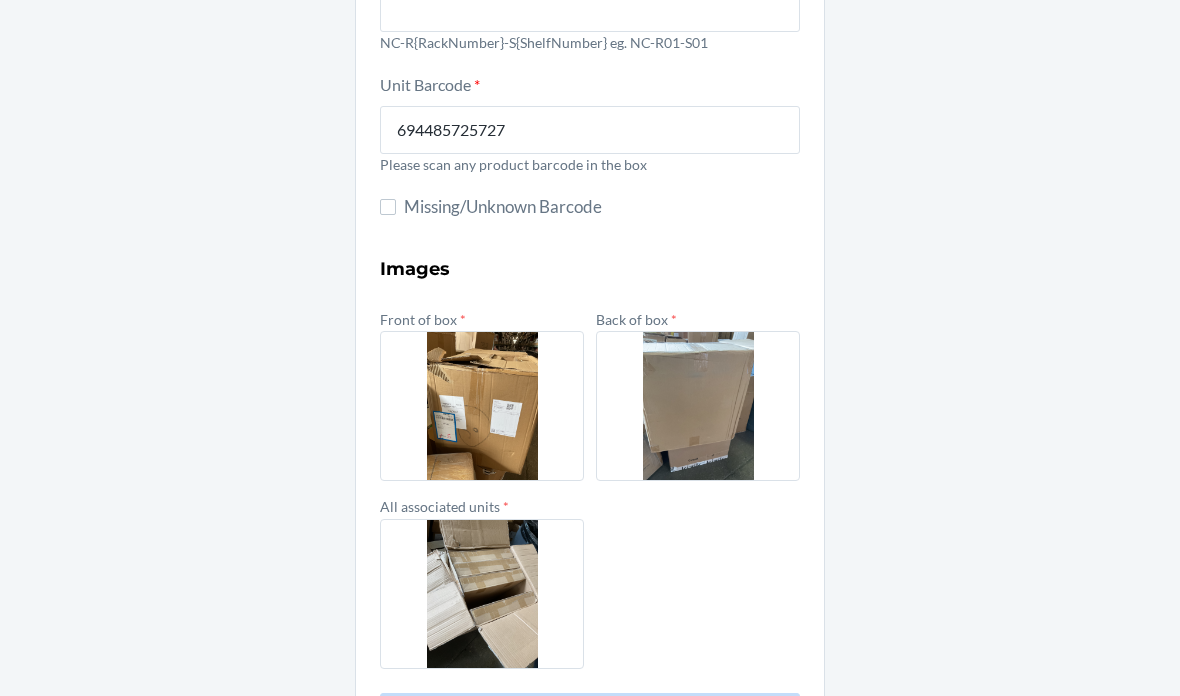 scroll, scrollTop: 0, scrollLeft: 0, axis: both 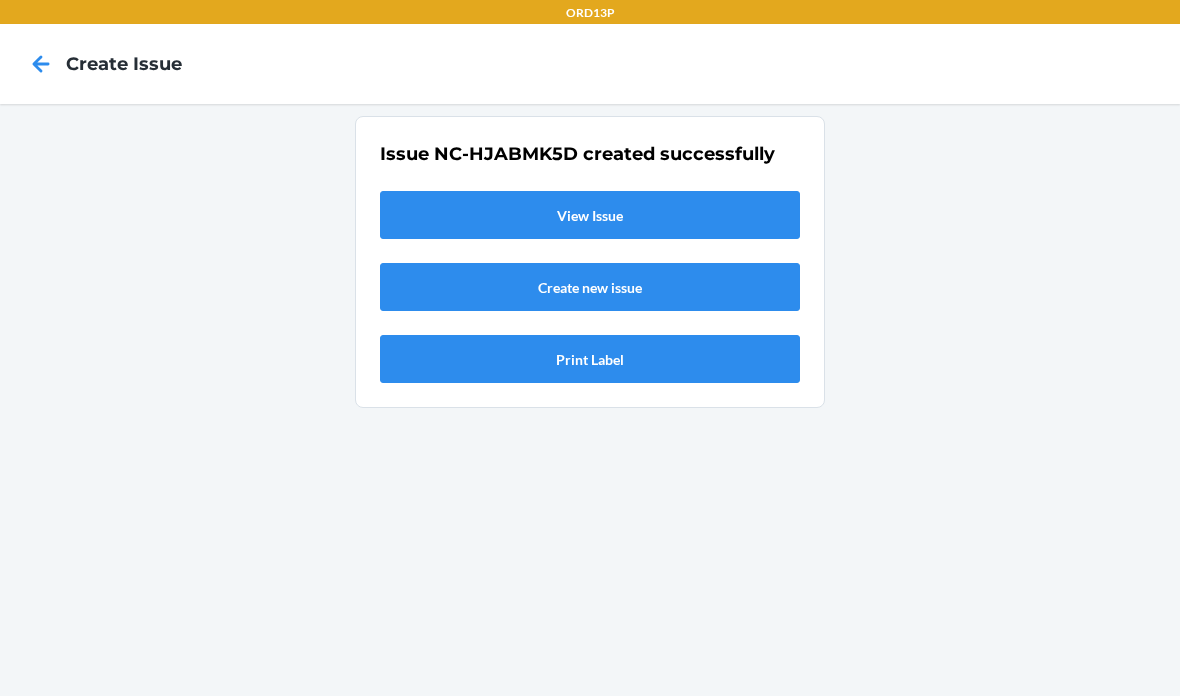 click on "View Issue" at bounding box center (590, 215) 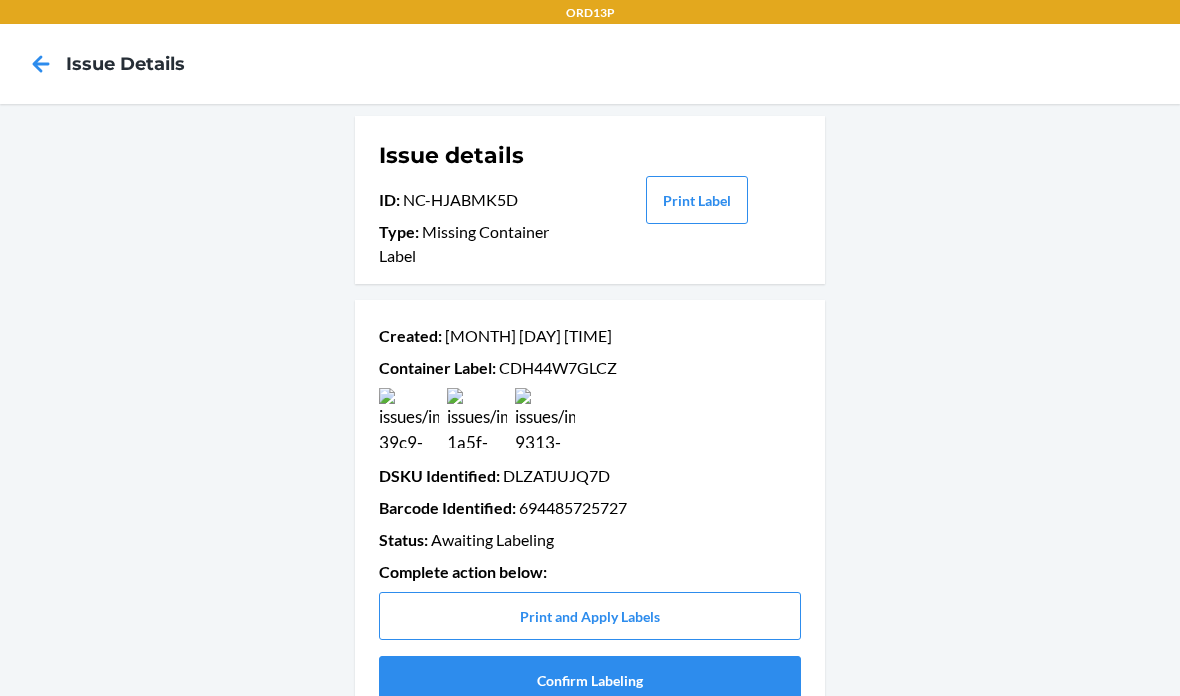 click on "Confirm Labeling" at bounding box center (590, 680) 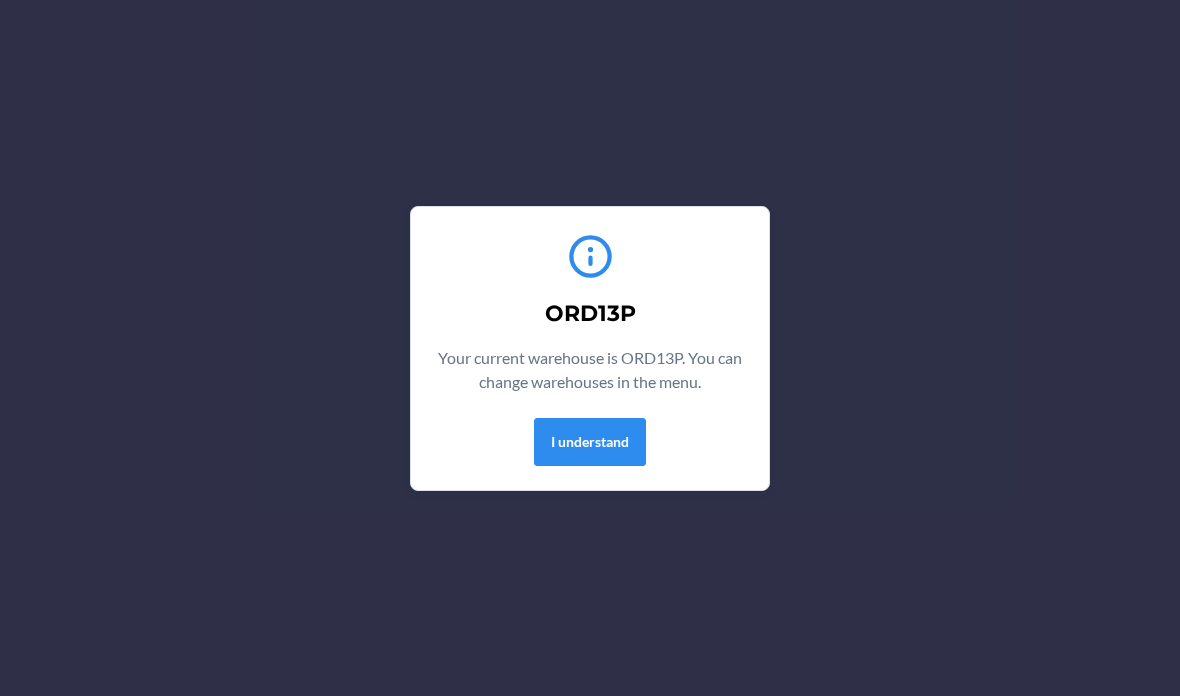 scroll, scrollTop: 0, scrollLeft: 0, axis: both 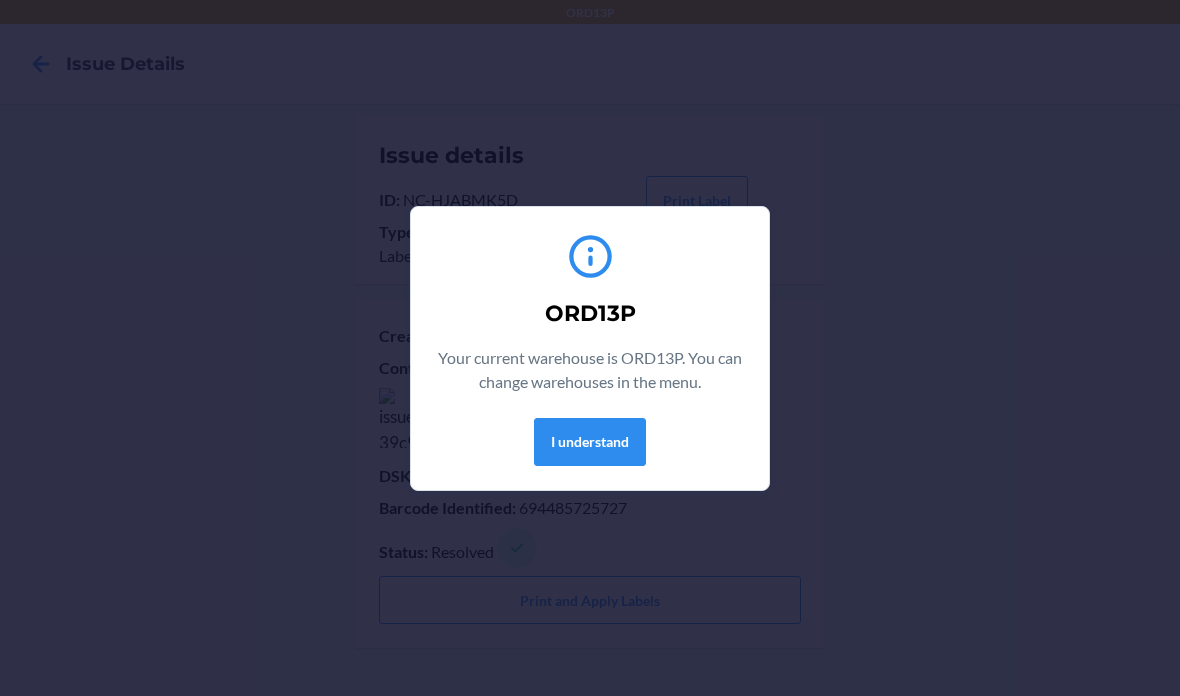click on "I understand" at bounding box center (590, 442) 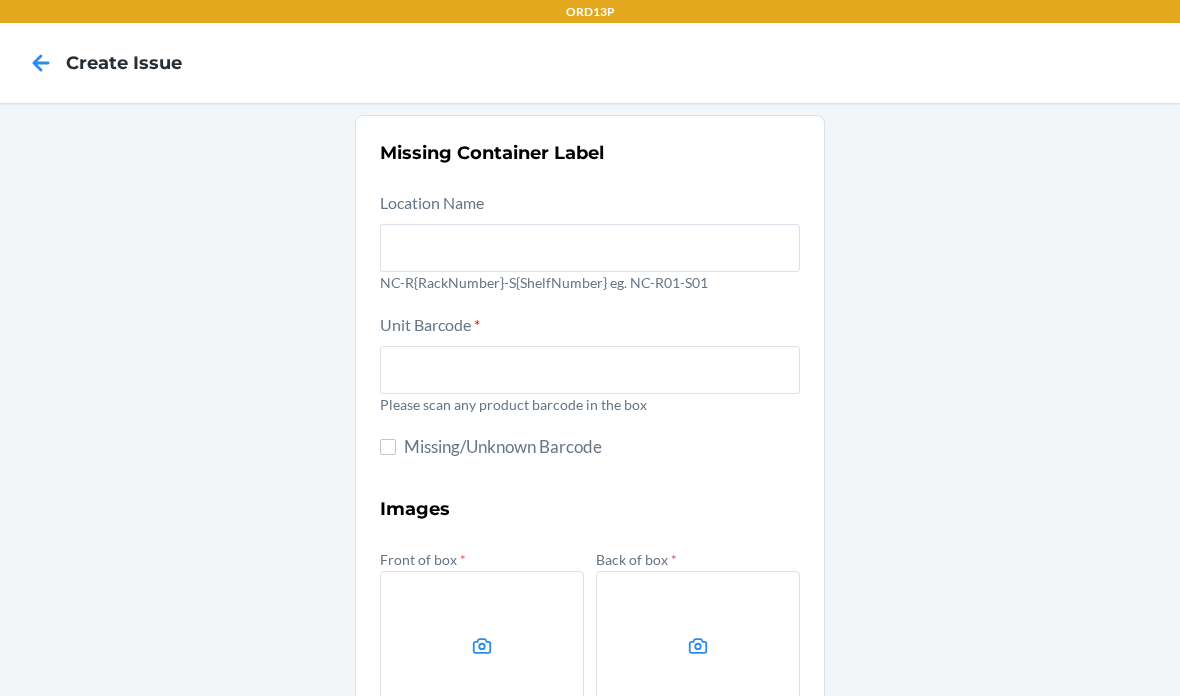 scroll, scrollTop: 0, scrollLeft: 0, axis: both 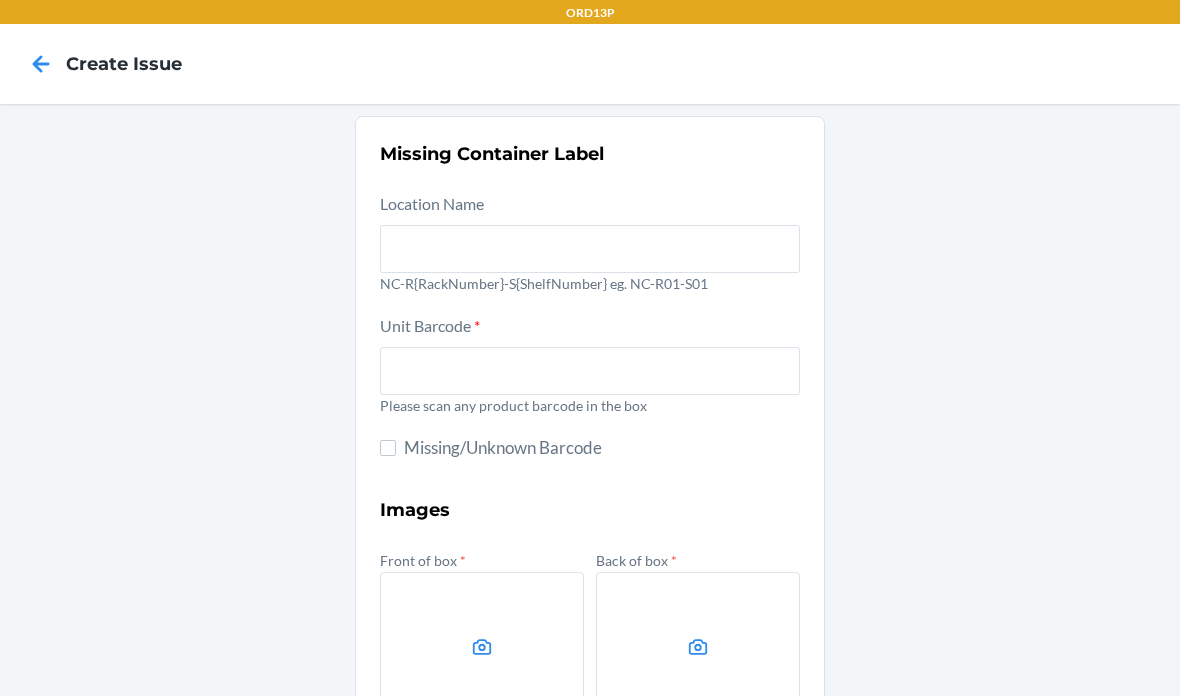 click 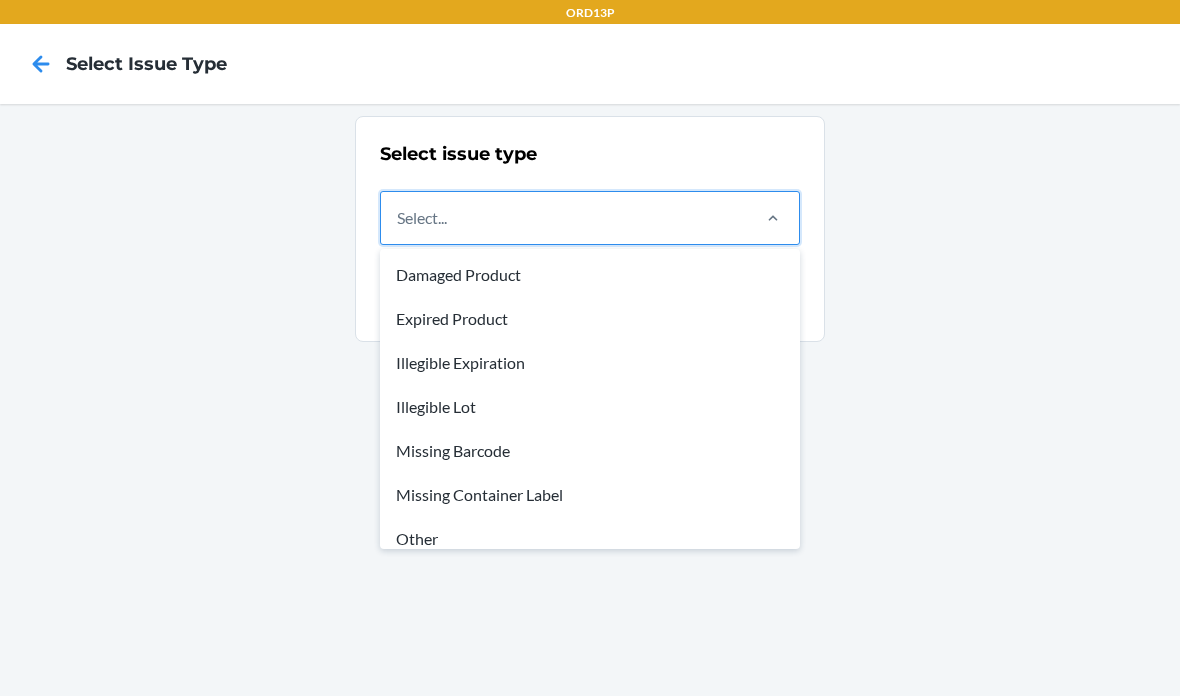 click on "Missing Container Label" at bounding box center (590, 495) 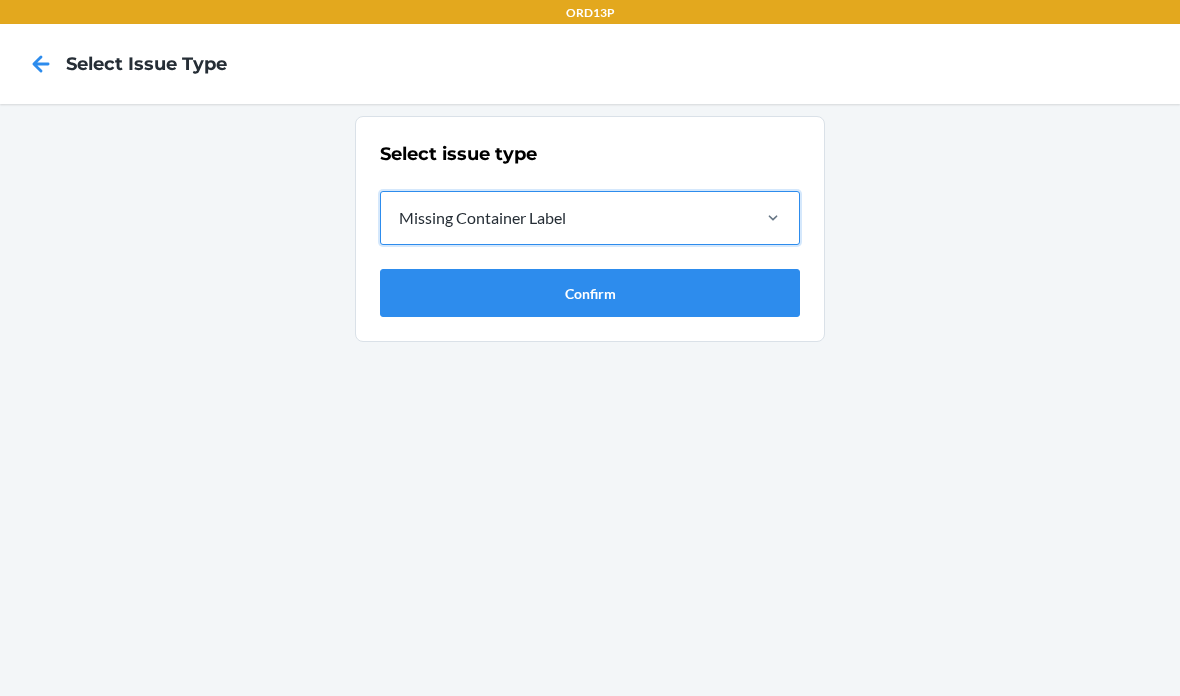 click on "Confirm" at bounding box center [590, 293] 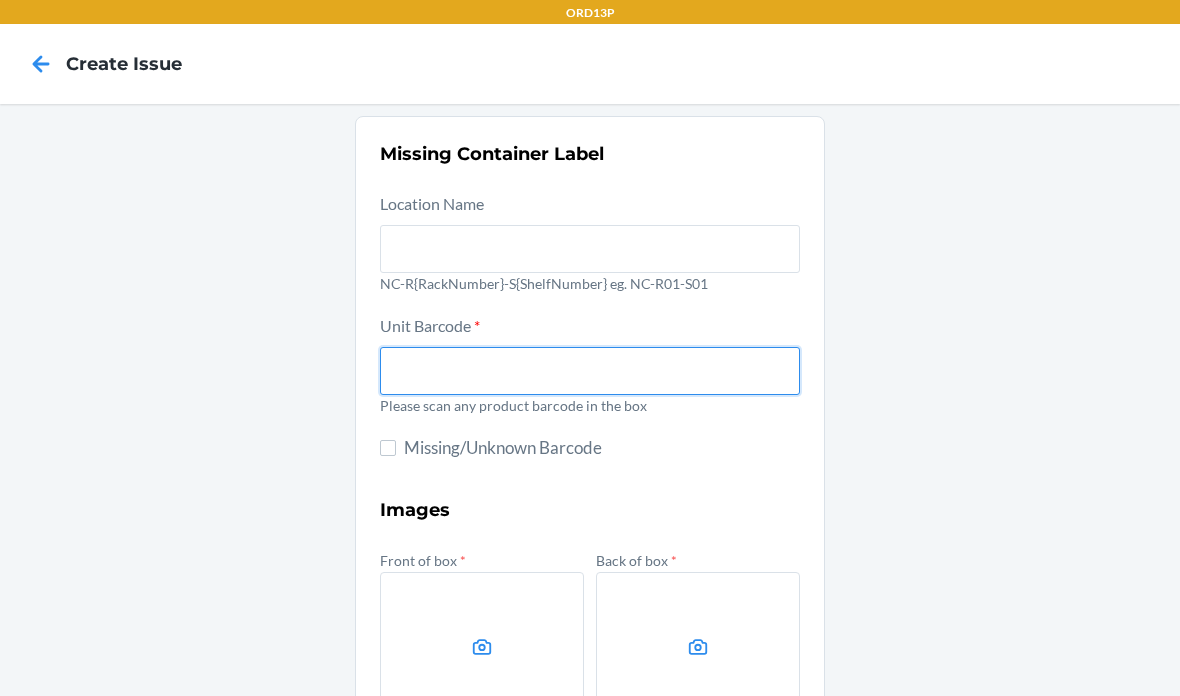 click at bounding box center [590, 371] 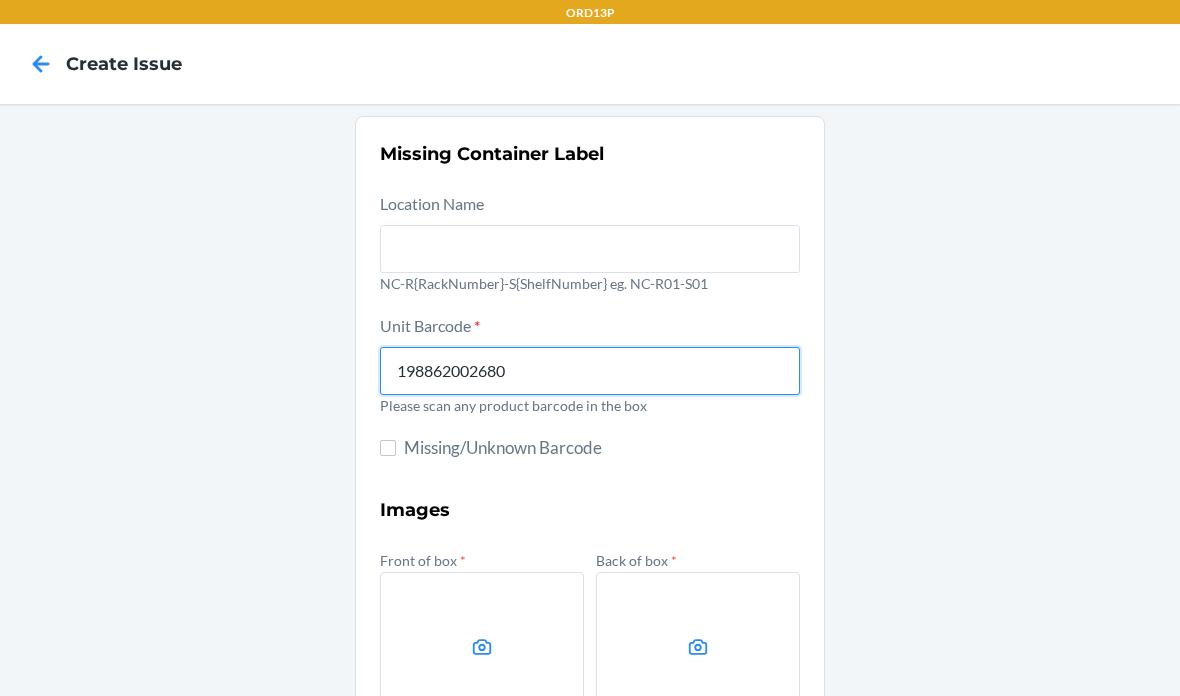 type on "198862002680" 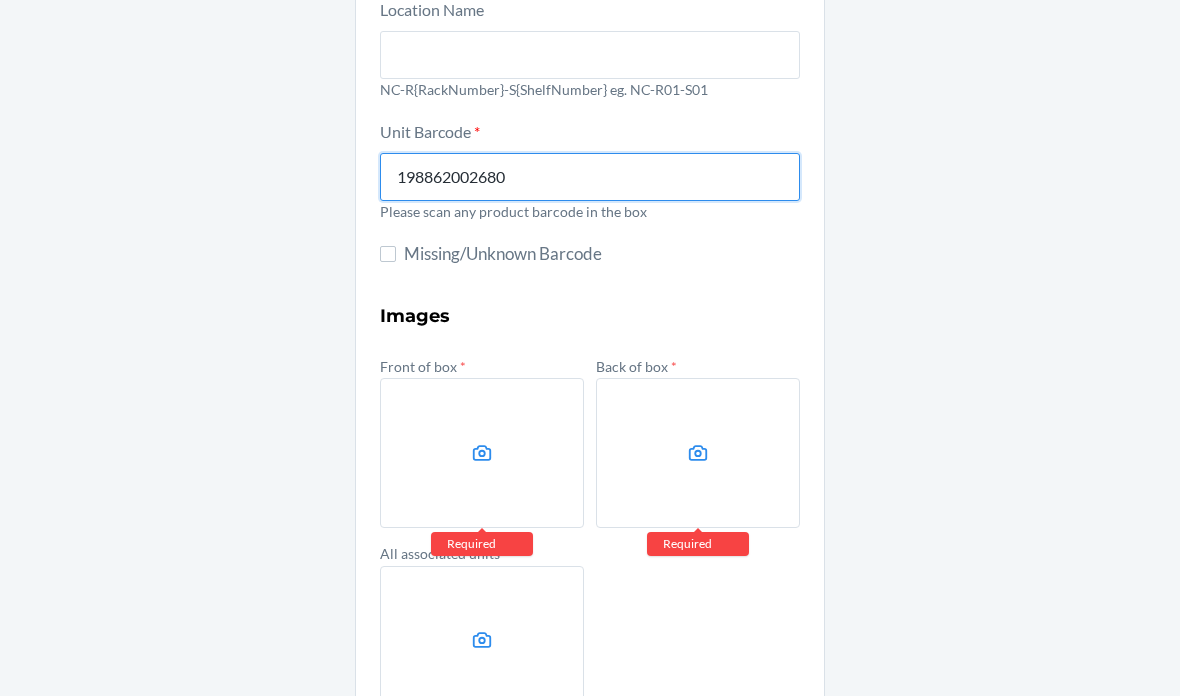 scroll, scrollTop: 200, scrollLeft: 0, axis: vertical 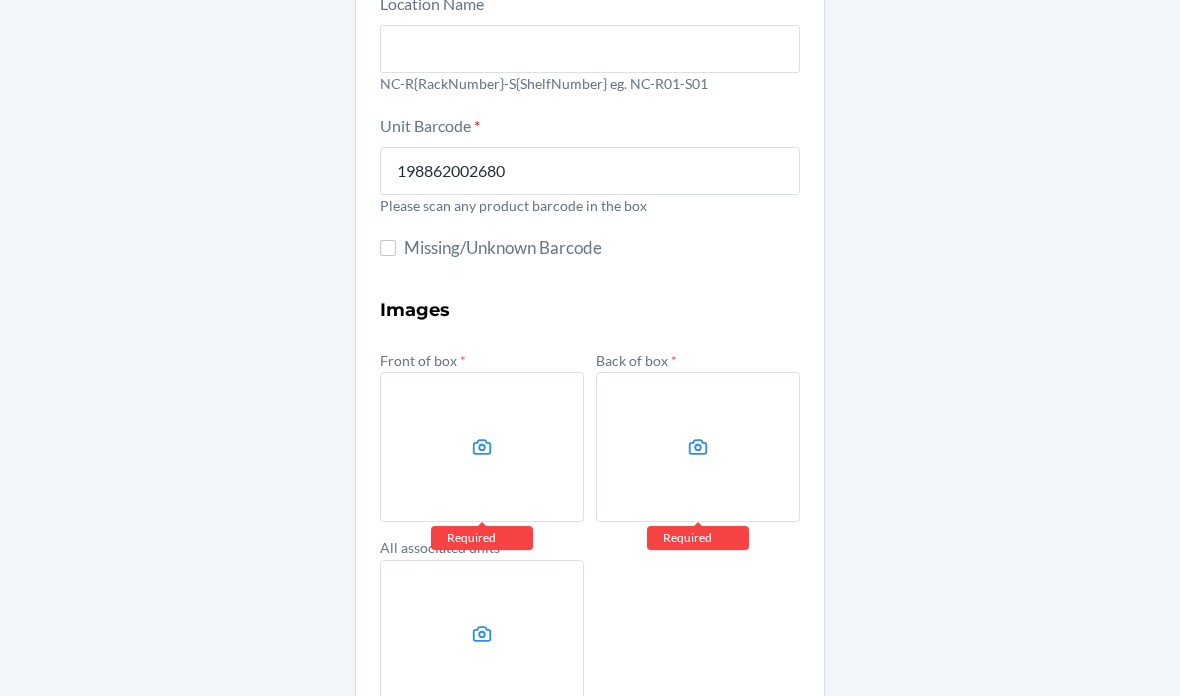 click at bounding box center (482, 447) 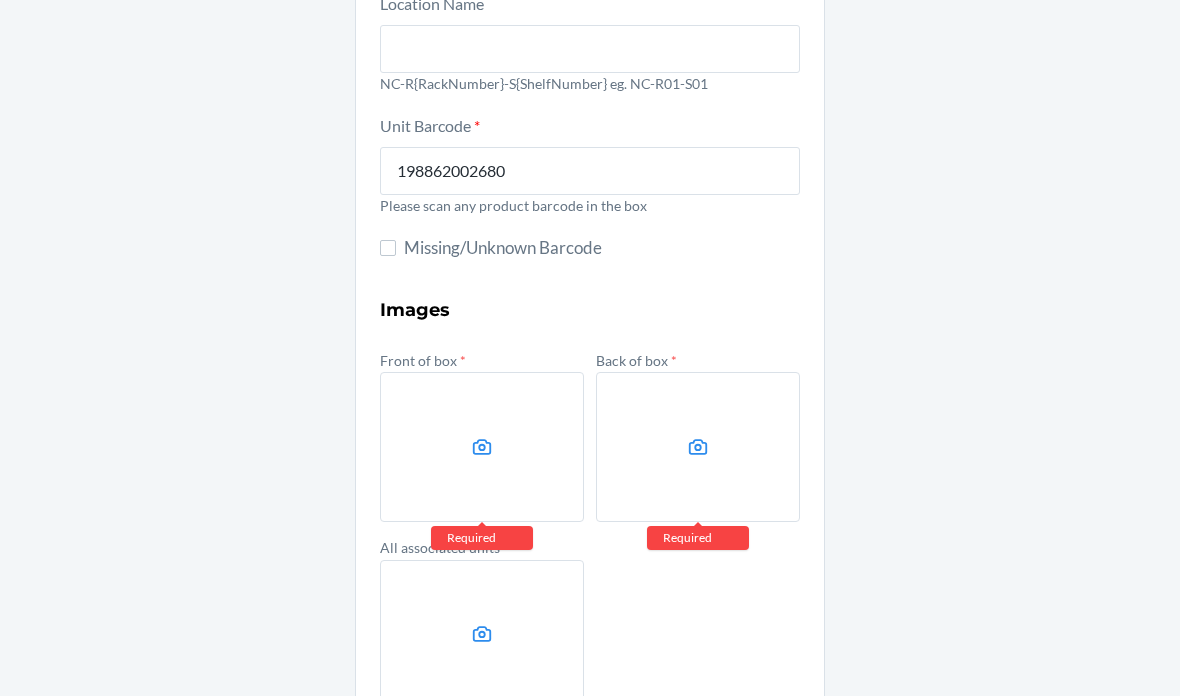 click at bounding box center (0, 0) 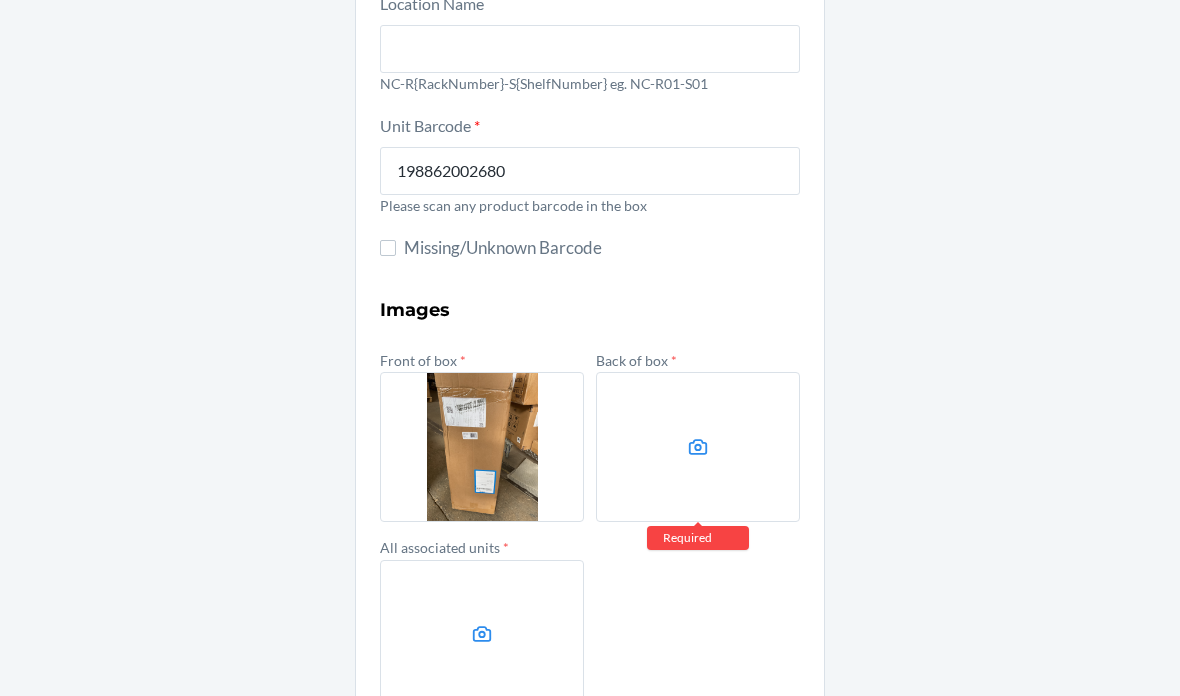 click at bounding box center [698, 447] 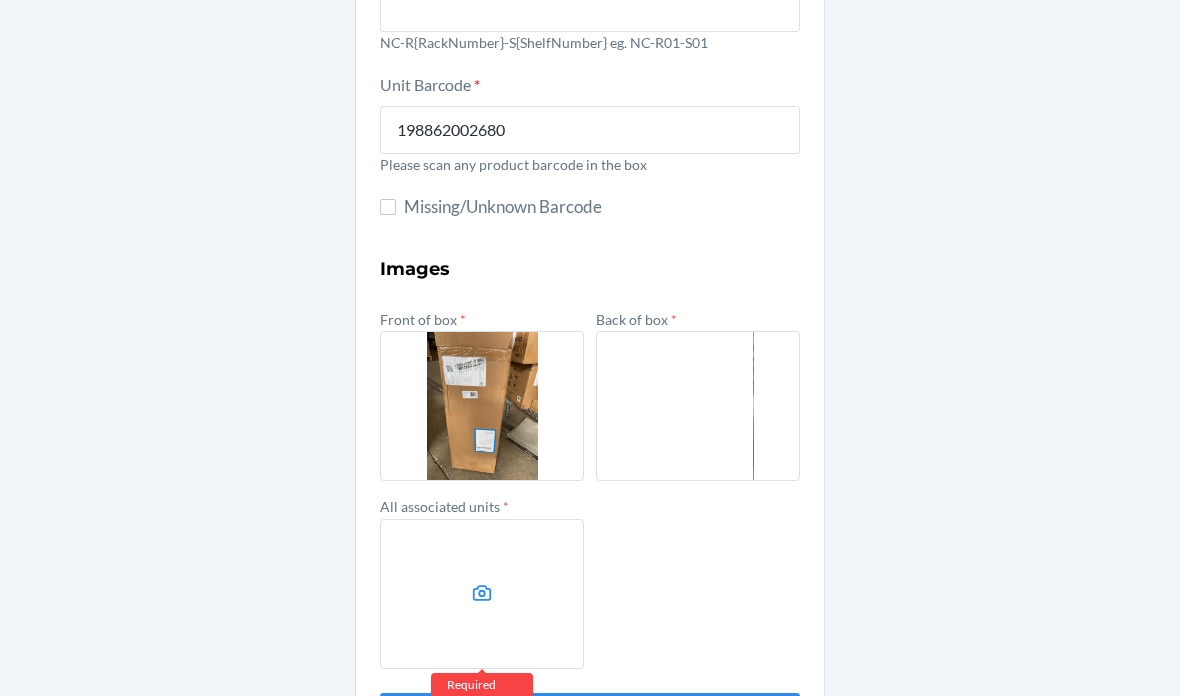 scroll, scrollTop: 241, scrollLeft: 0, axis: vertical 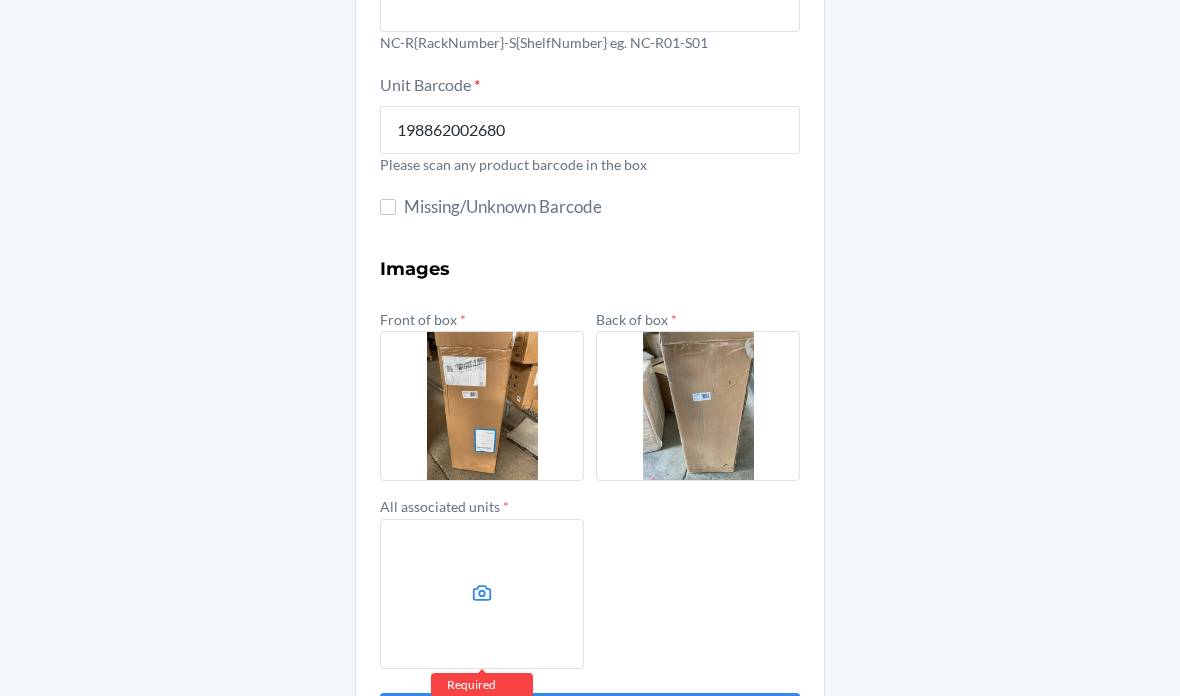 click at bounding box center [482, 594] 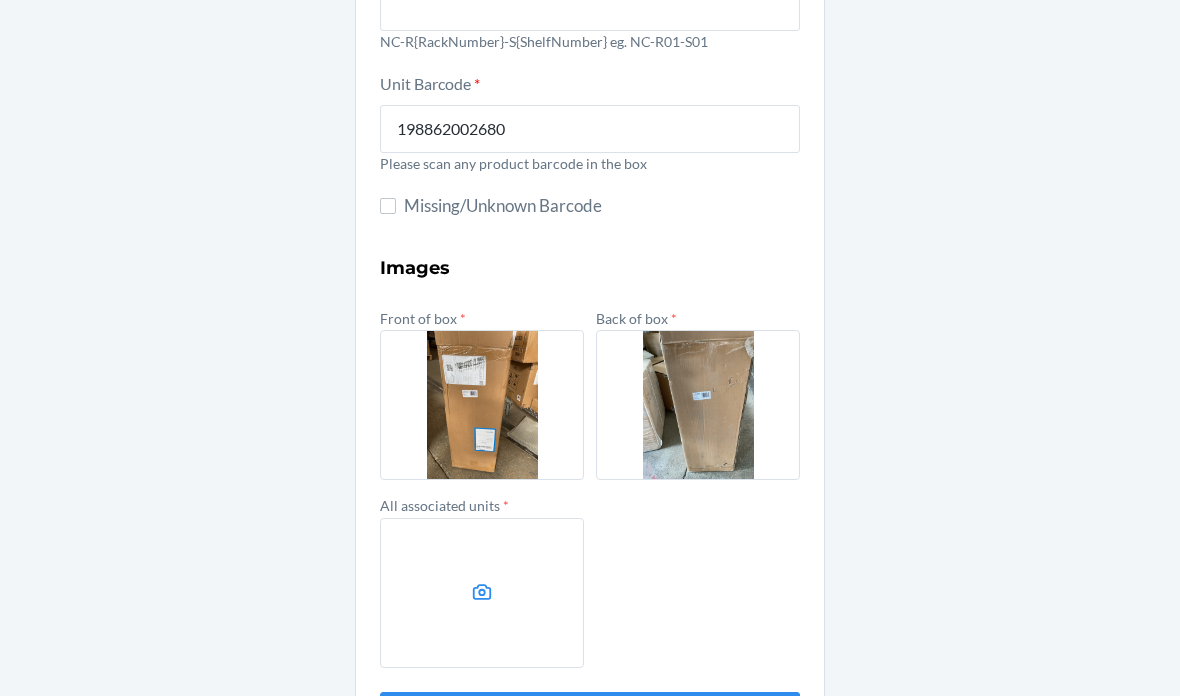 scroll, scrollTop: 80, scrollLeft: 0, axis: vertical 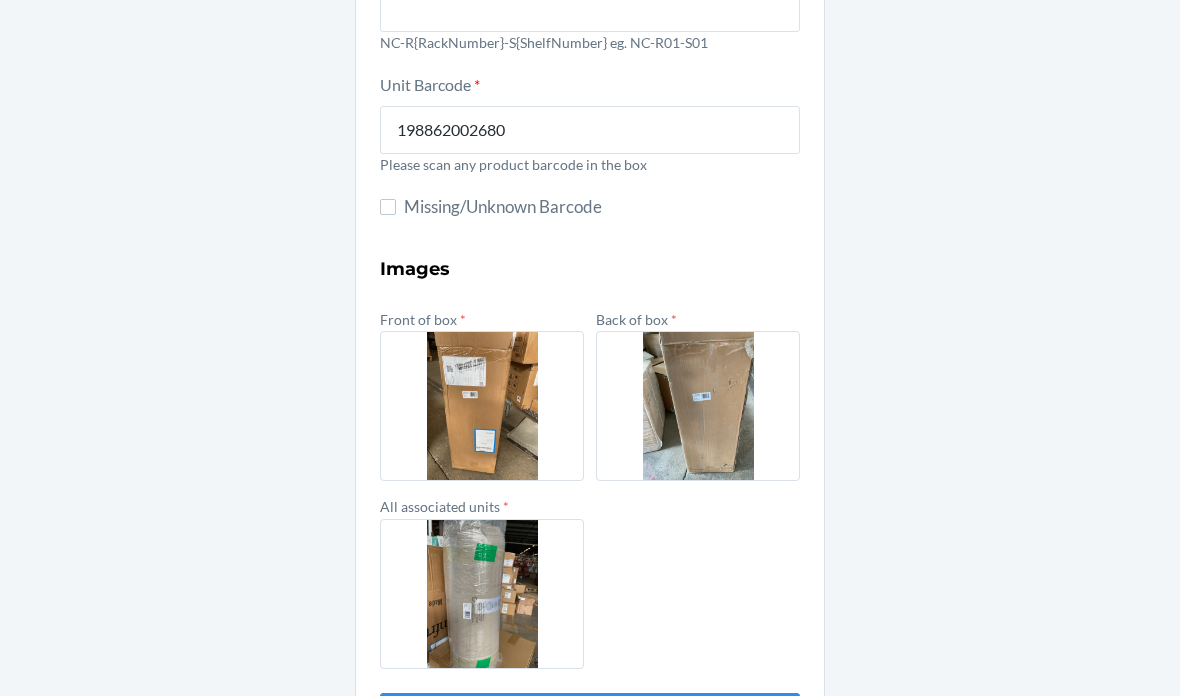 click on "Submit" at bounding box center (590, 717) 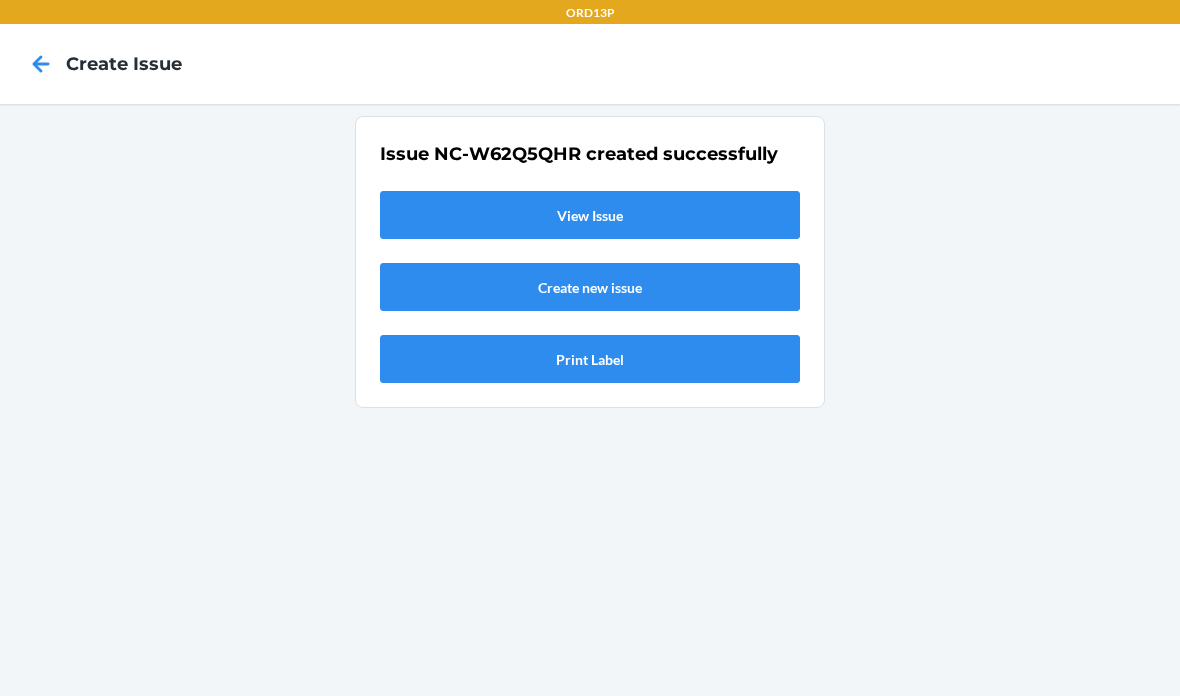 scroll, scrollTop: 0, scrollLeft: 0, axis: both 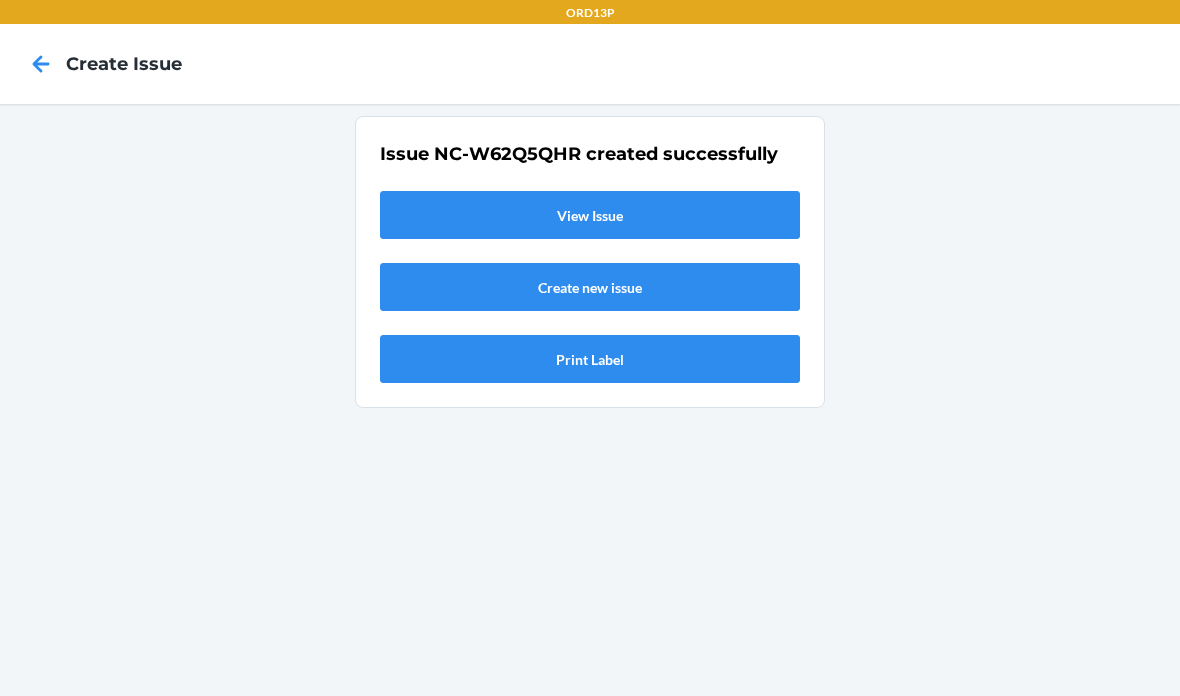 click on "View Issue" at bounding box center (590, 215) 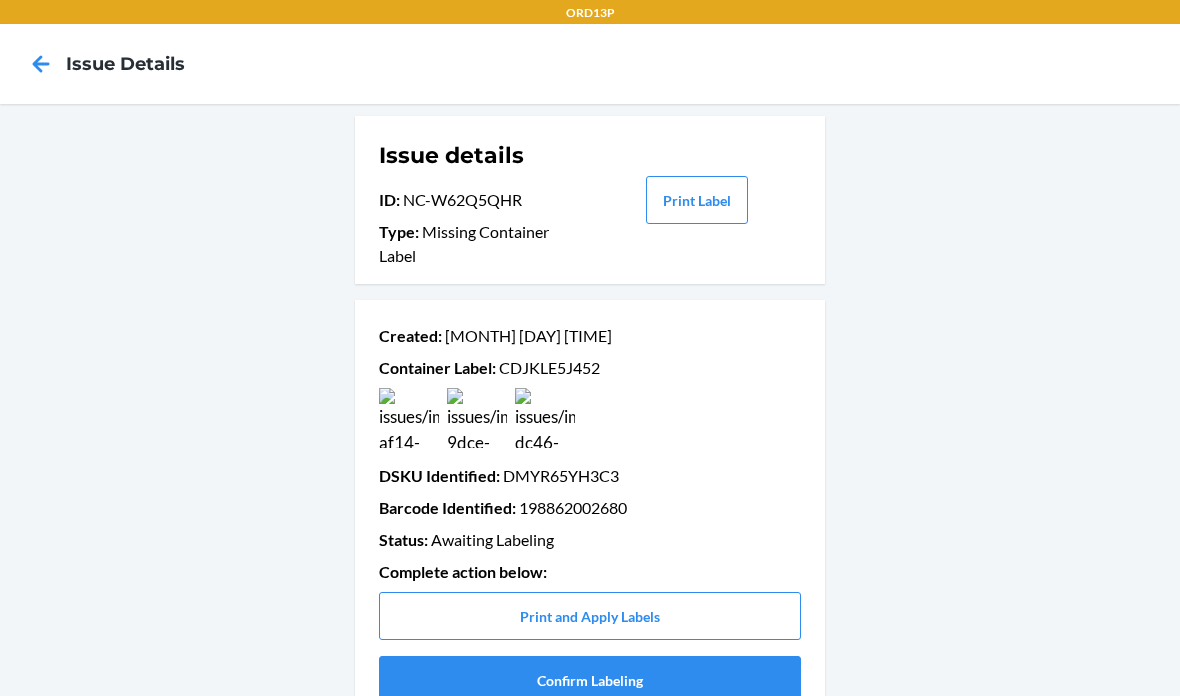 click on "Confirm Labeling" at bounding box center (590, 680) 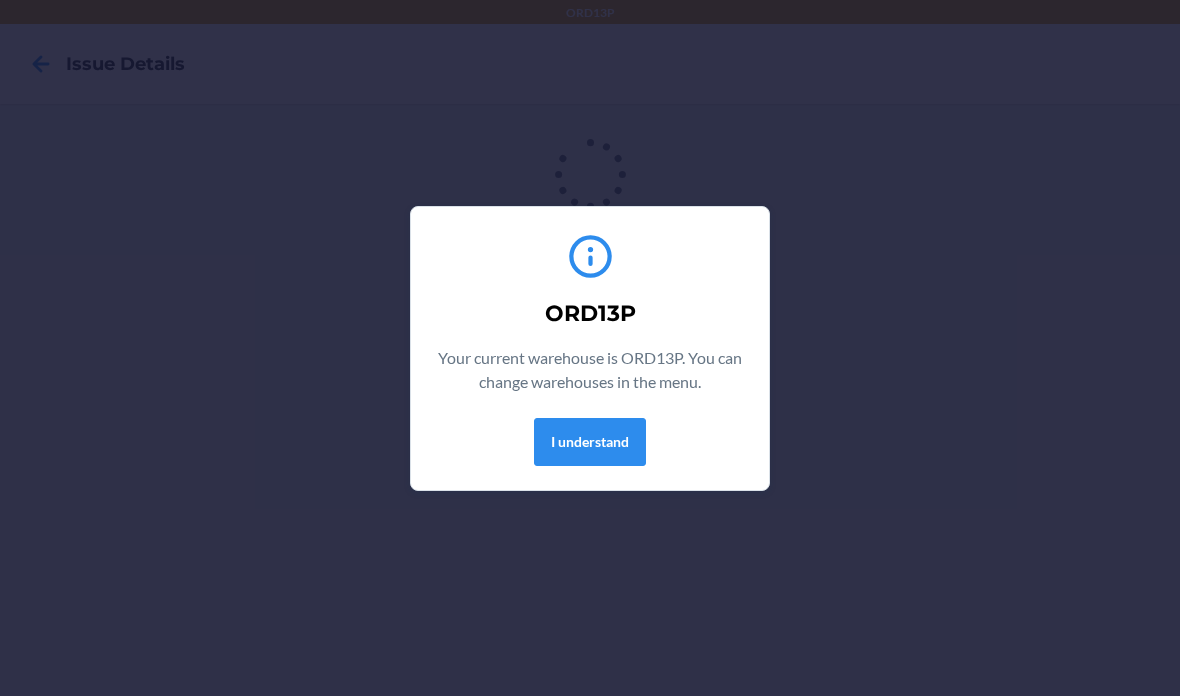 scroll, scrollTop: 0, scrollLeft: 0, axis: both 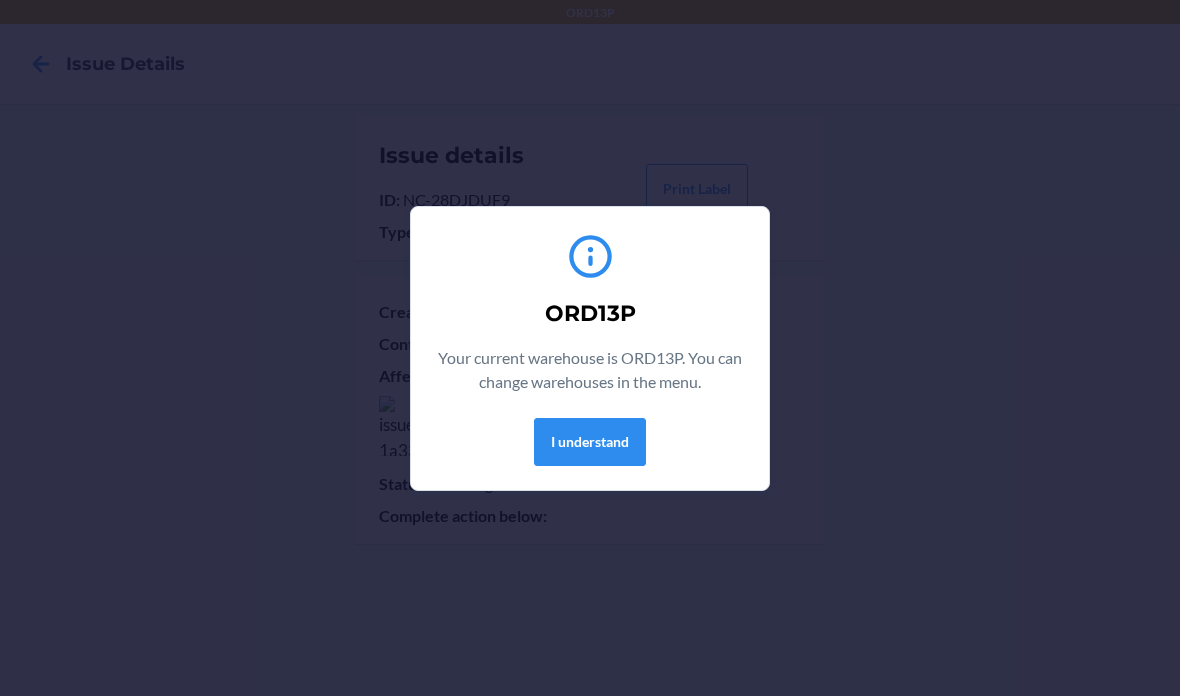 click on "I understand" at bounding box center (590, 442) 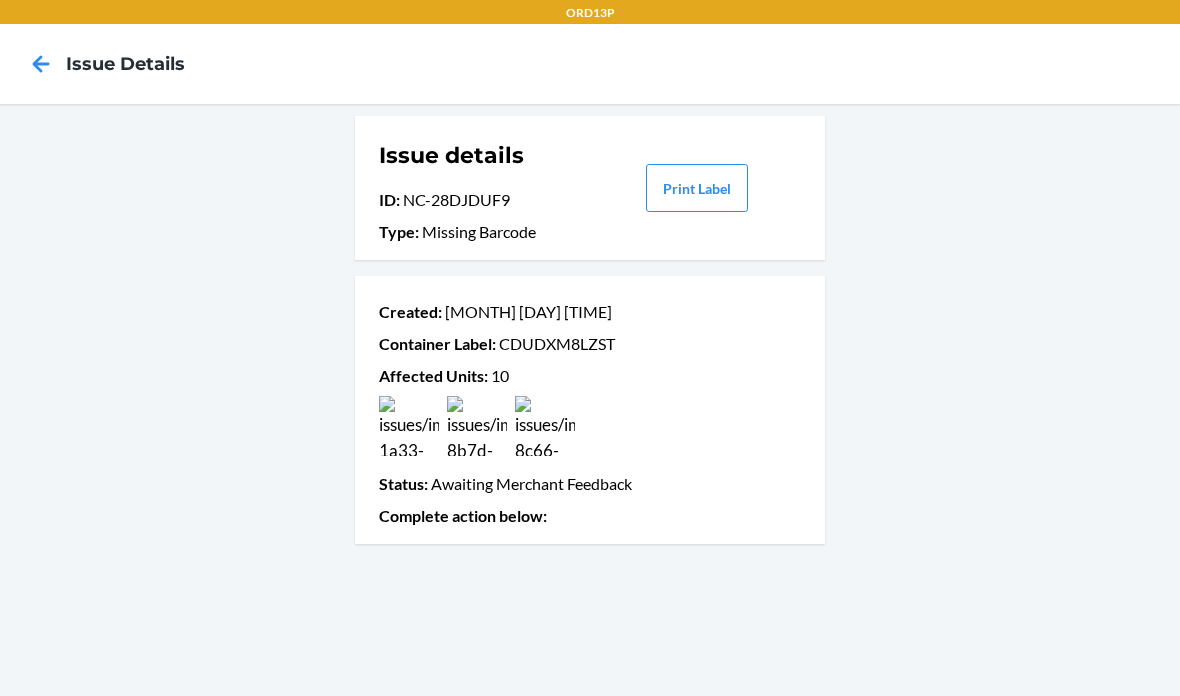 click 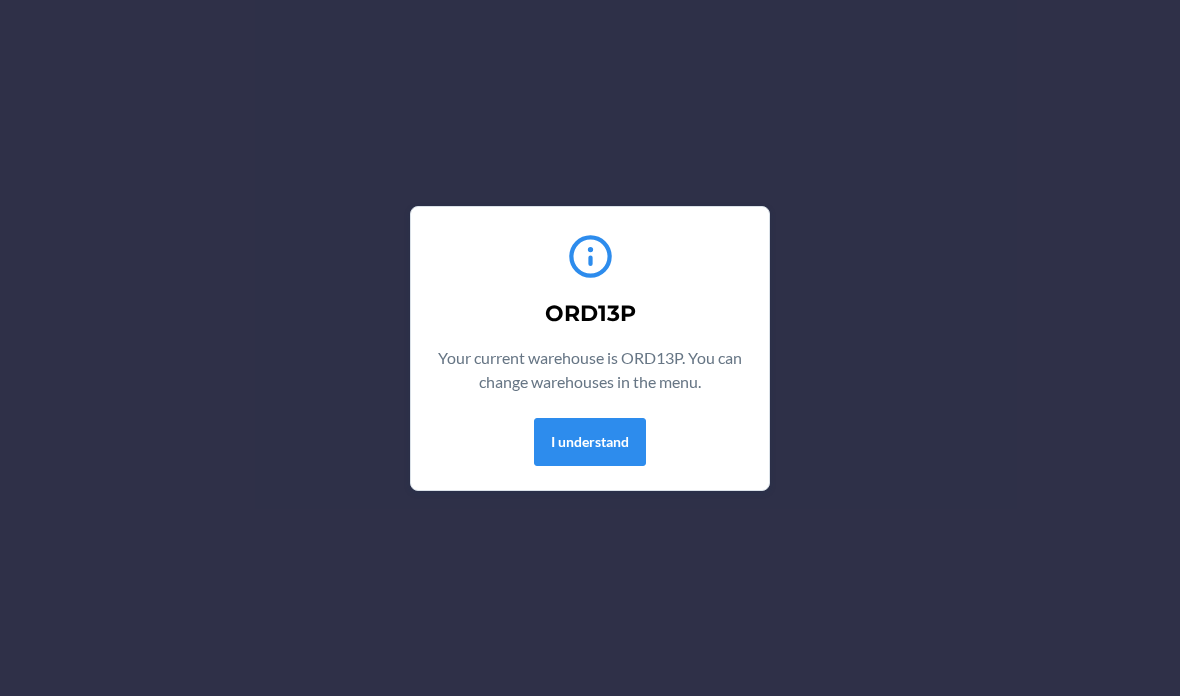 scroll, scrollTop: 0, scrollLeft: 0, axis: both 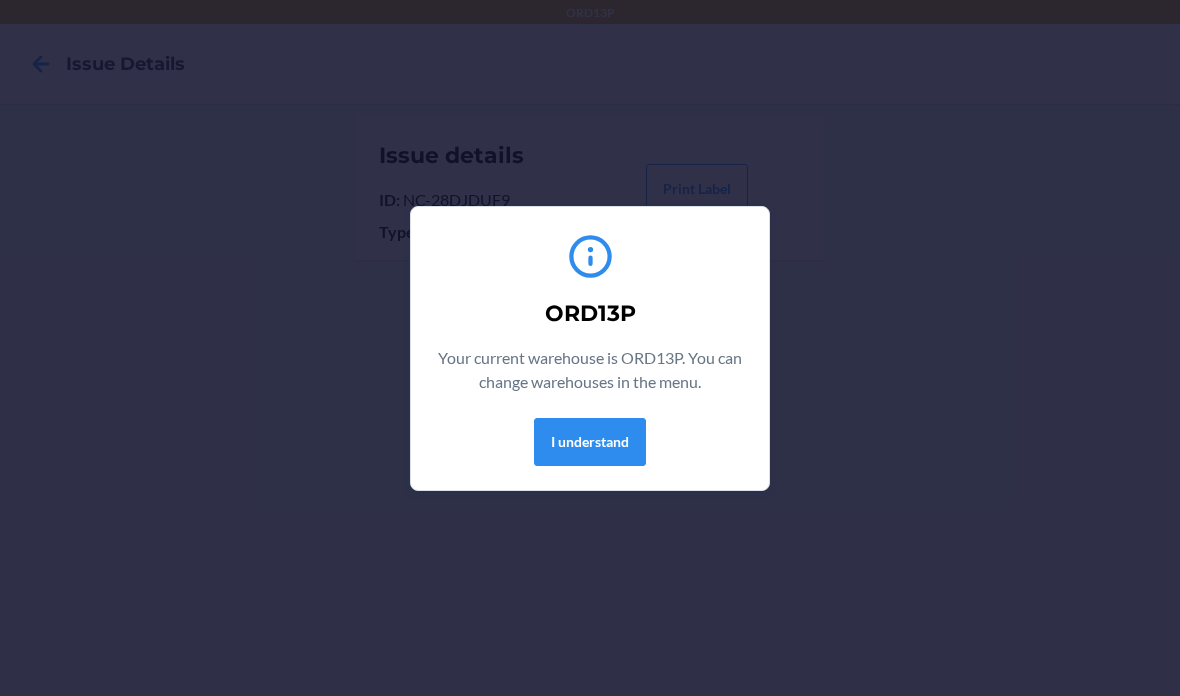 click on "ORD13P Your current warehouse is ORD13P. You can change warehouses in the menu. I understand" at bounding box center (590, 348) 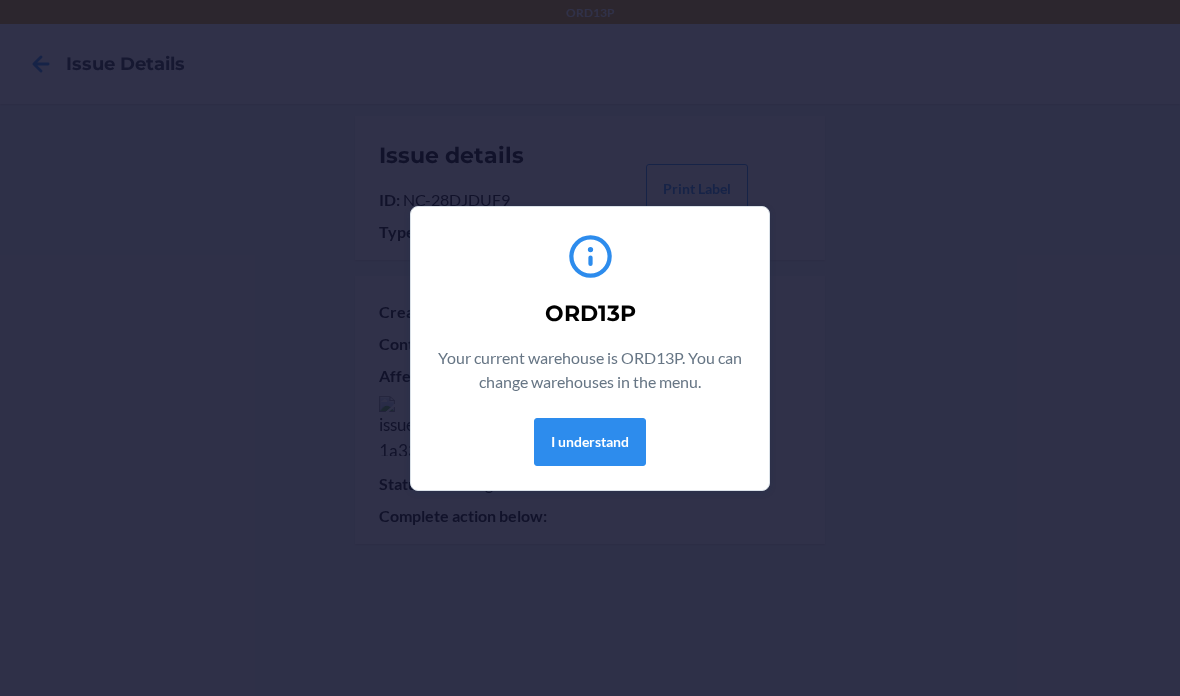 click on "I understand" at bounding box center (590, 442) 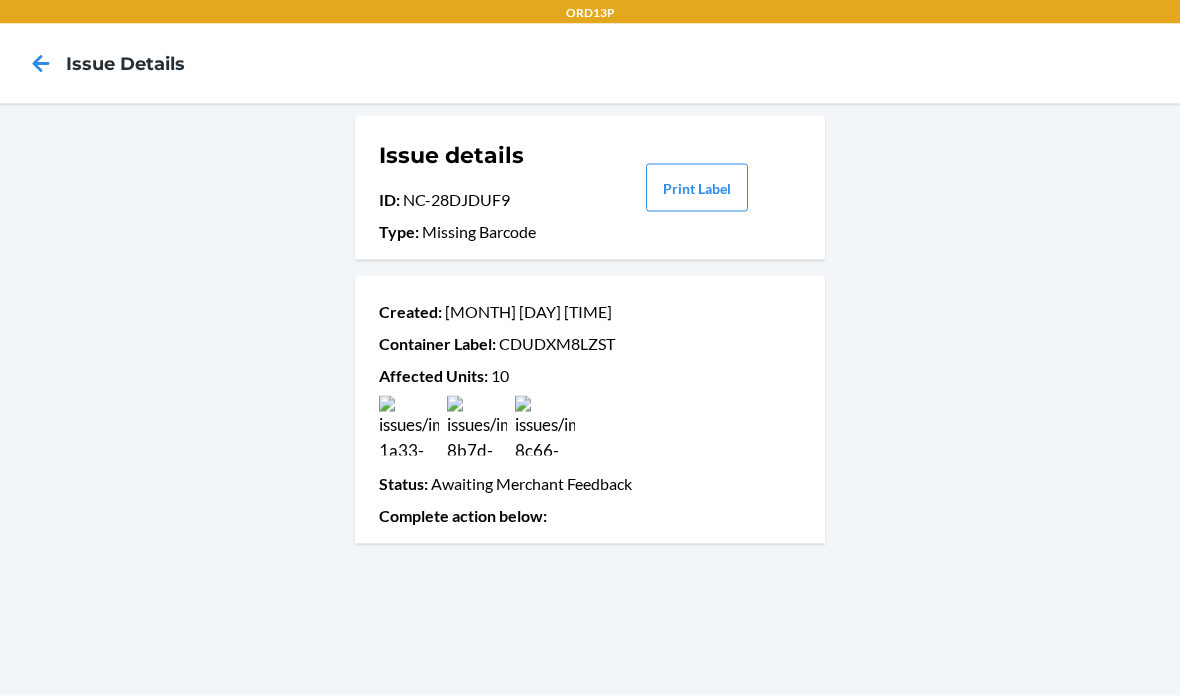 scroll, scrollTop: 55, scrollLeft: 0, axis: vertical 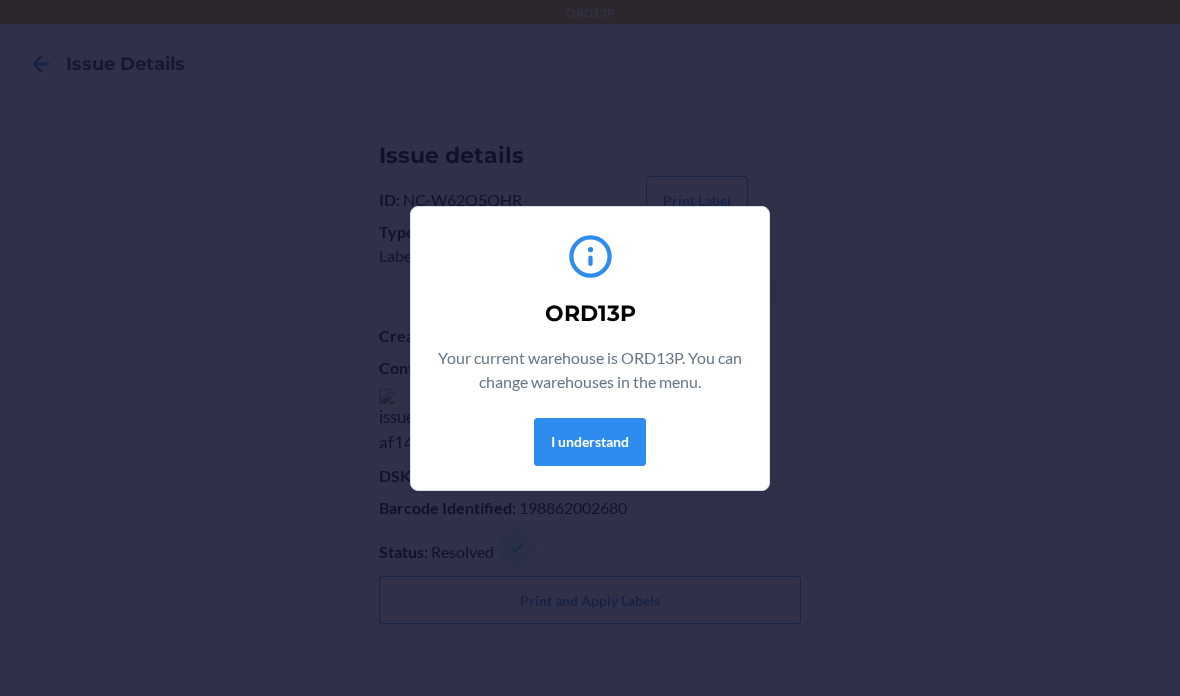 click on "I understand" at bounding box center (590, 442) 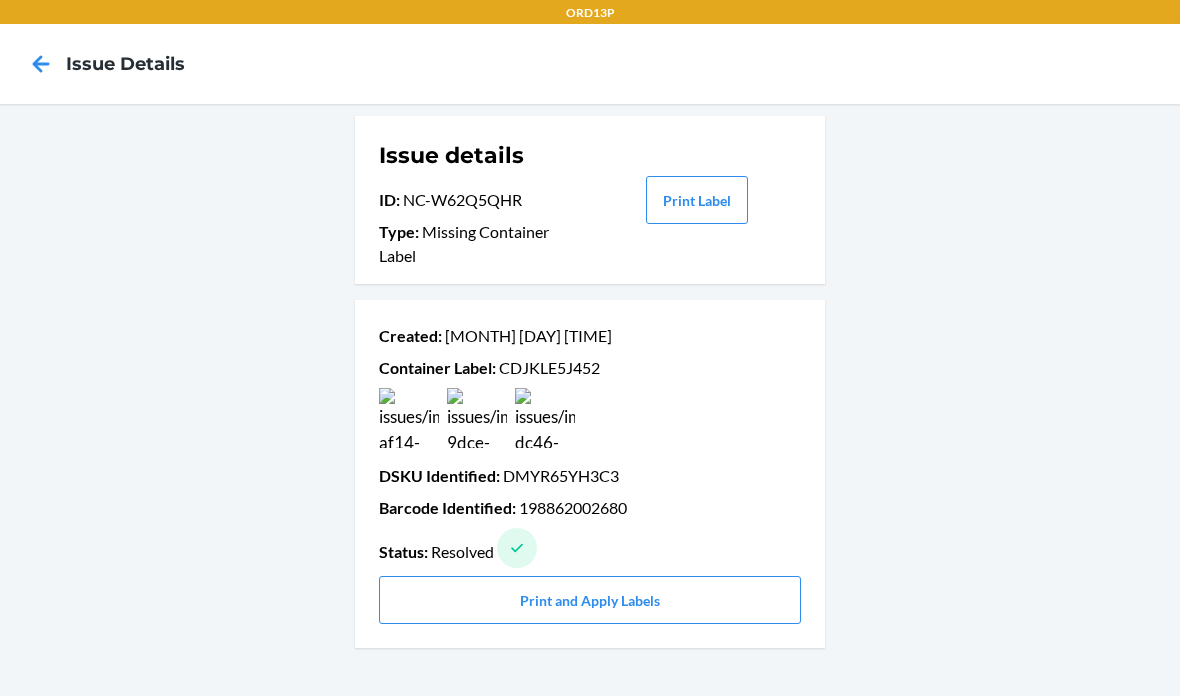 scroll, scrollTop: 80, scrollLeft: 0, axis: vertical 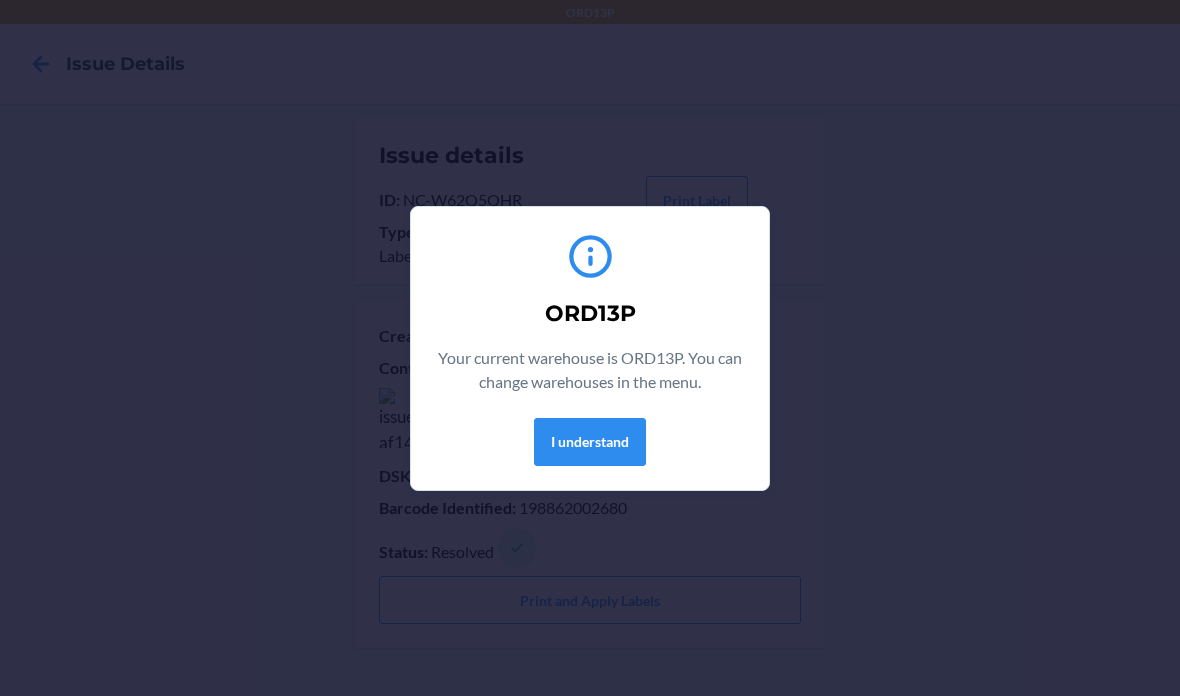 click on "I understand" at bounding box center (590, 442) 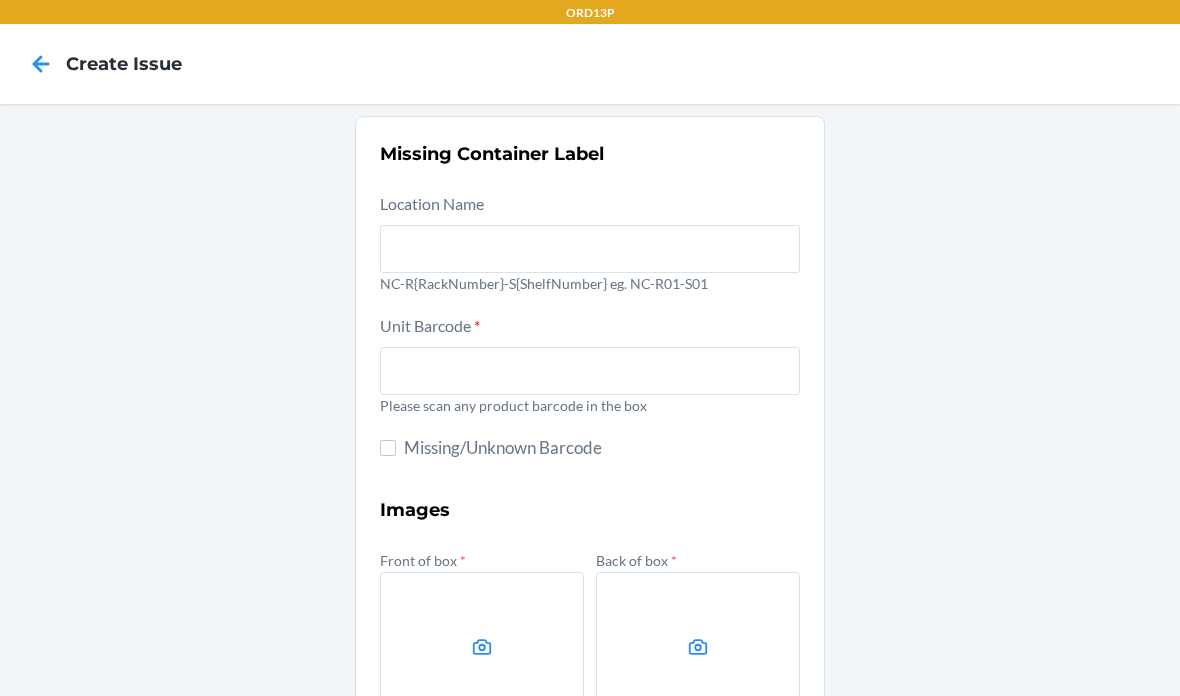 scroll, scrollTop: 0, scrollLeft: 0, axis: both 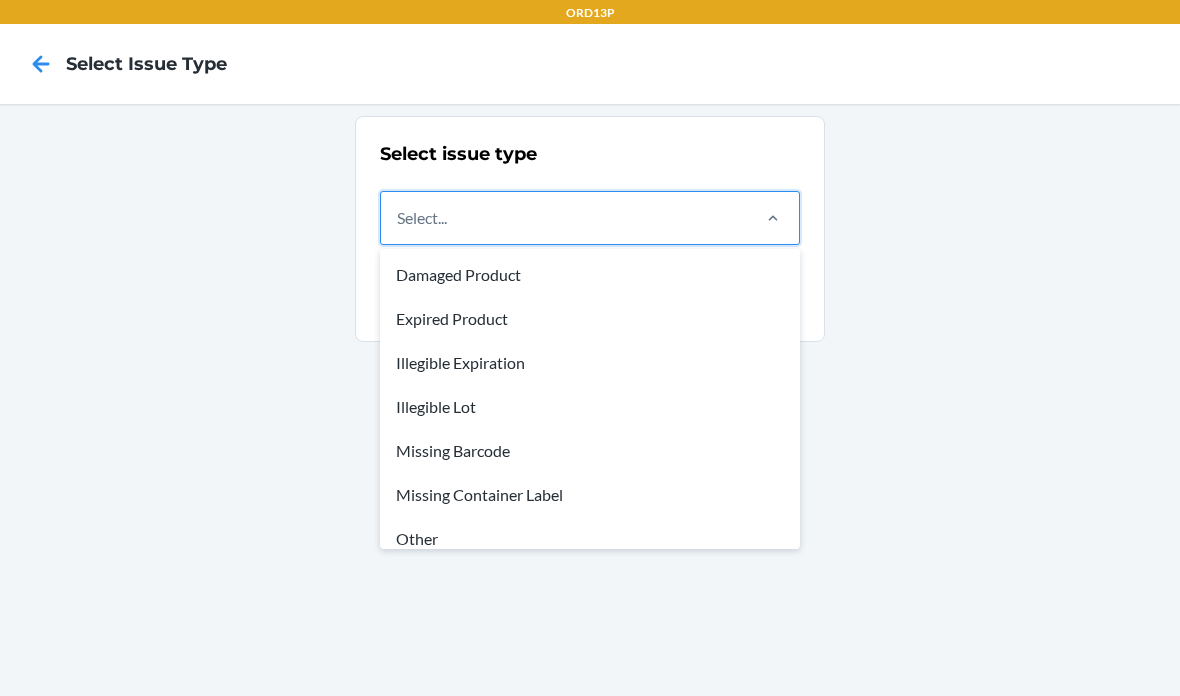 click on "Missing Container Label" at bounding box center (590, 495) 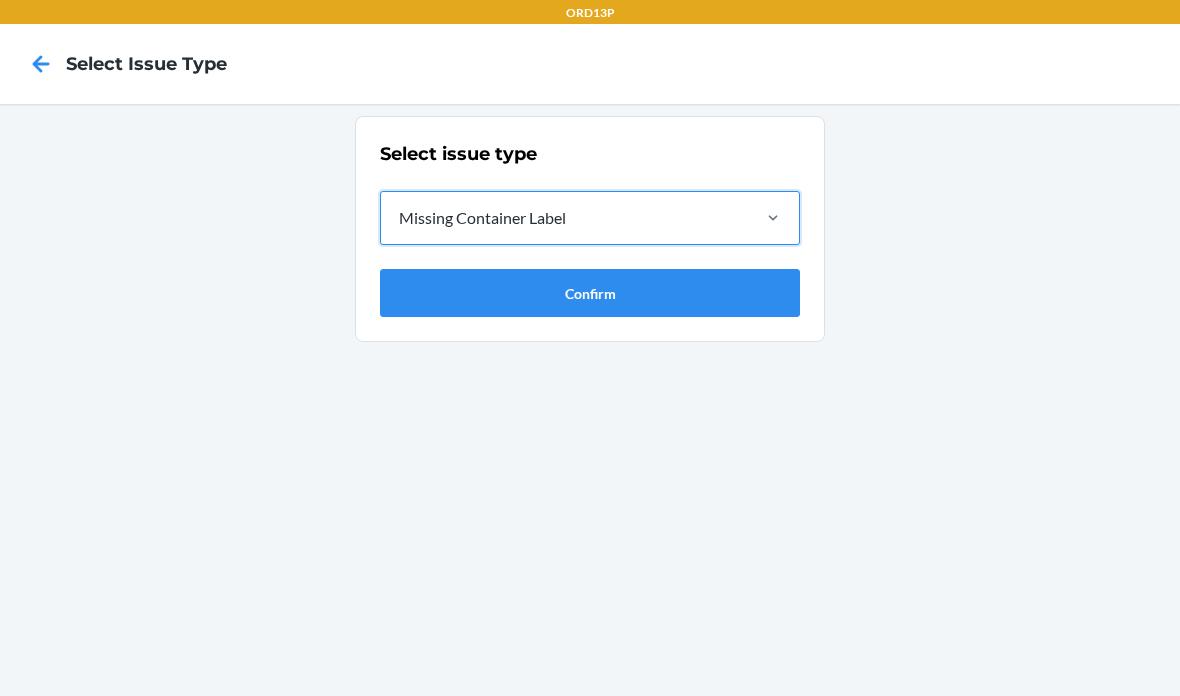 click on "Confirm" at bounding box center [590, 293] 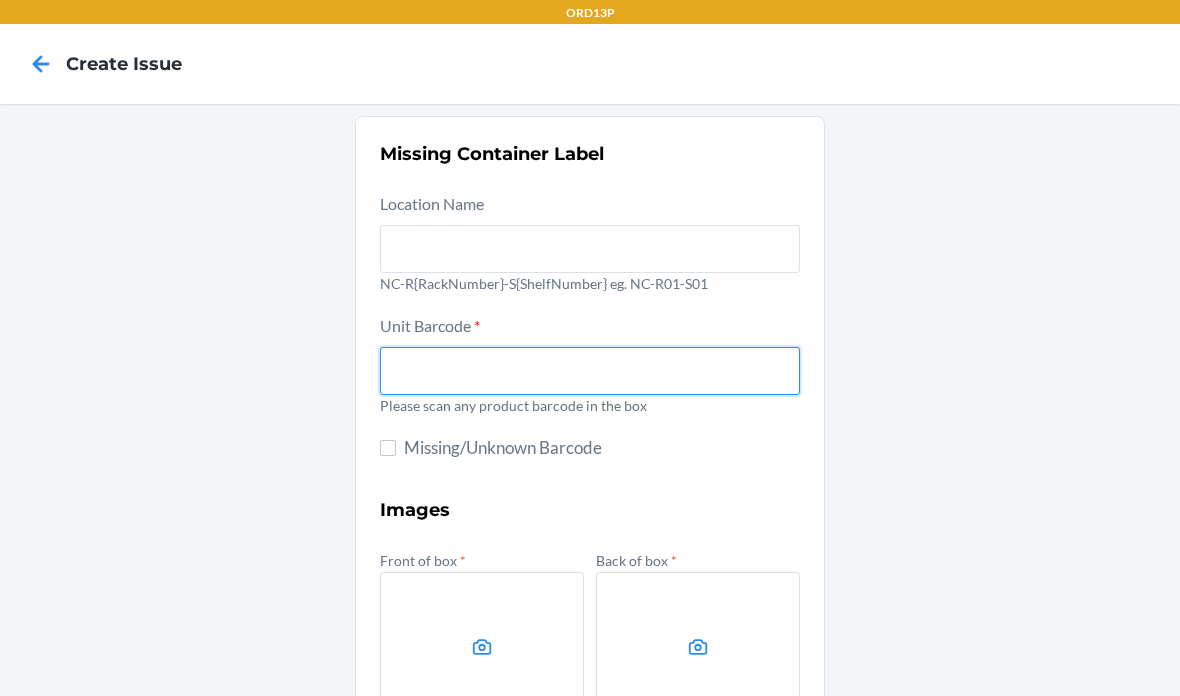click at bounding box center (590, 371) 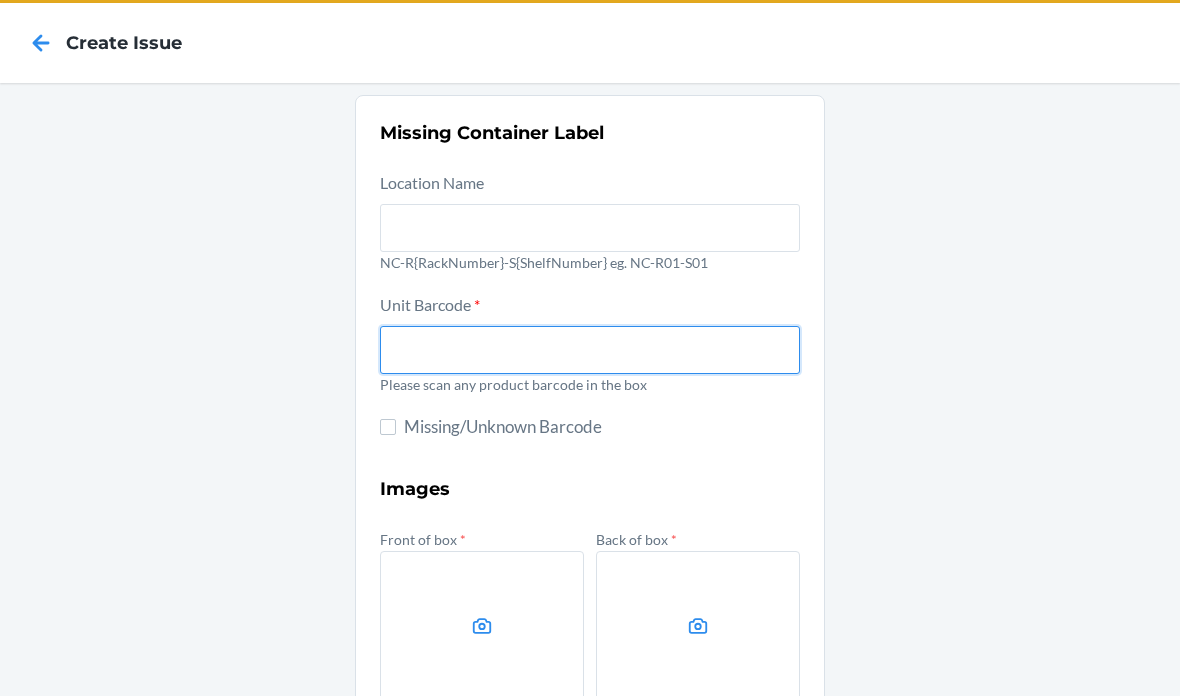 click at bounding box center (590, 350) 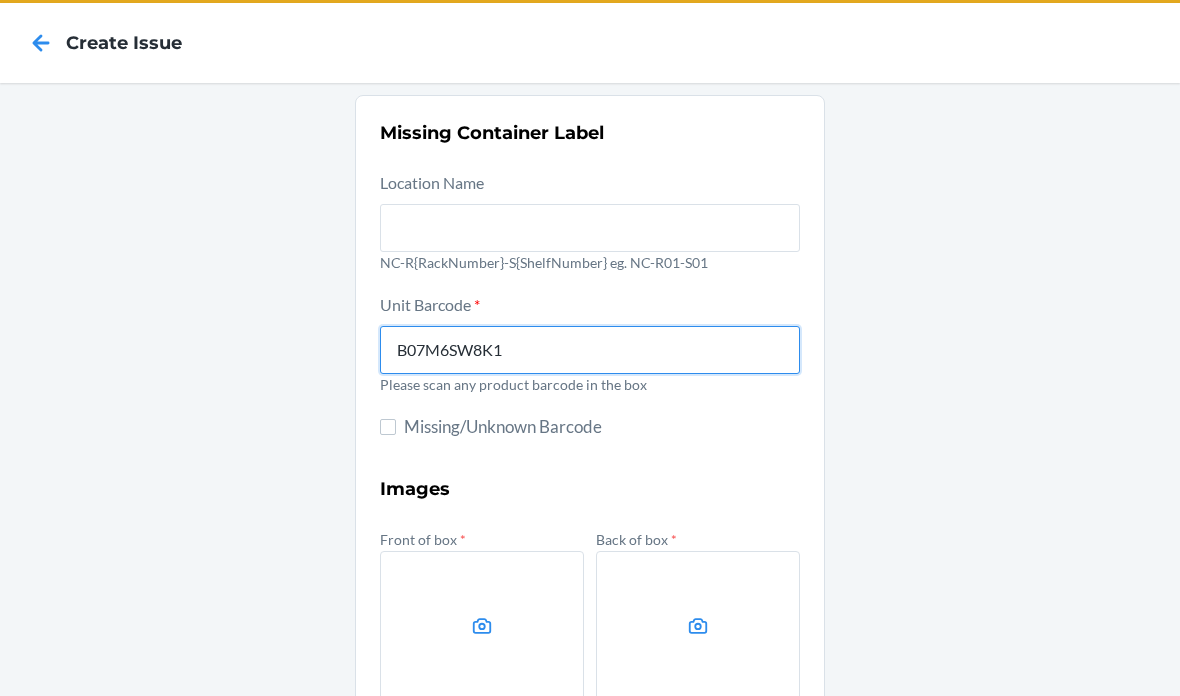 type on "B07M6SW8K1" 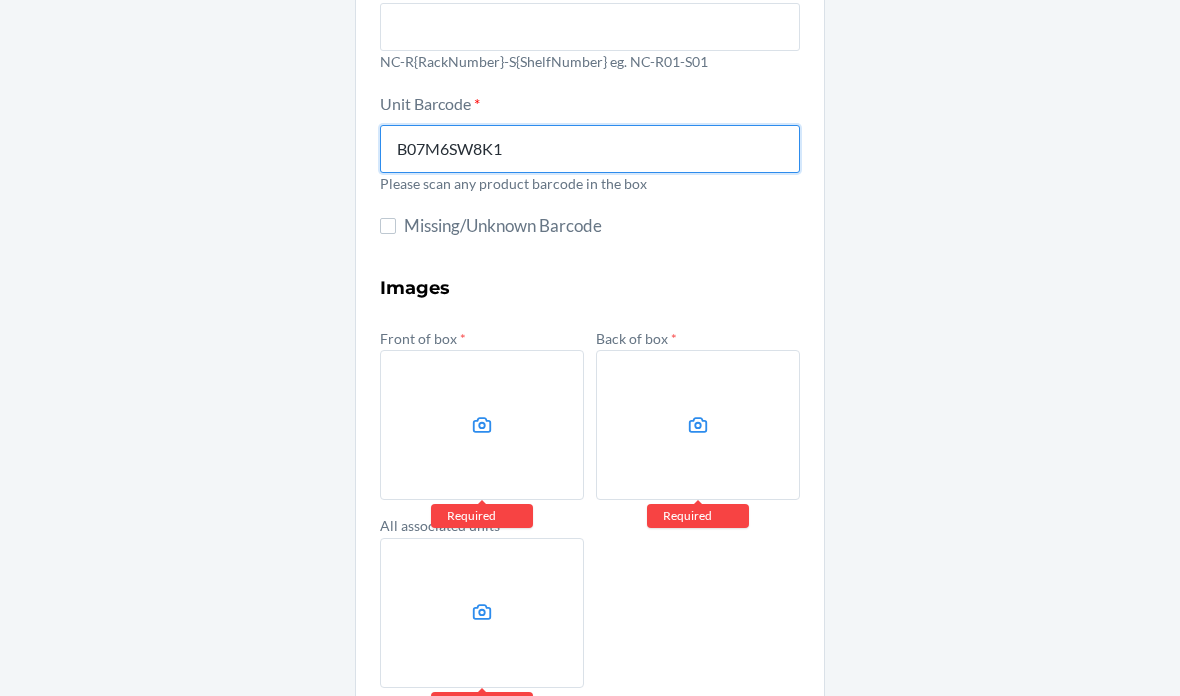 scroll, scrollTop: 240, scrollLeft: 0, axis: vertical 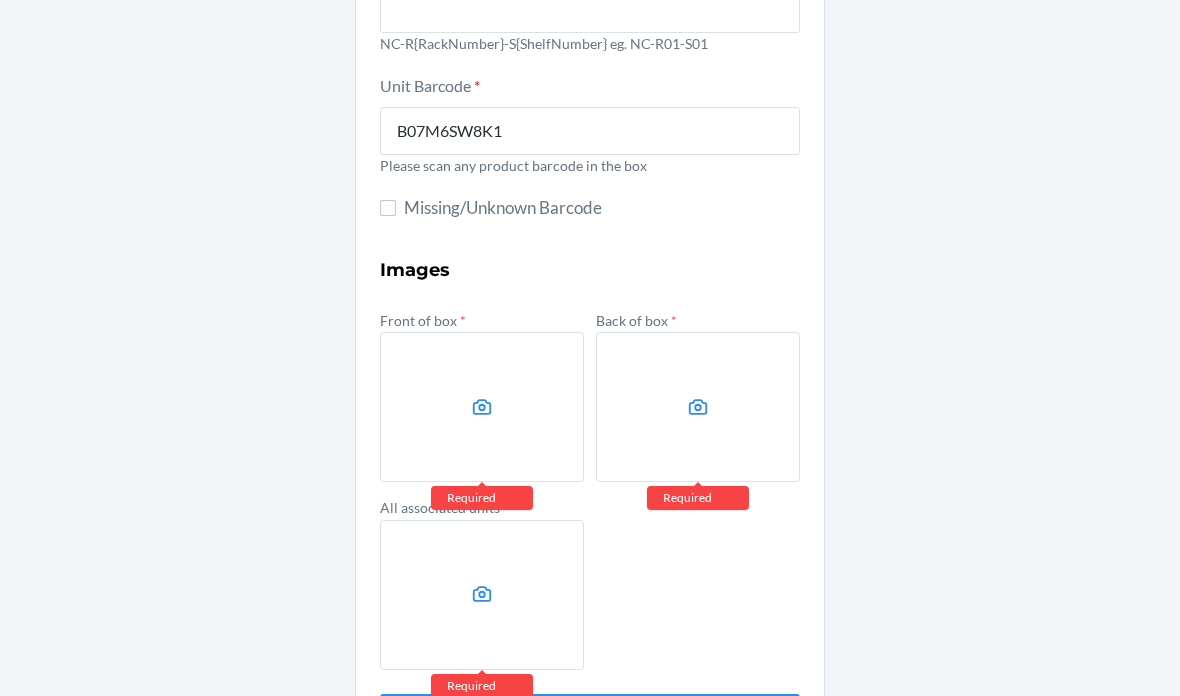 click at bounding box center [482, 407] 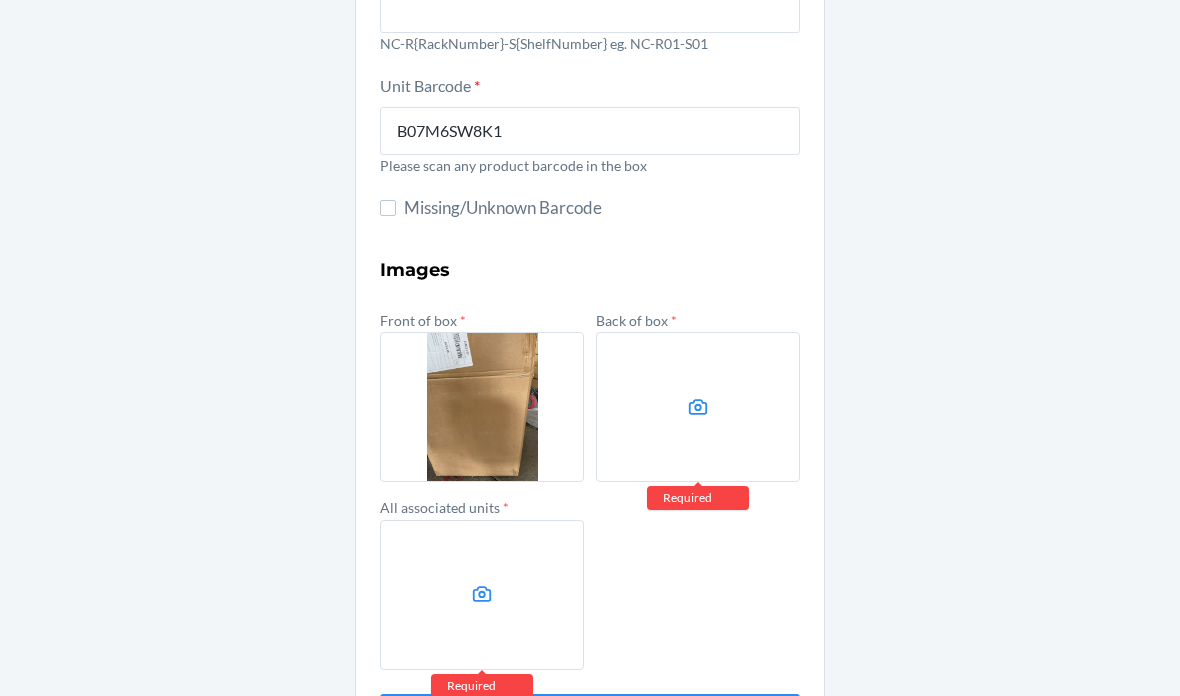 click at bounding box center [698, 407] 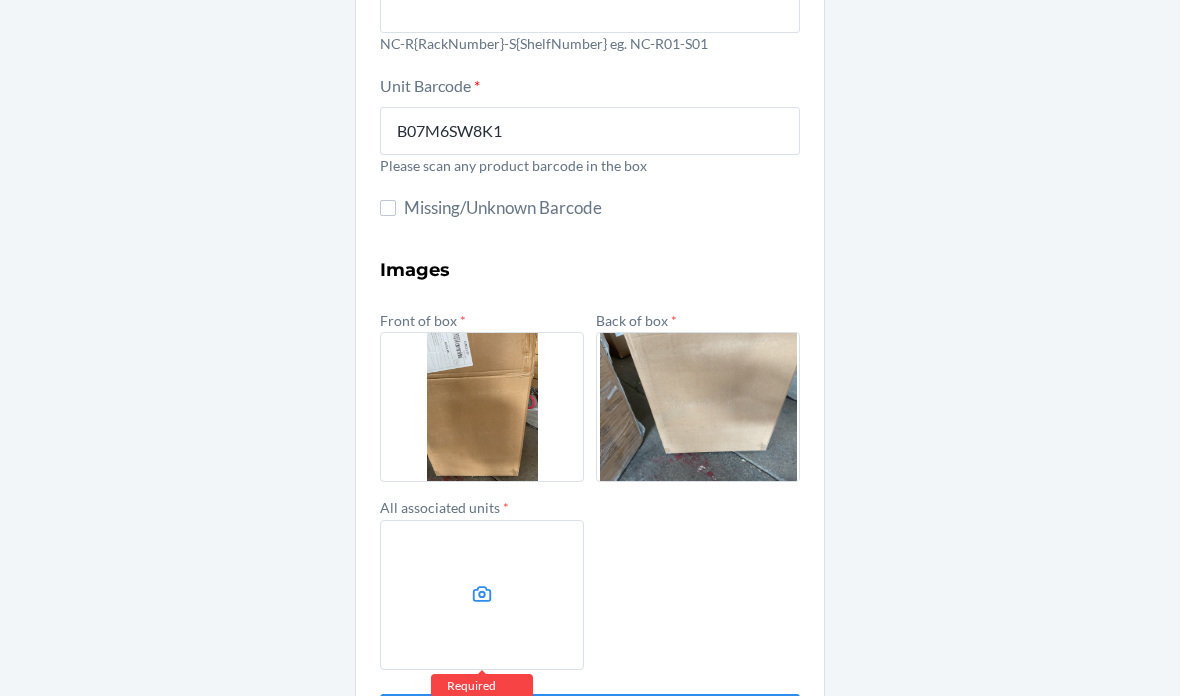 click at bounding box center (482, 595) 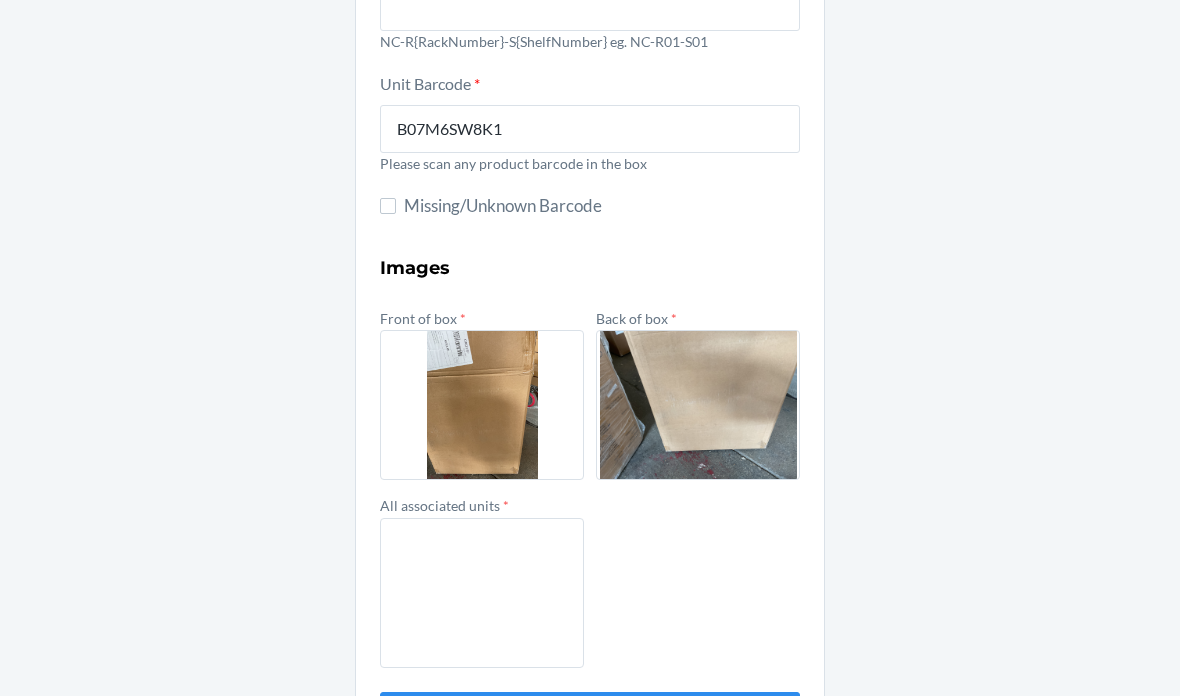 scroll, scrollTop: 241, scrollLeft: 0, axis: vertical 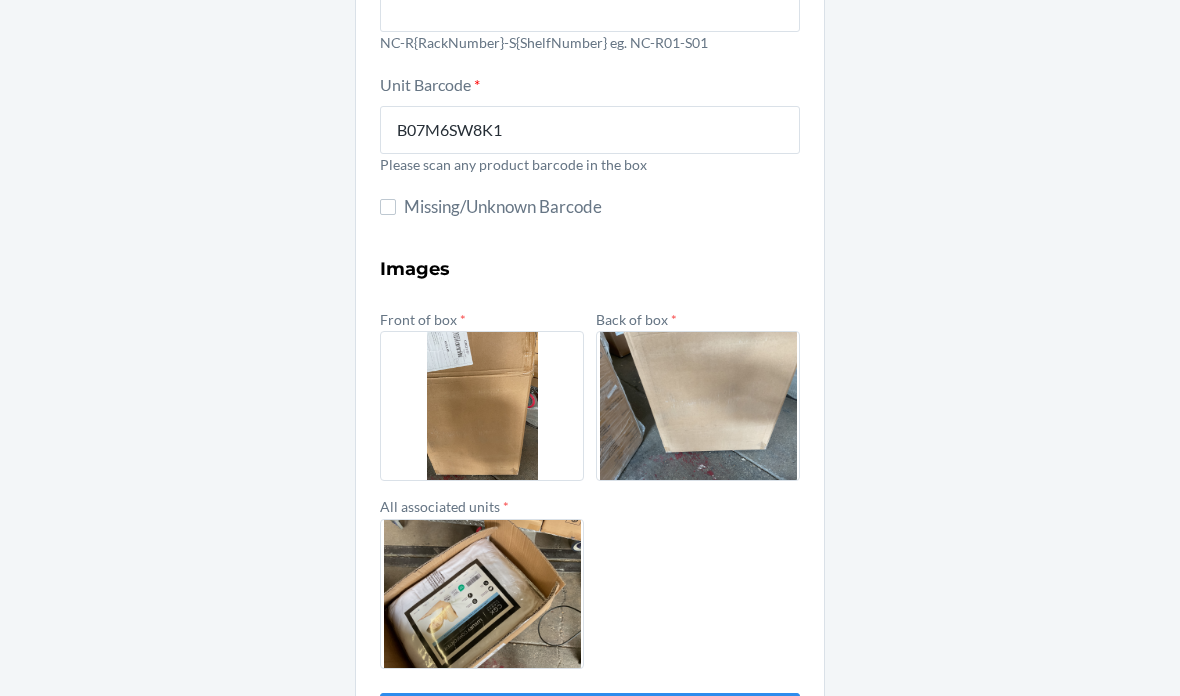 click on "Submit" at bounding box center [590, 717] 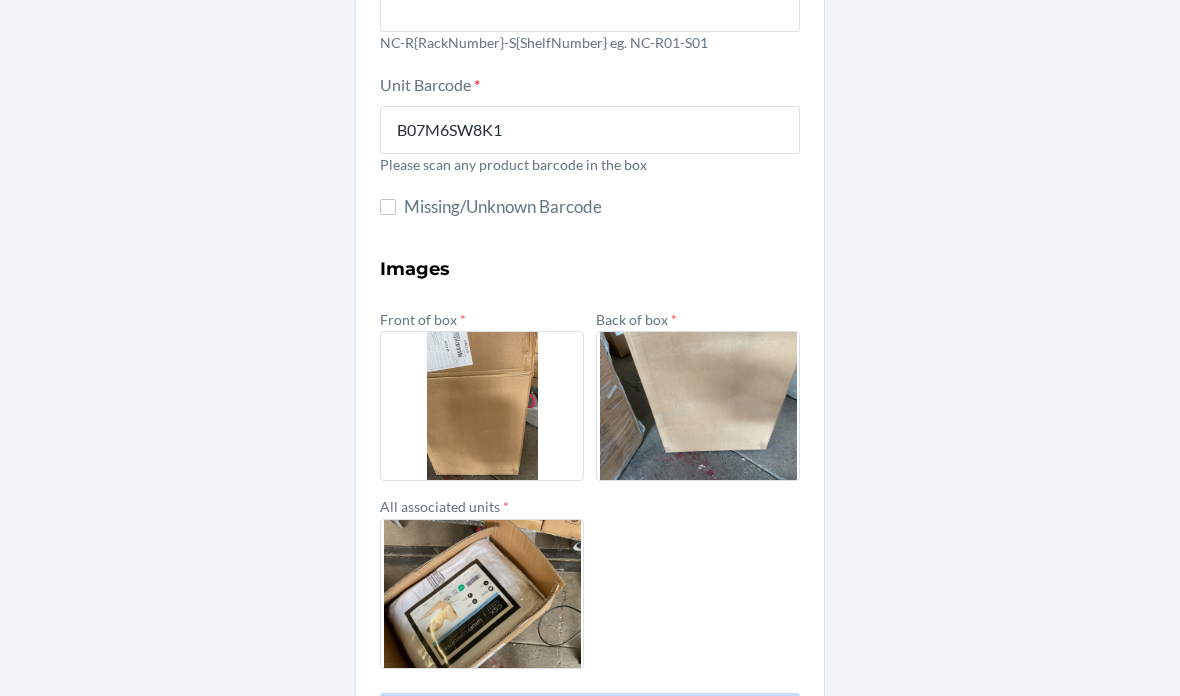 scroll, scrollTop: 0, scrollLeft: 0, axis: both 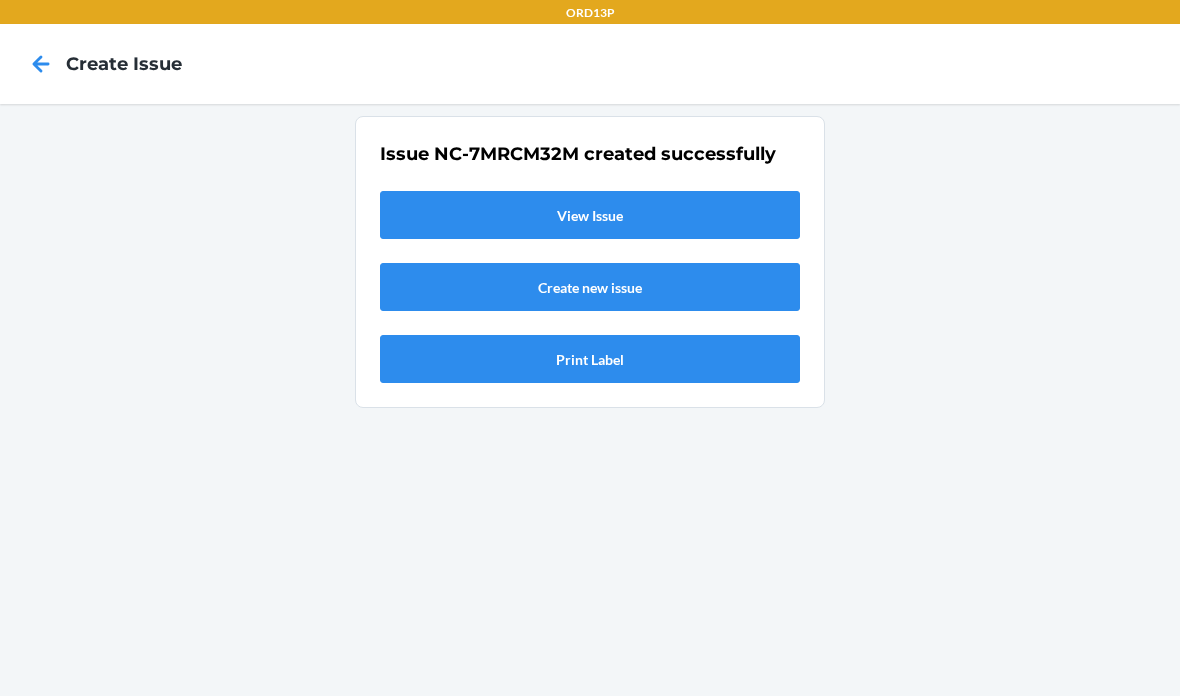 click on "View Issue" at bounding box center (590, 215) 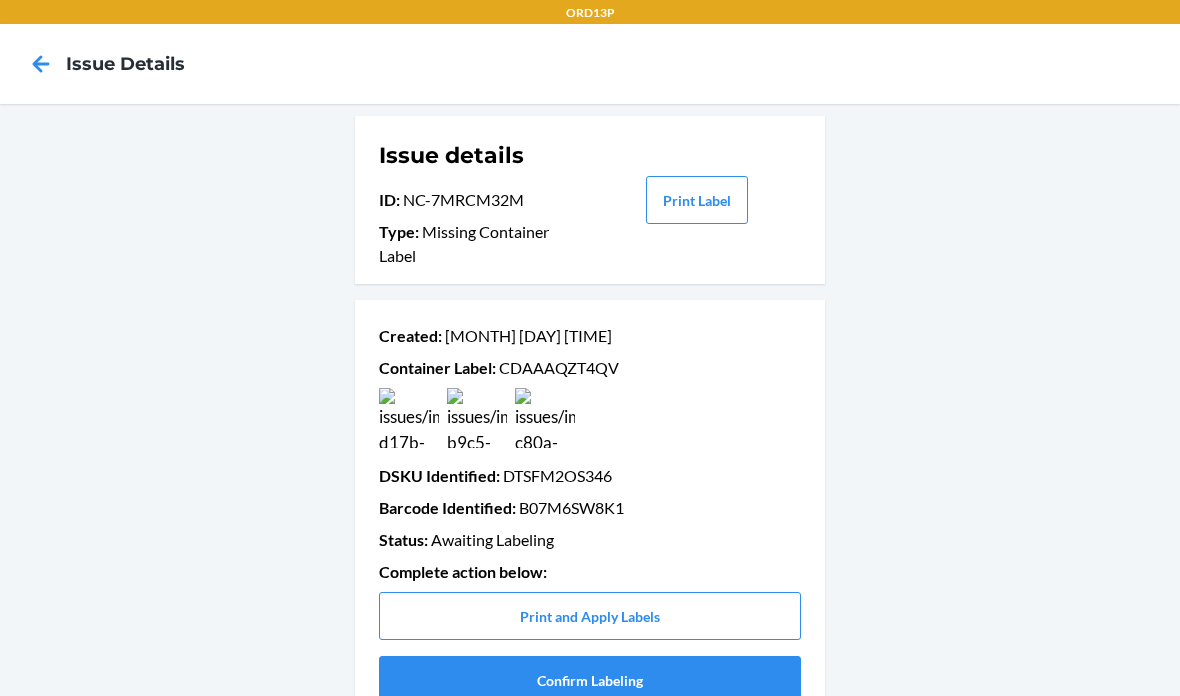 click on "Confirm Labeling" at bounding box center [590, 680] 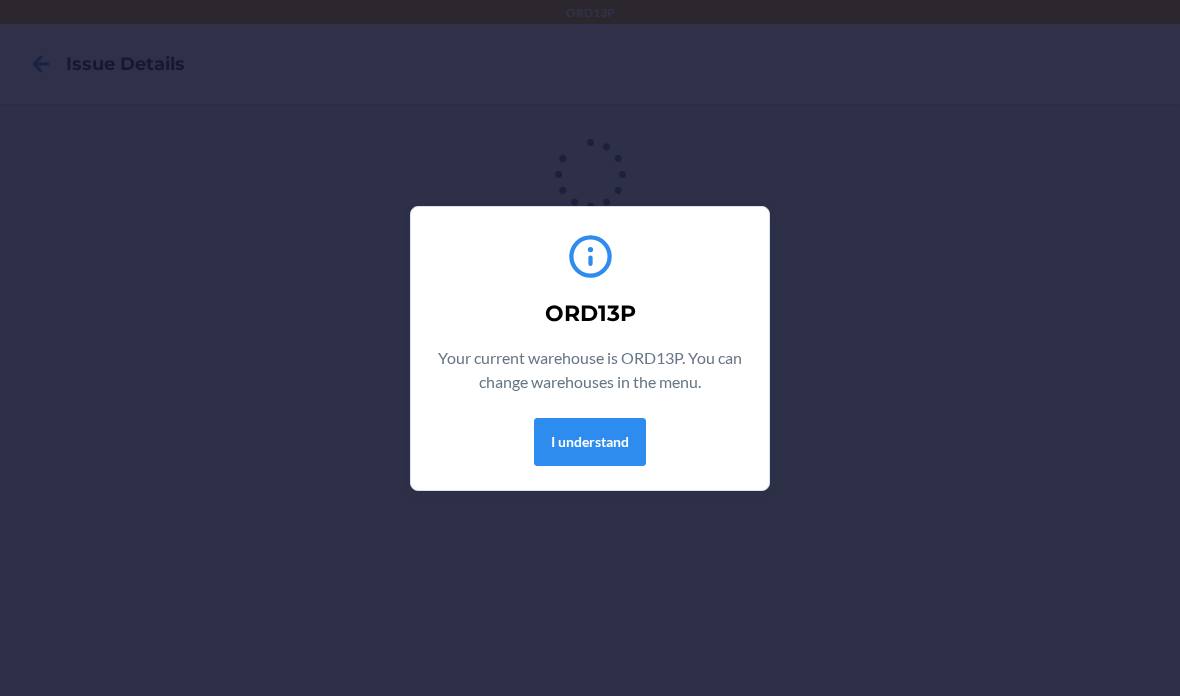 scroll, scrollTop: 0, scrollLeft: 0, axis: both 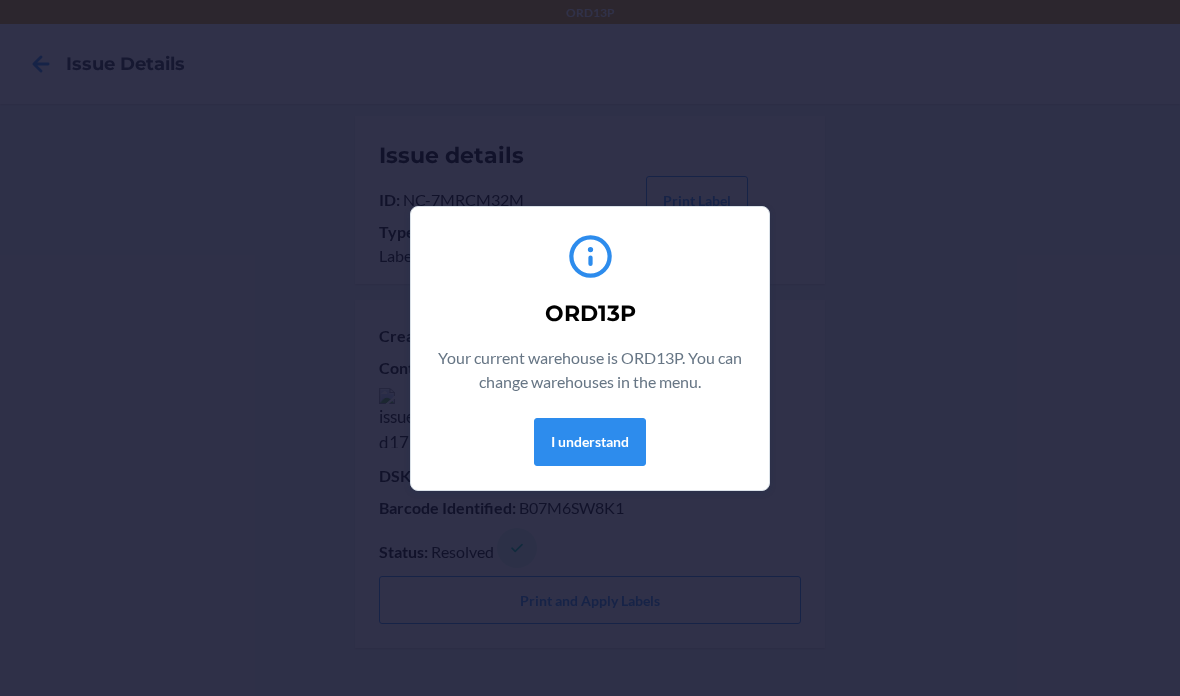 click on "I understand" at bounding box center (590, 442) 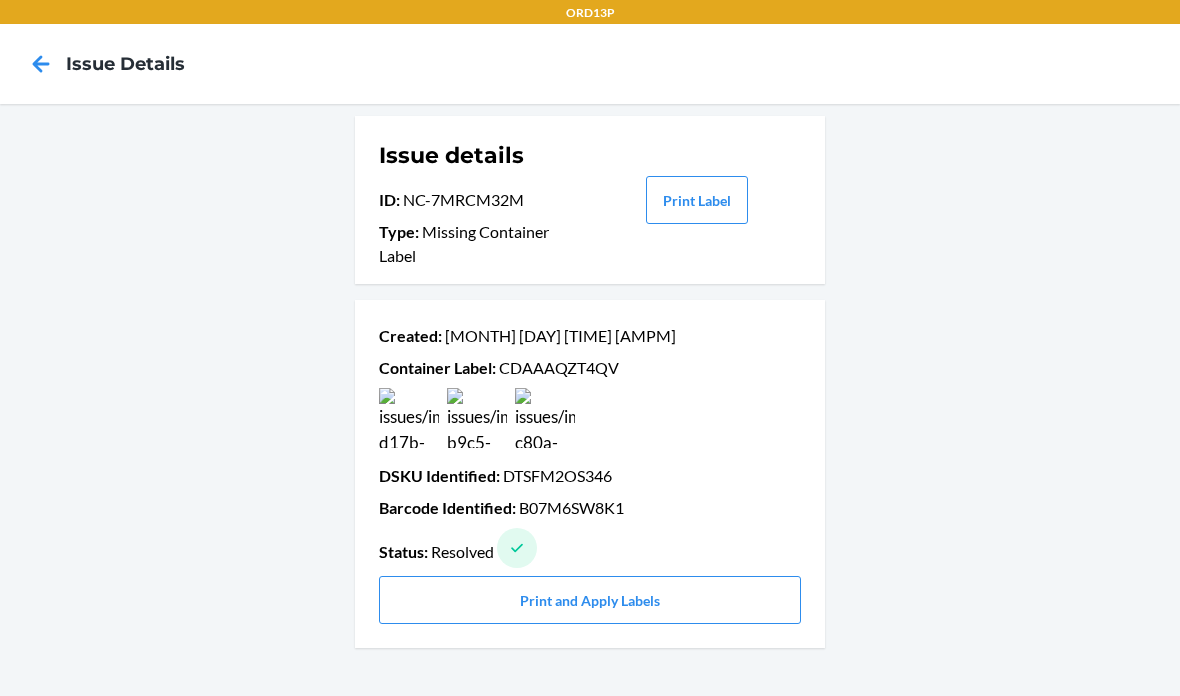 click 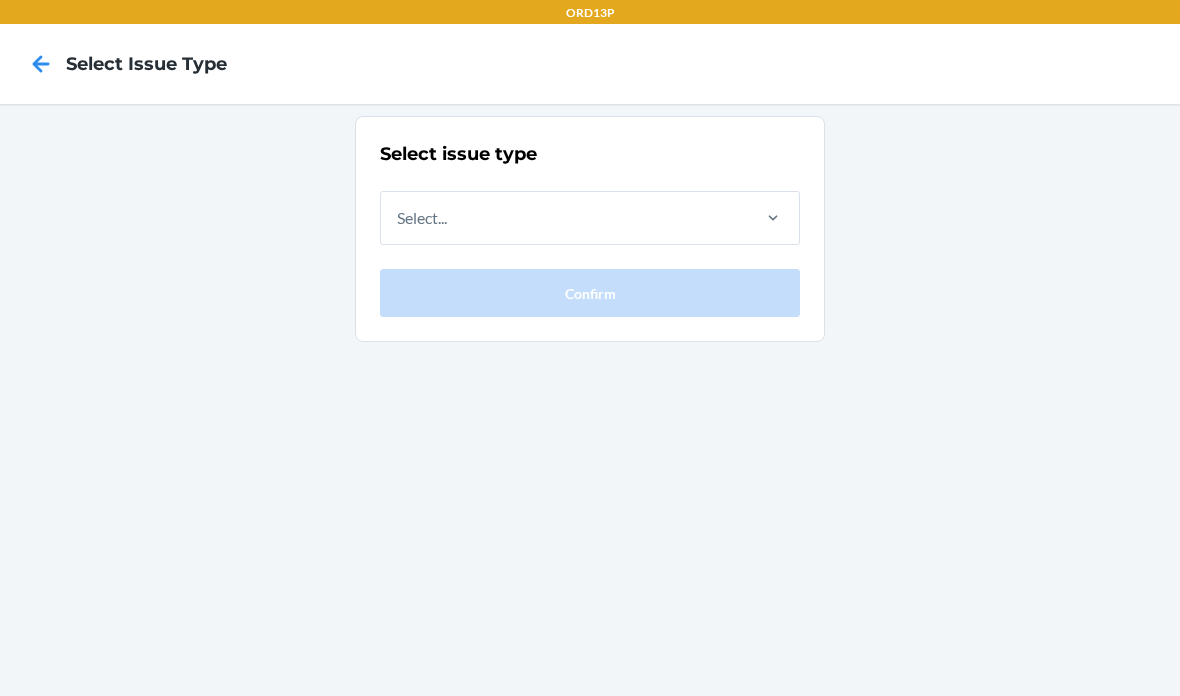 scroll, scrollTop: 0, scrollLeft: 0, axis: both 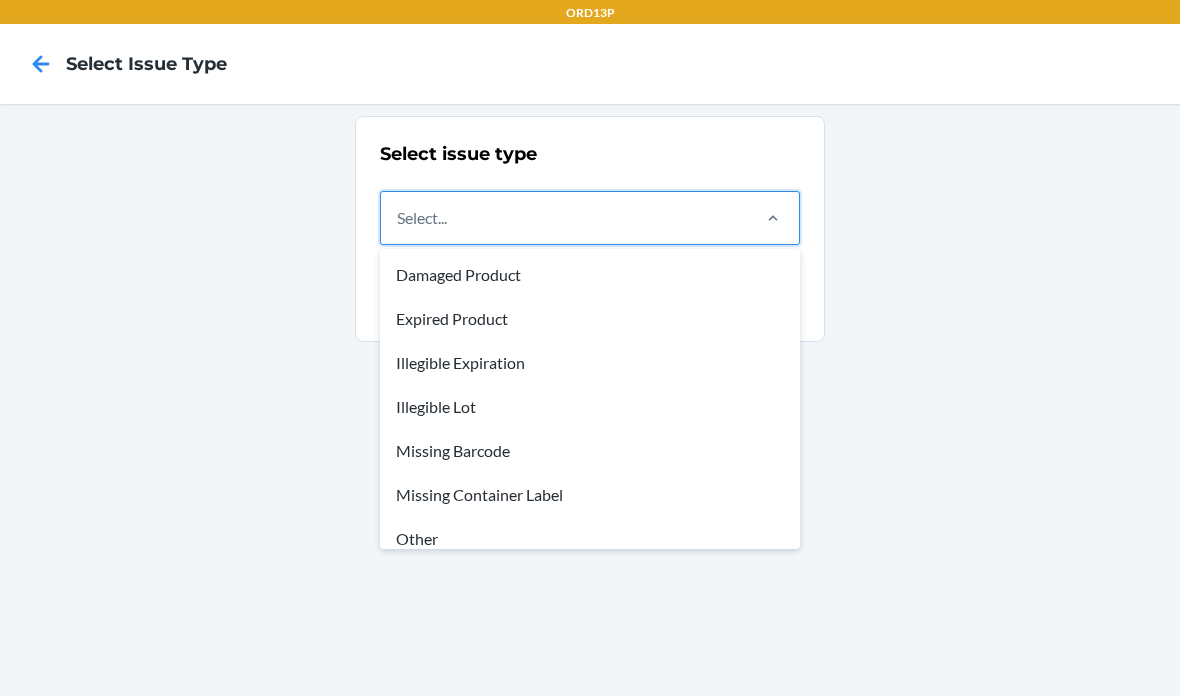 click on "Missing Container Label" at bounding box center (590, 495) 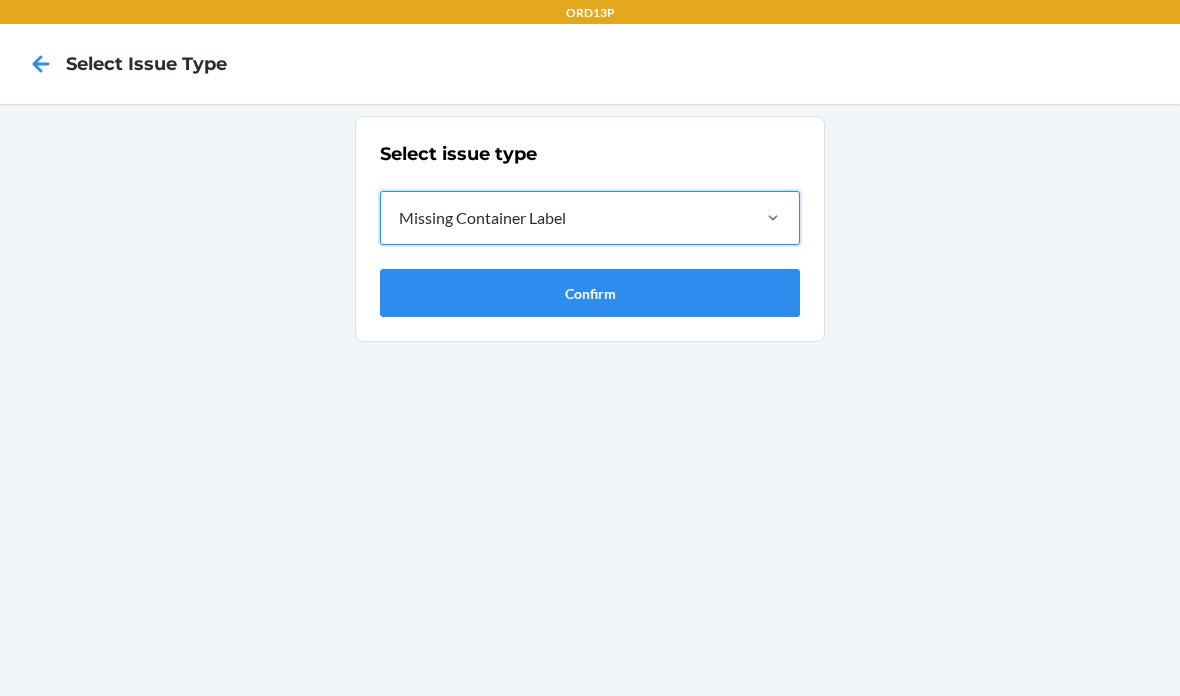 click on "Confirm" at bounding box center [590, 293] 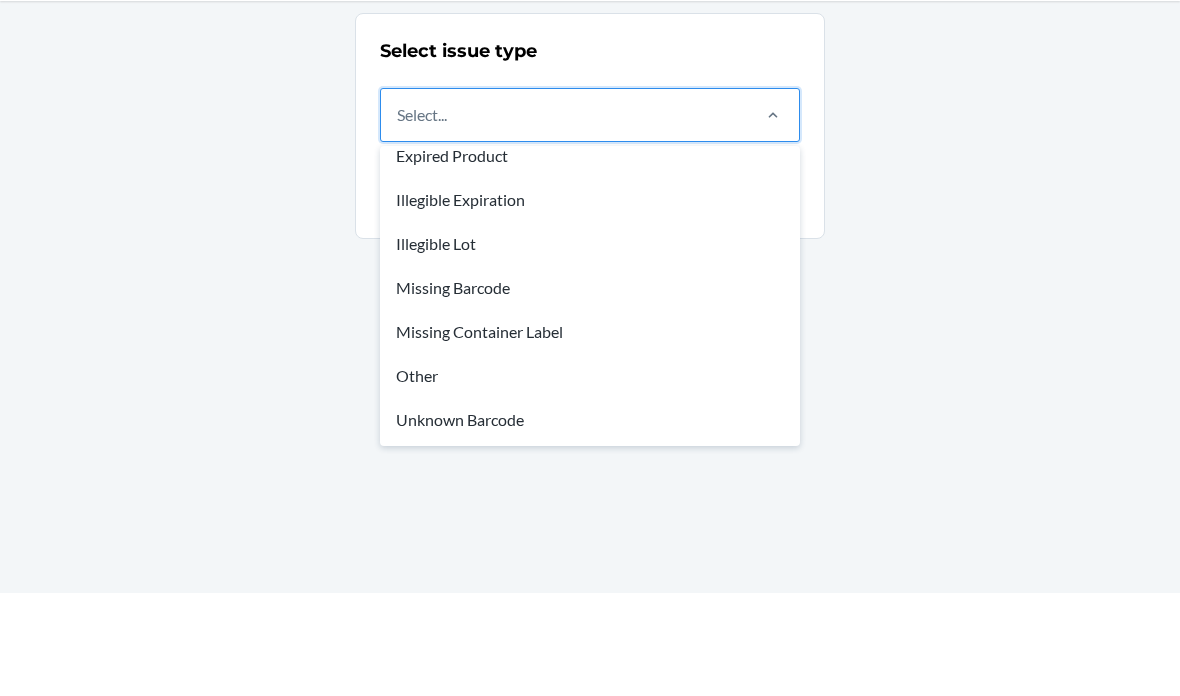scroll, scrollTop: 0, scrollLeft: 0, axis: both 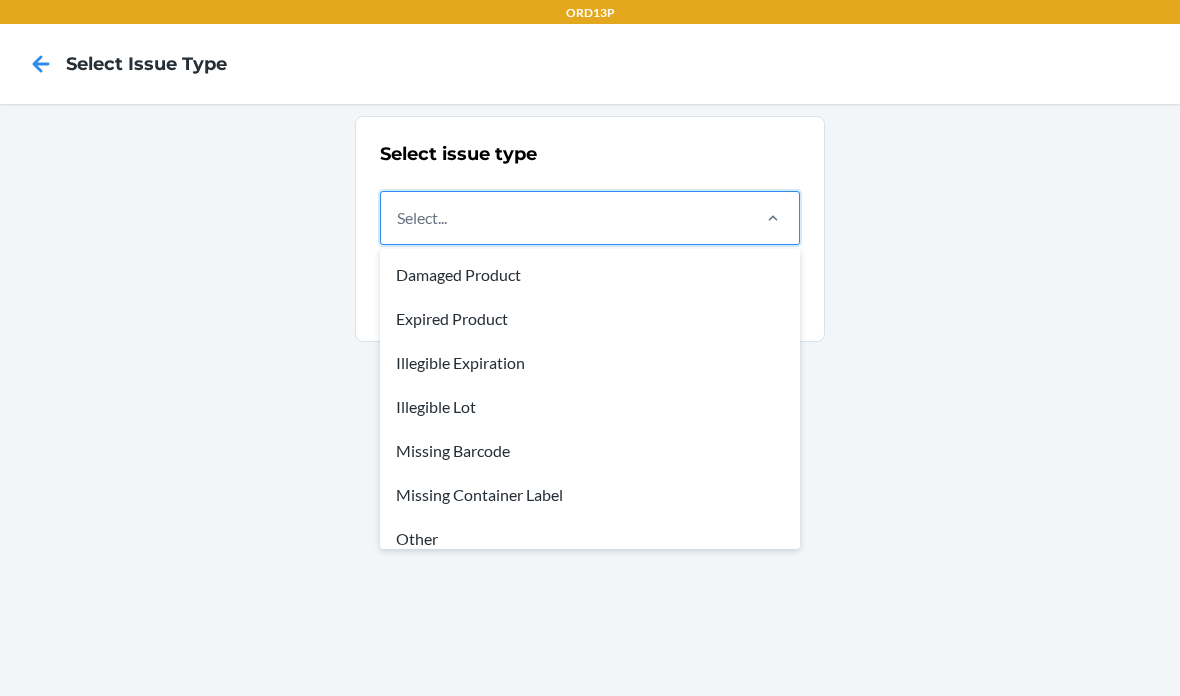 click on "Select issue type      option Damaged Product focused, 1 of 8. 8 results available. Use Up and Down to choose options, press Enter to select the currently focused option, press Escape to exit the menu, press Tab to select the option and exit the menu. Select... Damaged Product Expired Product Illegible Expiration Illegible Lot Missing Barcode Missing Container Label Other Unknown Barcode Confirm" at bounding box center (590, 400) 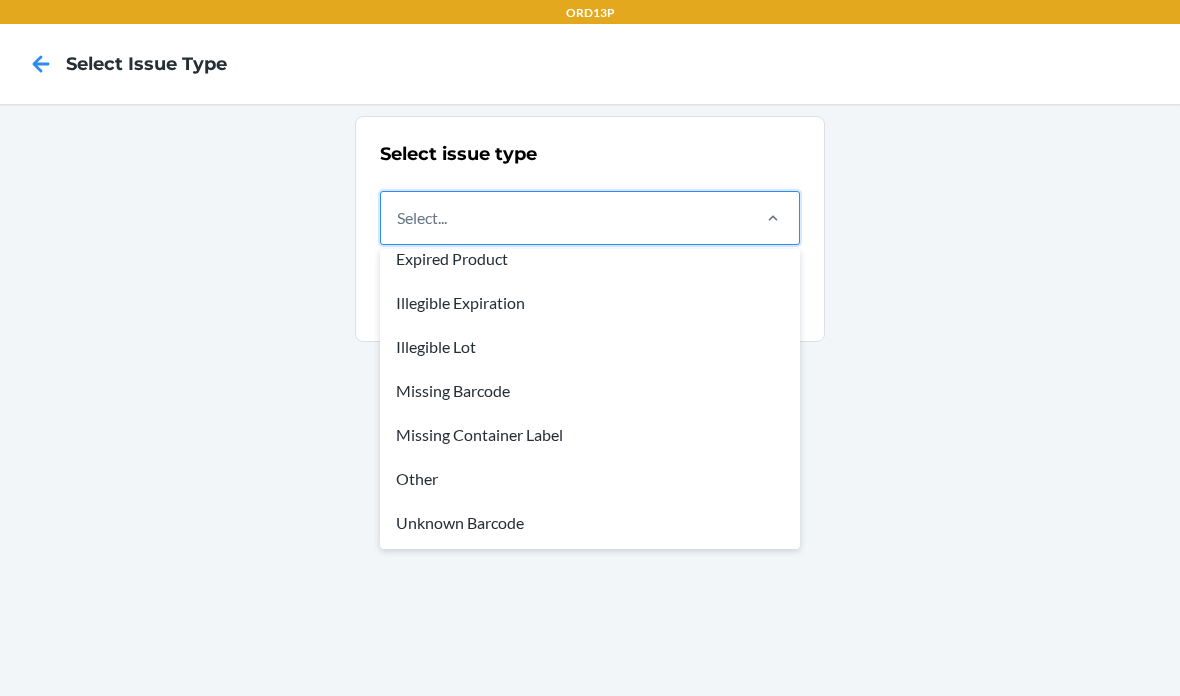 scroll, scrollTop: 60, scrollLeft: 0, axis: vertical 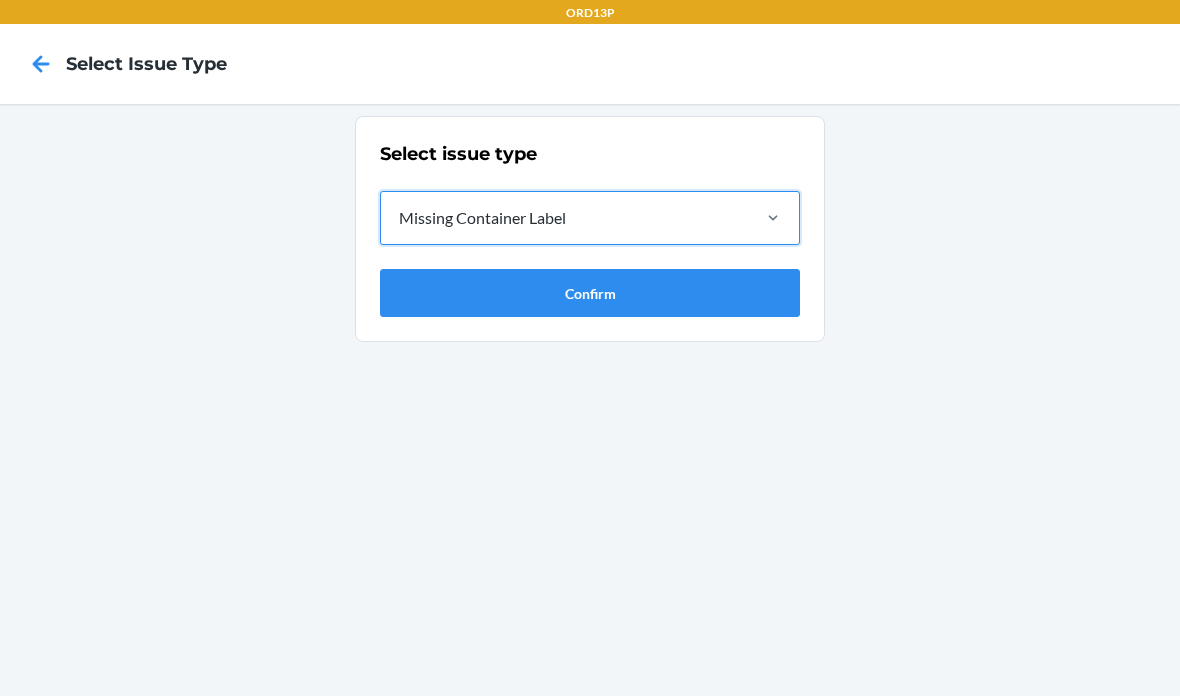 click on "Confirm" at bounding box center (590, 293) 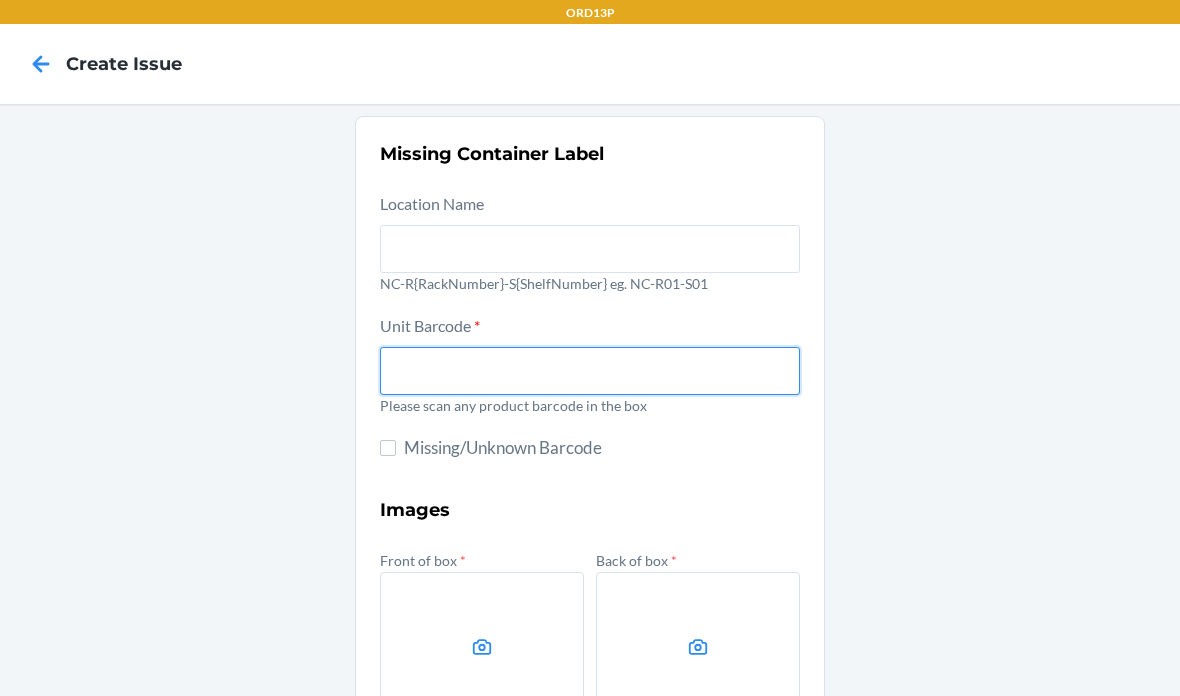 click at bounding box center (590, 371) 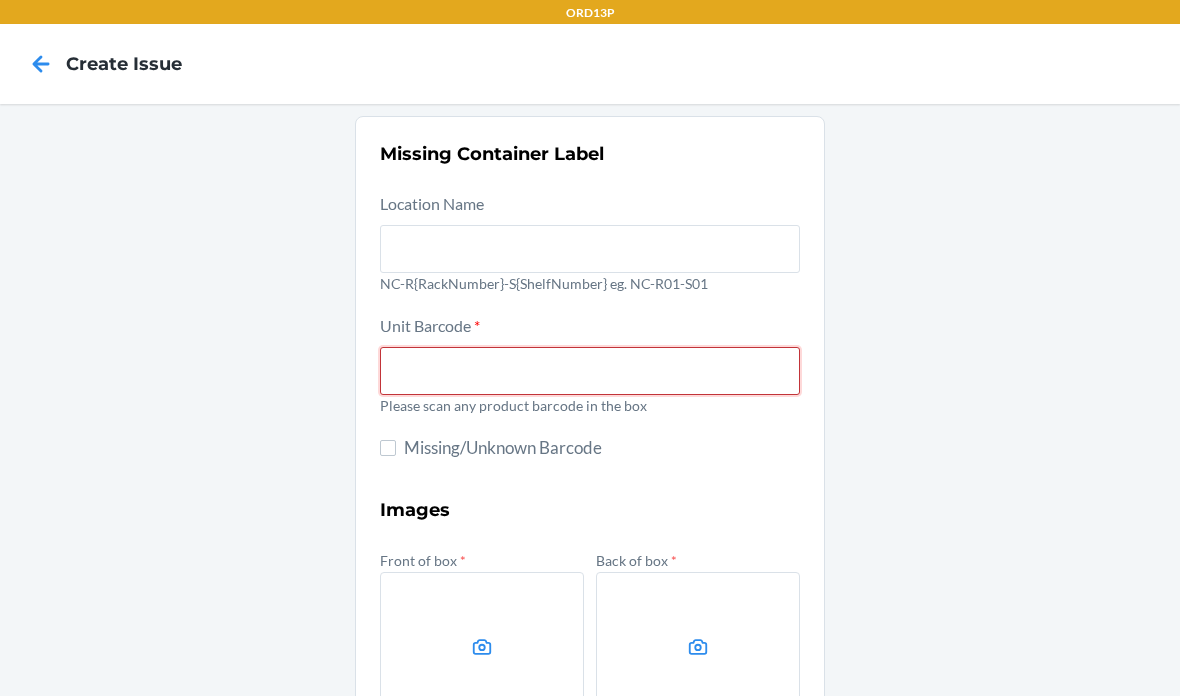 click at bounding box center (590, 371) 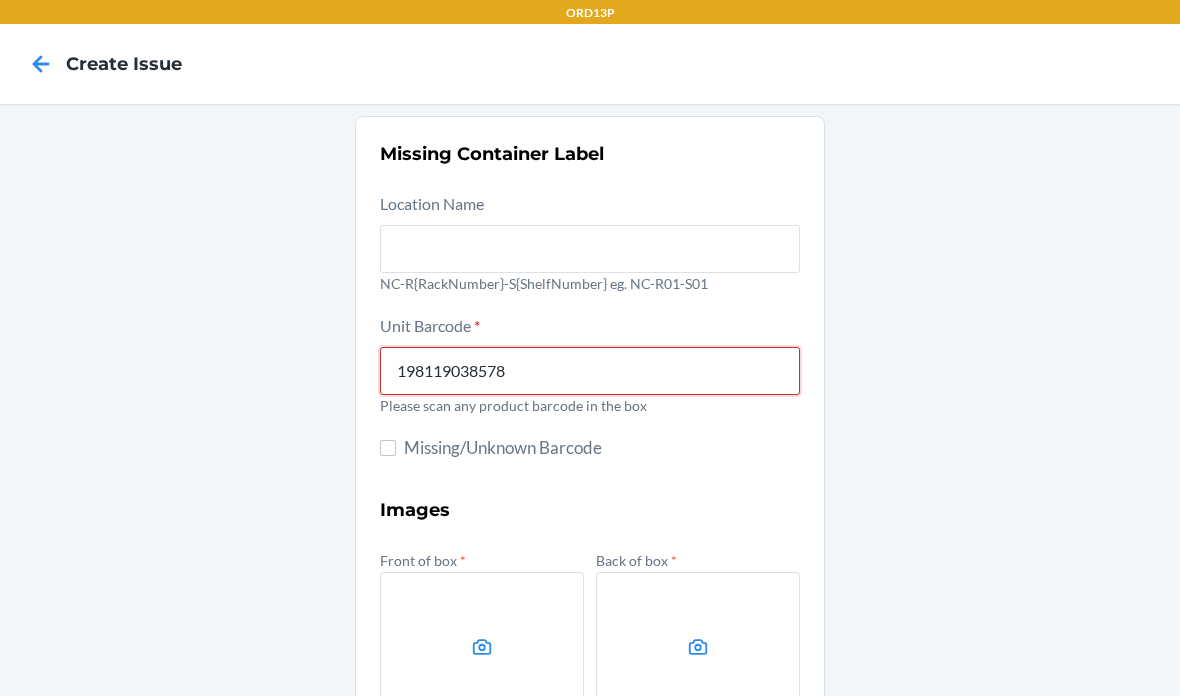 type on "198119038578" 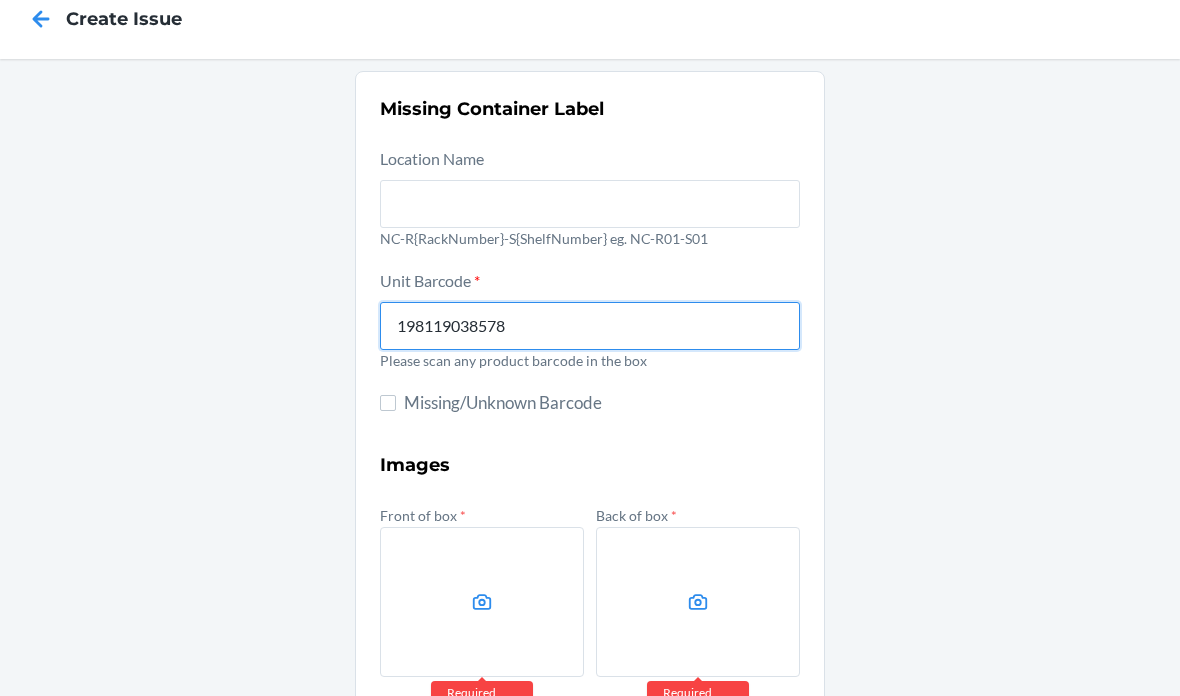 scroll, scrollTop: 66, scrollLeft: 0, axis: vertical 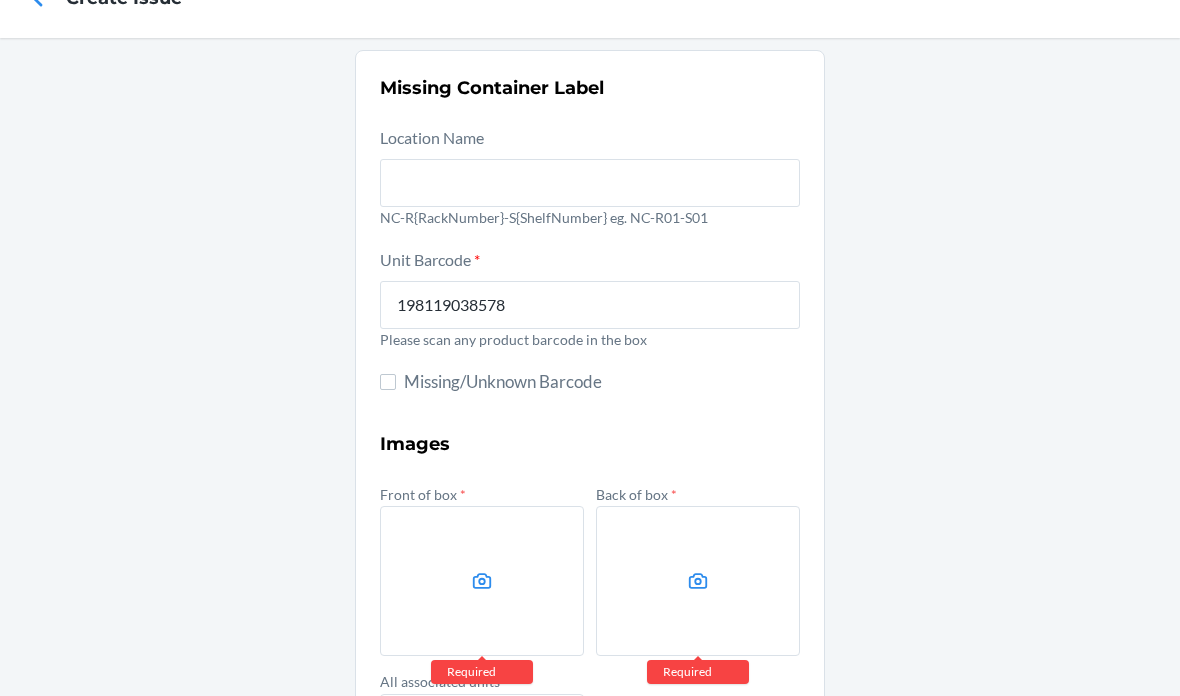 click at bounding box center (482, 581) 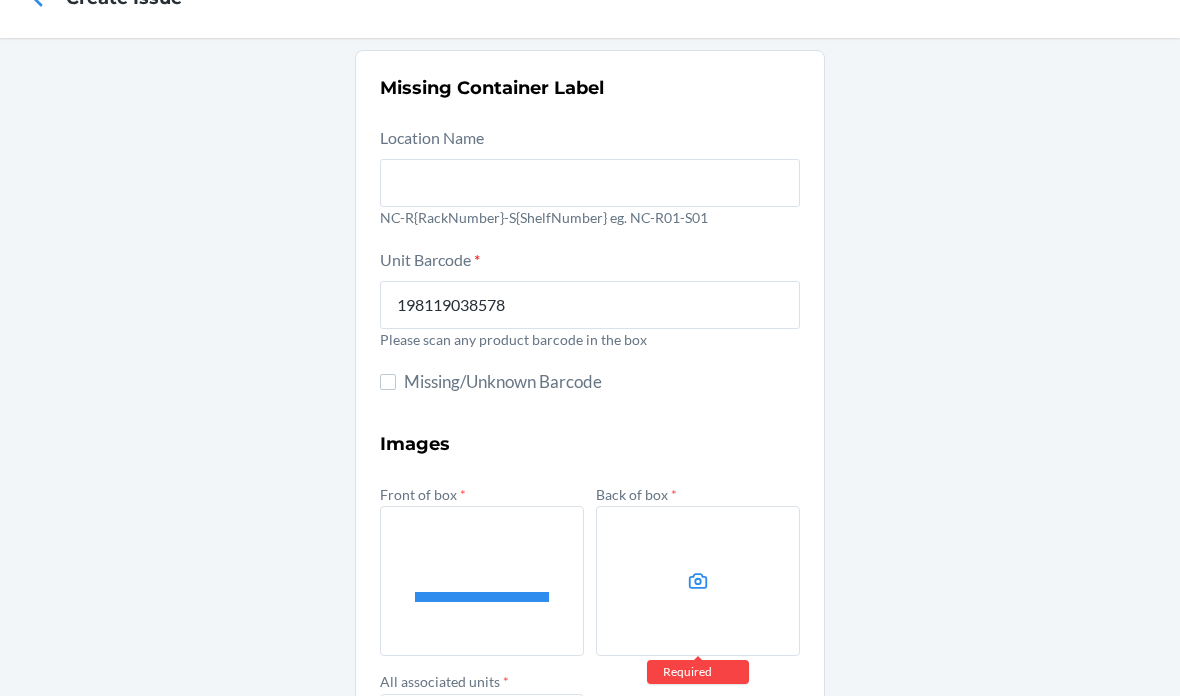 click at bounding box center (698, 581) 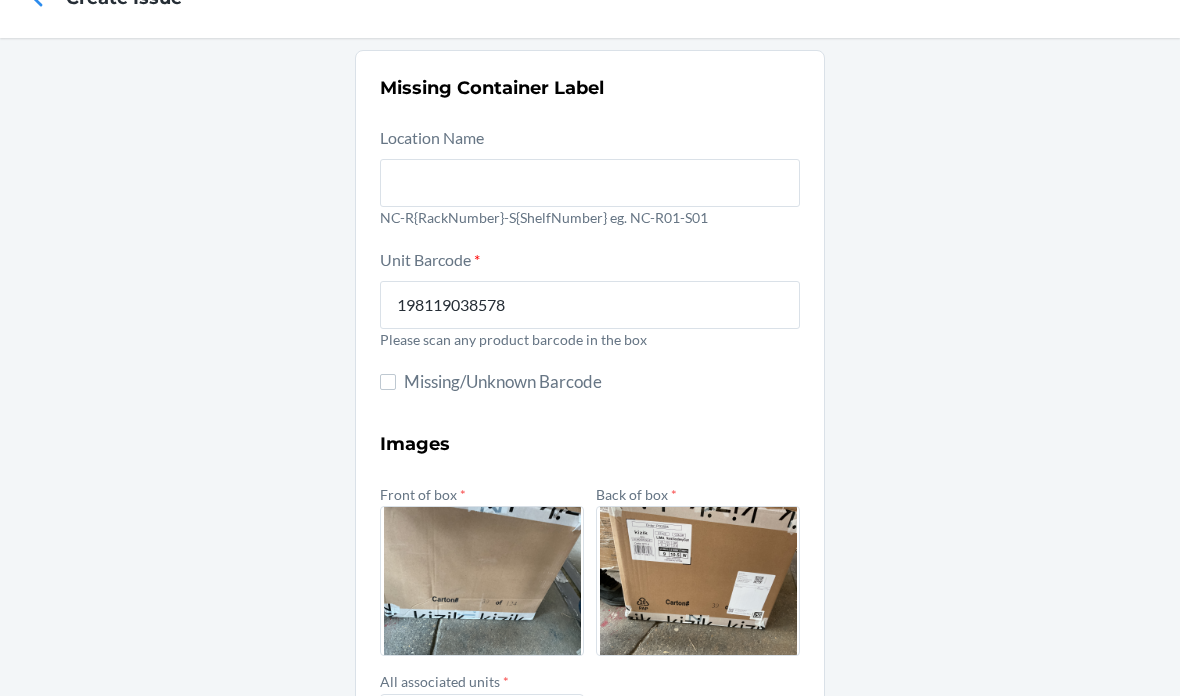 click at bounding box center [482, 769] 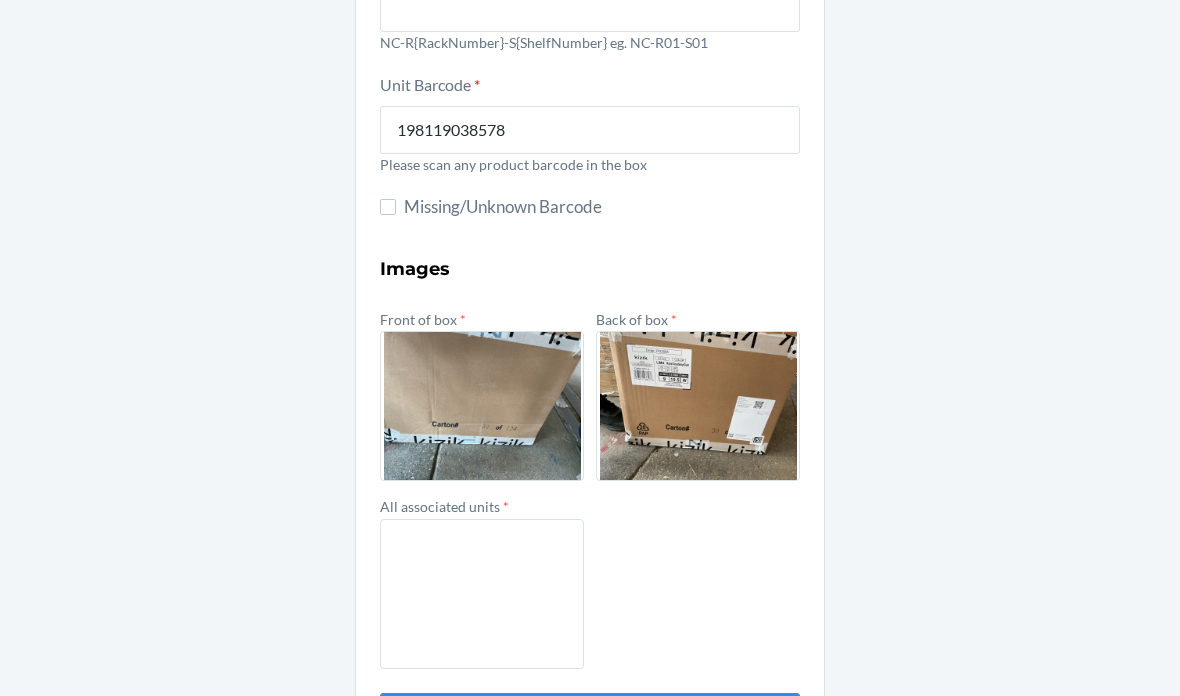 scroll, scrollTop: 241, scrollLeft: 0, axis: vertical 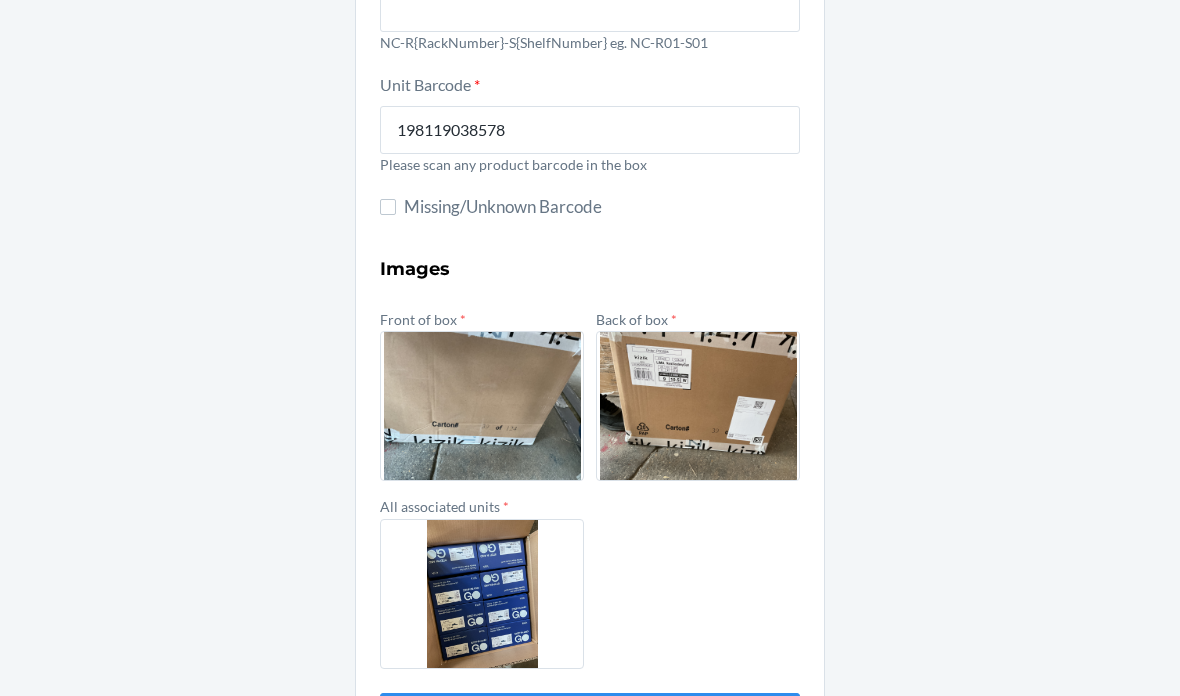 click on "Submit" at bounding box center (590, 717) 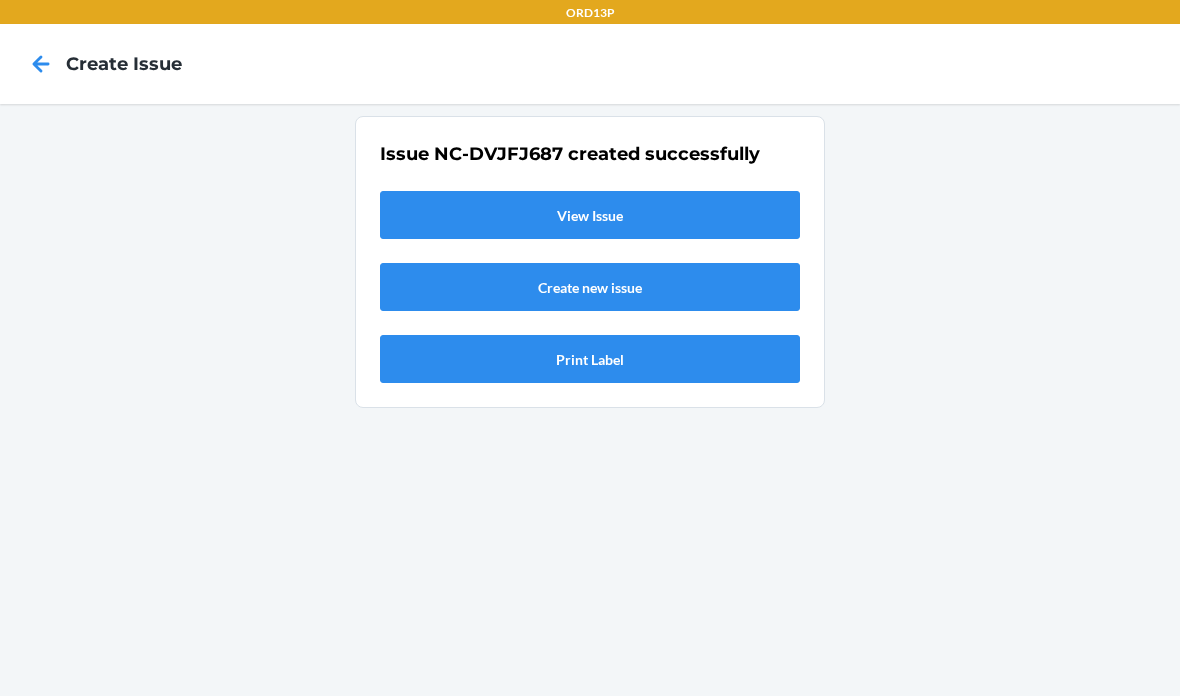 scroll, scrollTop: 0, scrollLeft: 0, axis: both 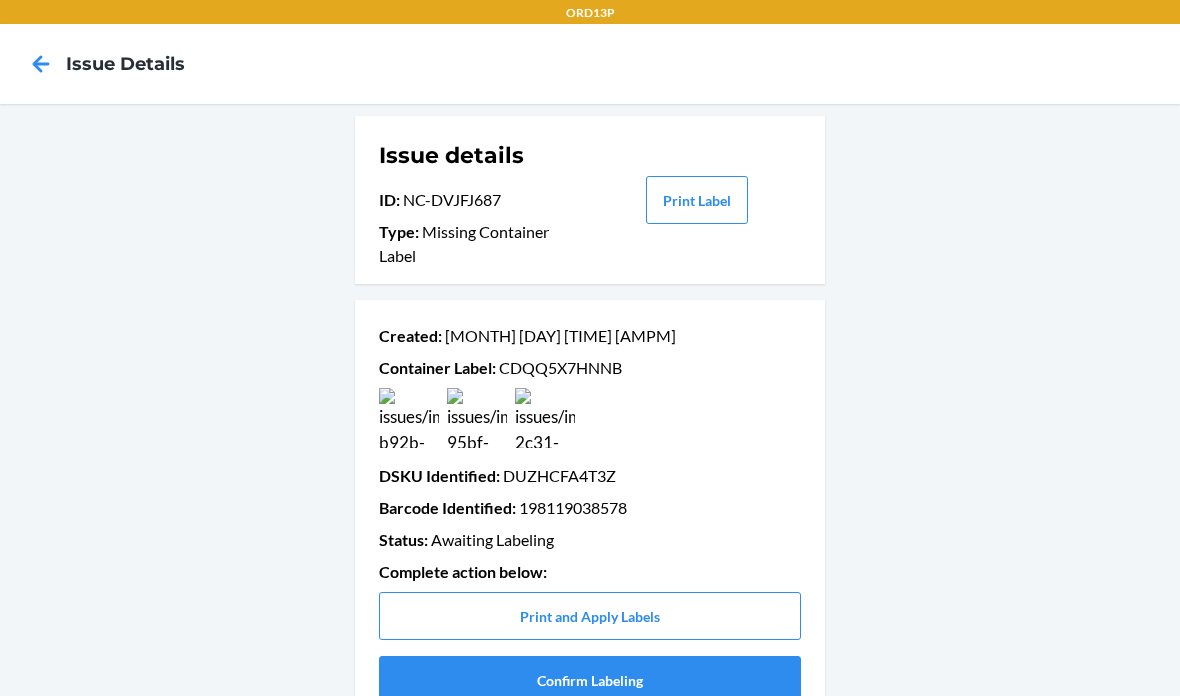 click on "Confirm Labeling" at bounding box center [590, 680] 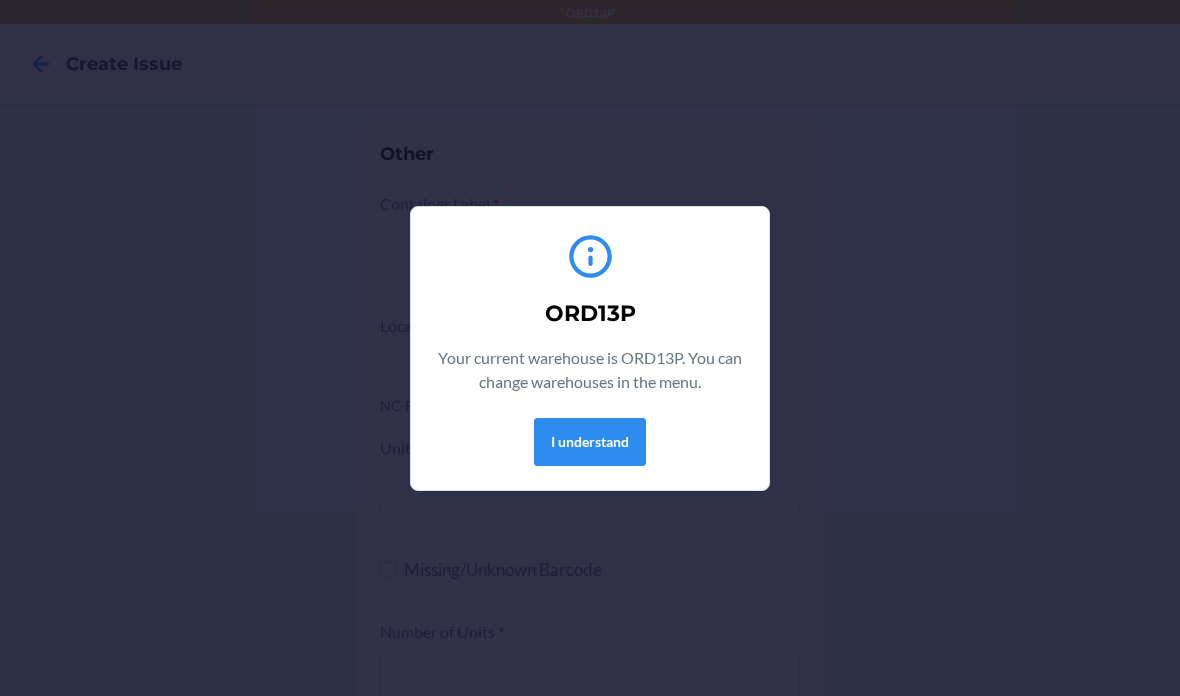 scroll, scrollTop: 0, scrollLeft: 0, axis: both 